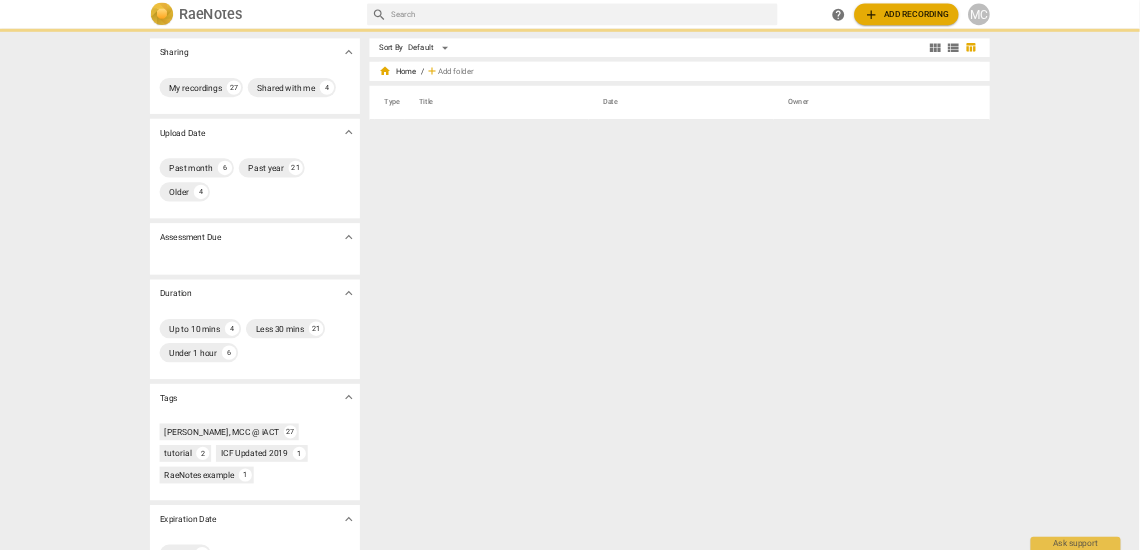 scroll, scrollTop: 0, scrollLeft: 0, axis: both 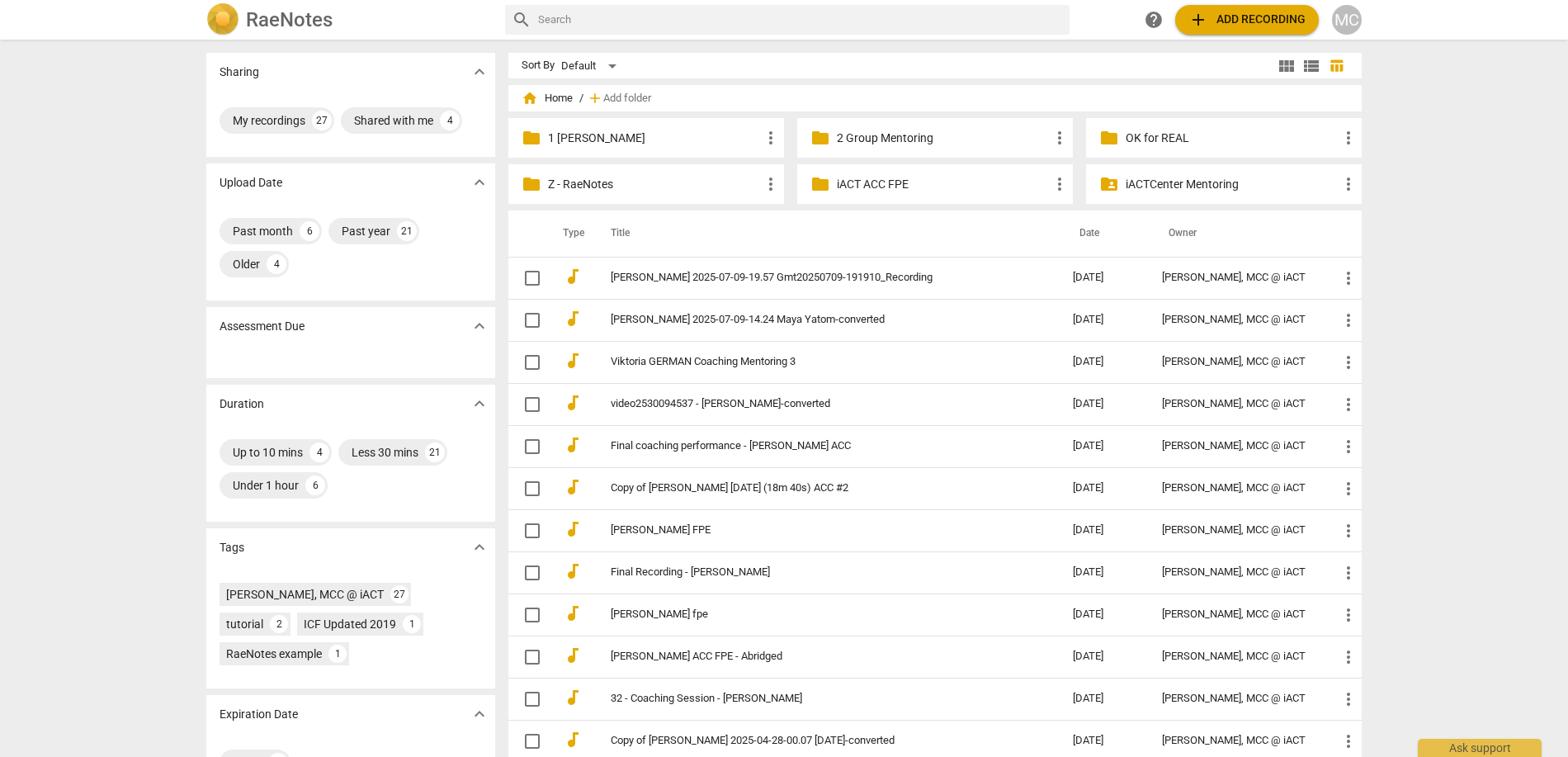 click on "1 [PERSON_NAME]" at bounding box center (654, 138) 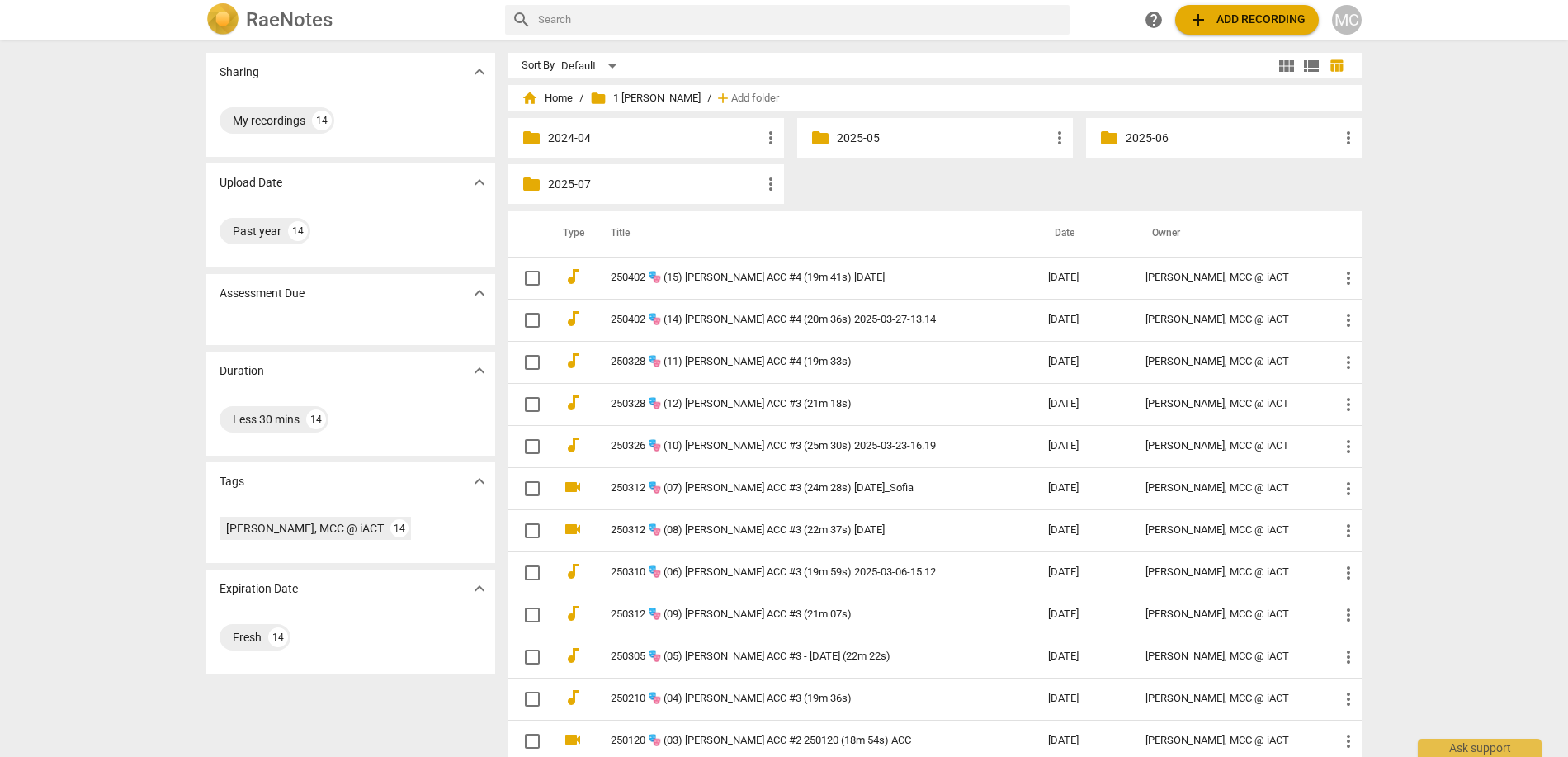click on "folder 2025-07 more_vert" at bounding box center [646, 184] 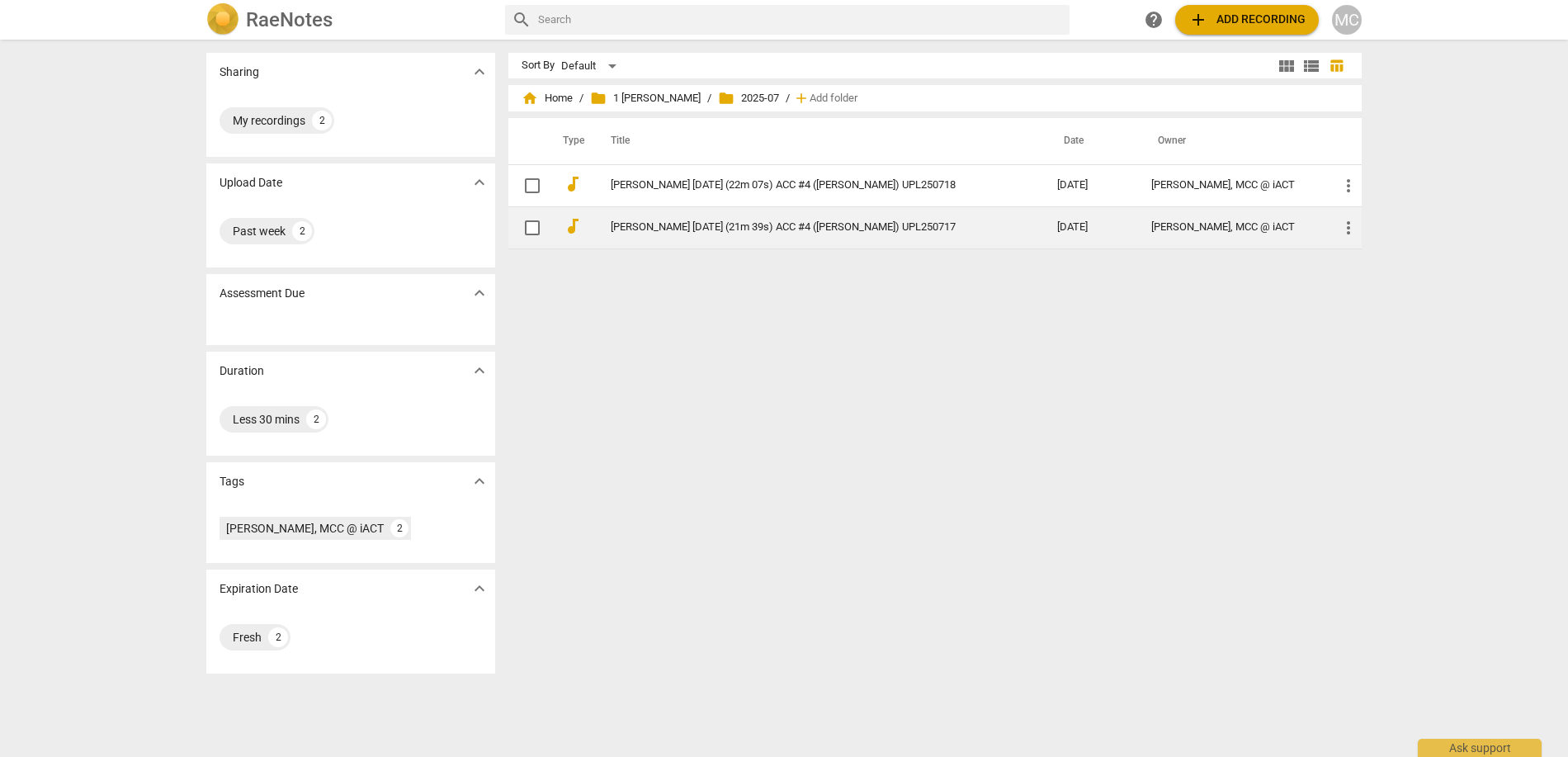 click on "[PERSON_NAME] [DATE] (21m 39s) ACC #4 ([PERSON_NAME]) UPL250717" at bounding box center (804, 227) 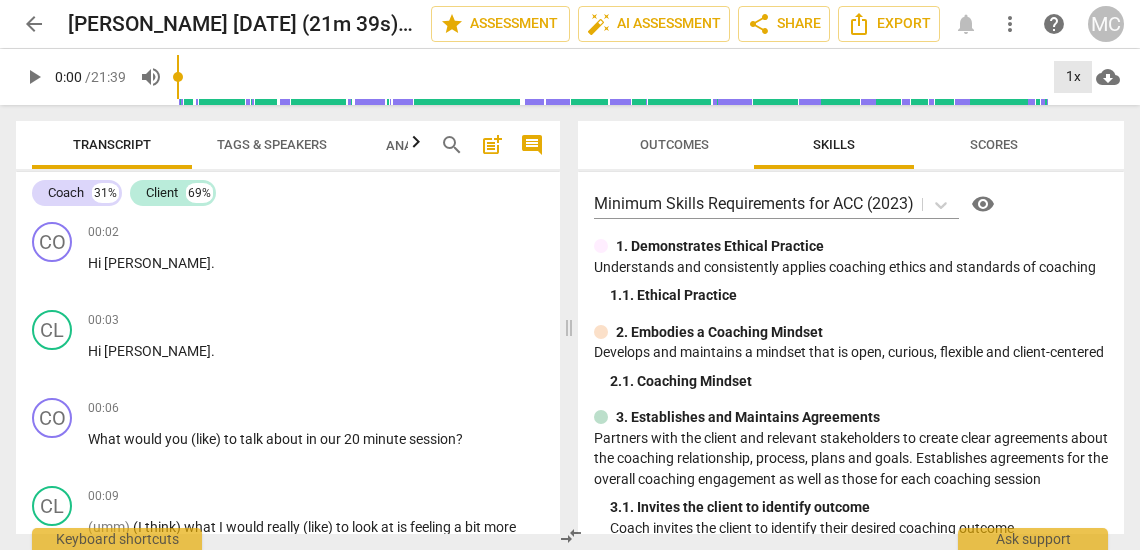 click on "1x" at bounding box center [1073, 77] 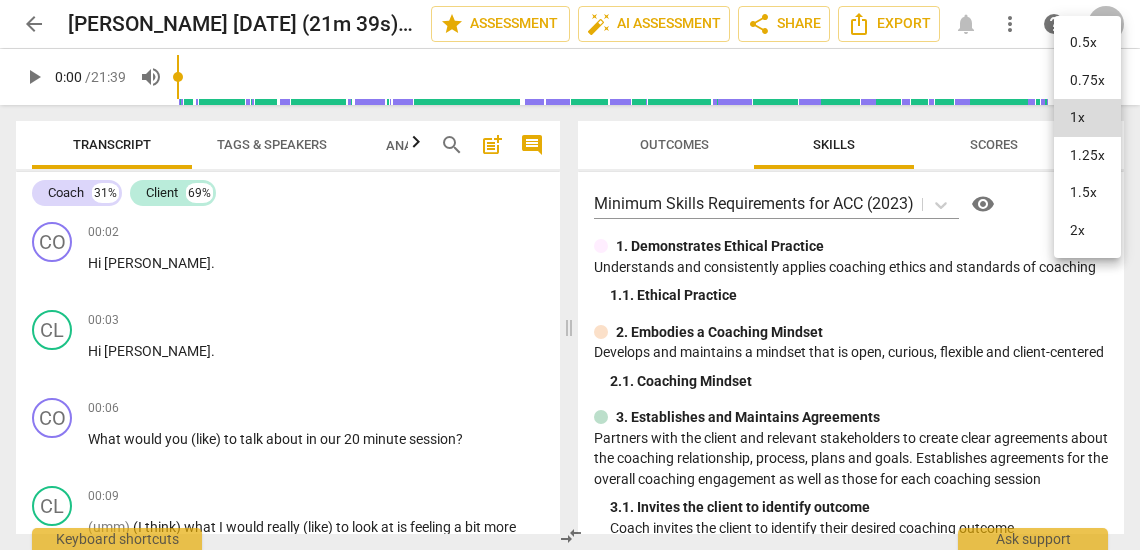 click on "1.25x" at bounding box center (1087, 156) 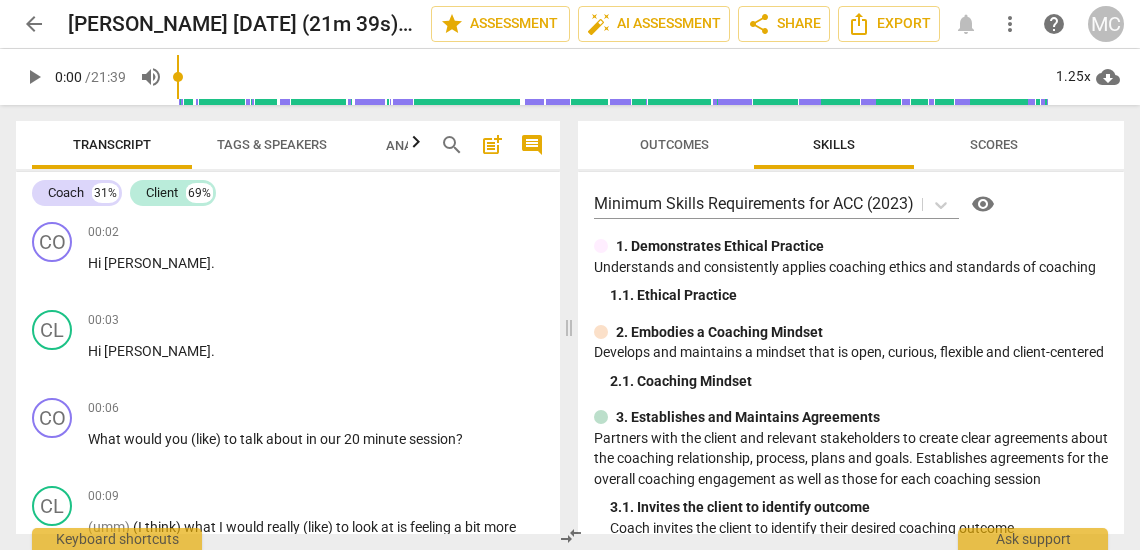 click on "play_arrow" at bounding box center (34, 77) 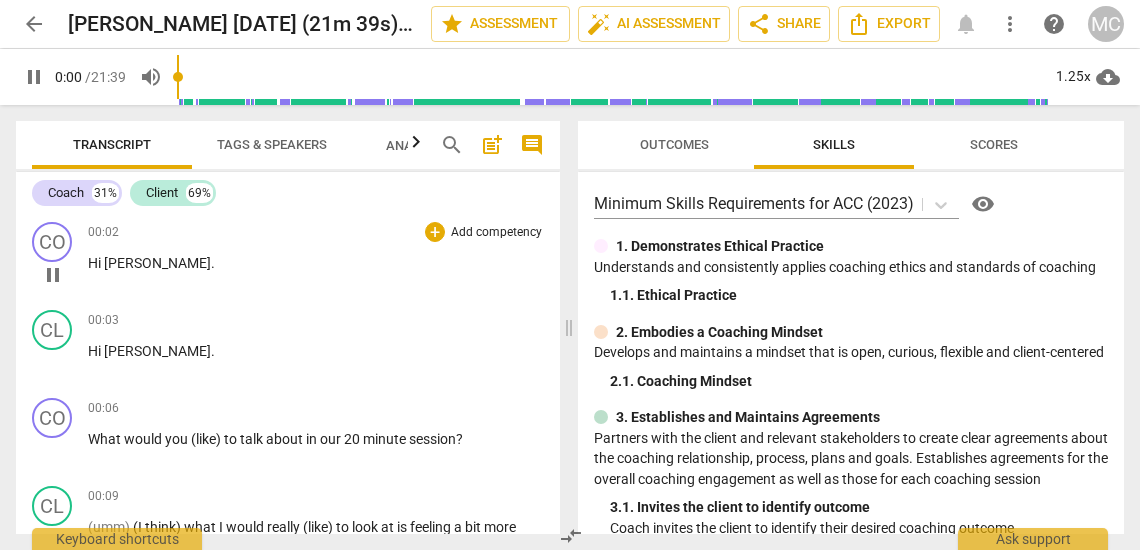 click on "Hi" at bounding box center [96, 263] 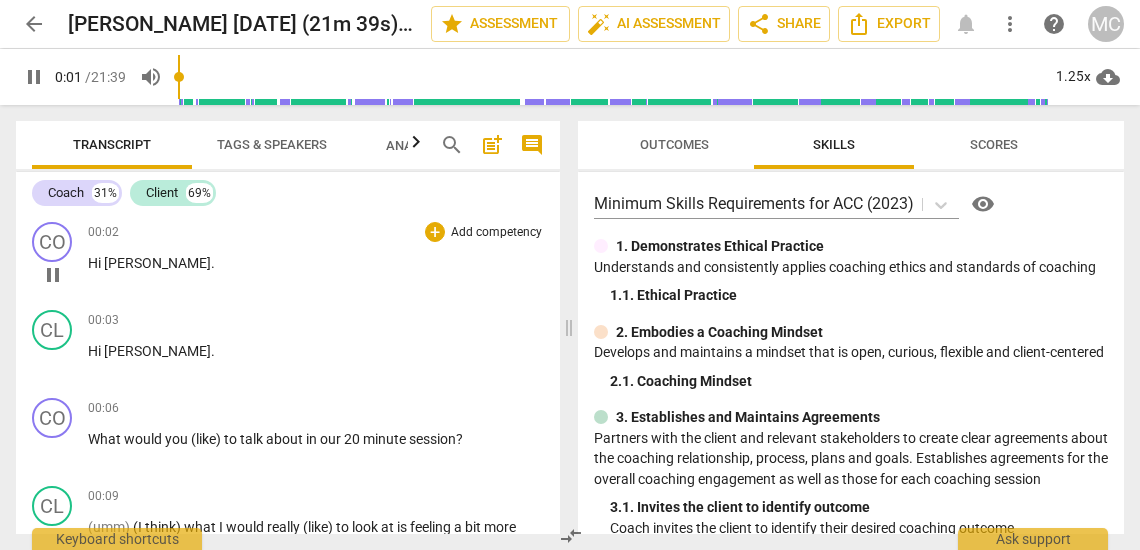 type on "1" 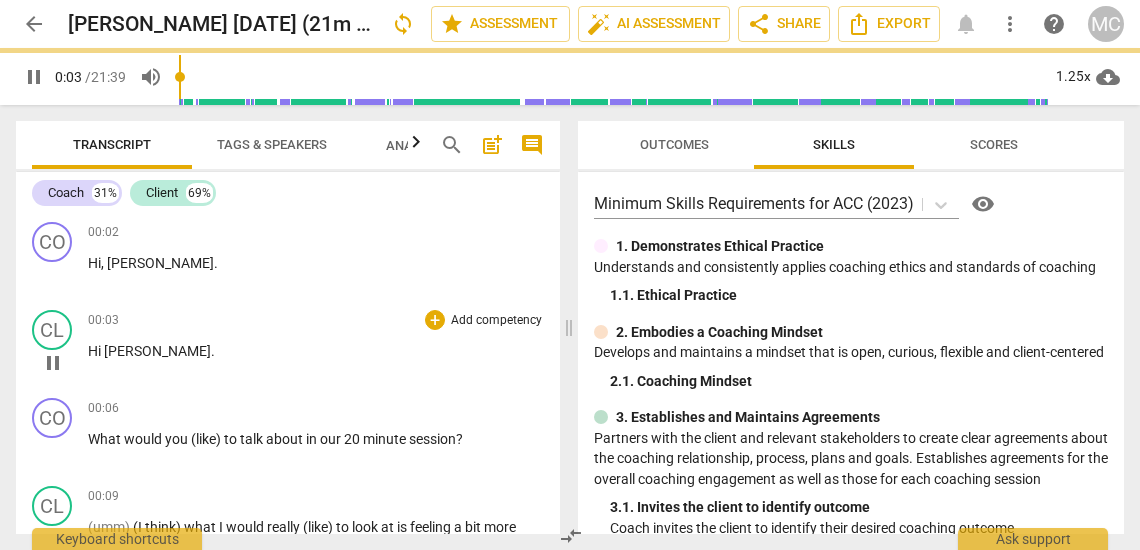 click on "Hi" at bounding box center [96, 351] 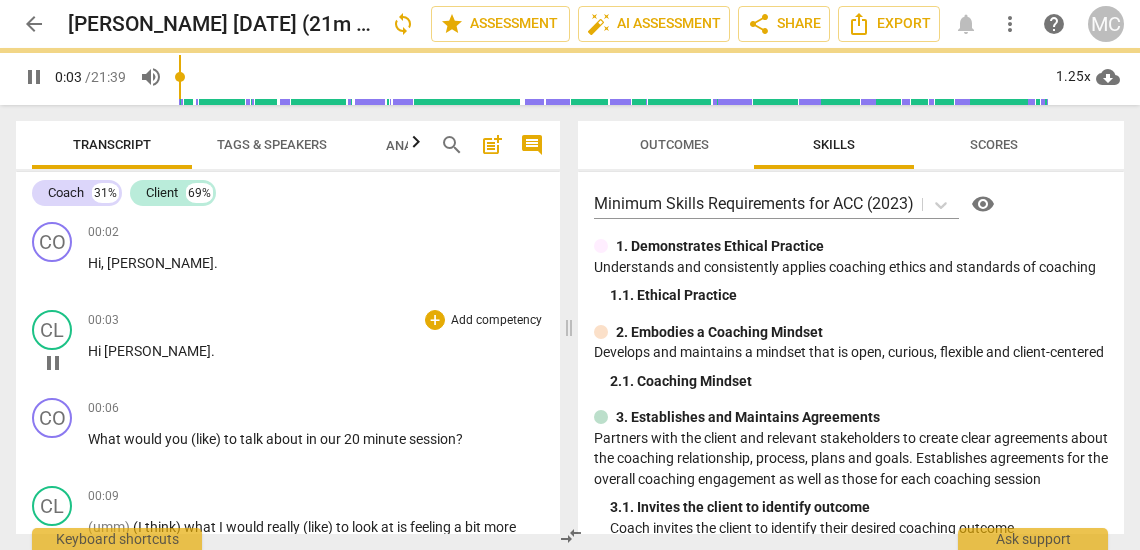 type on "4" 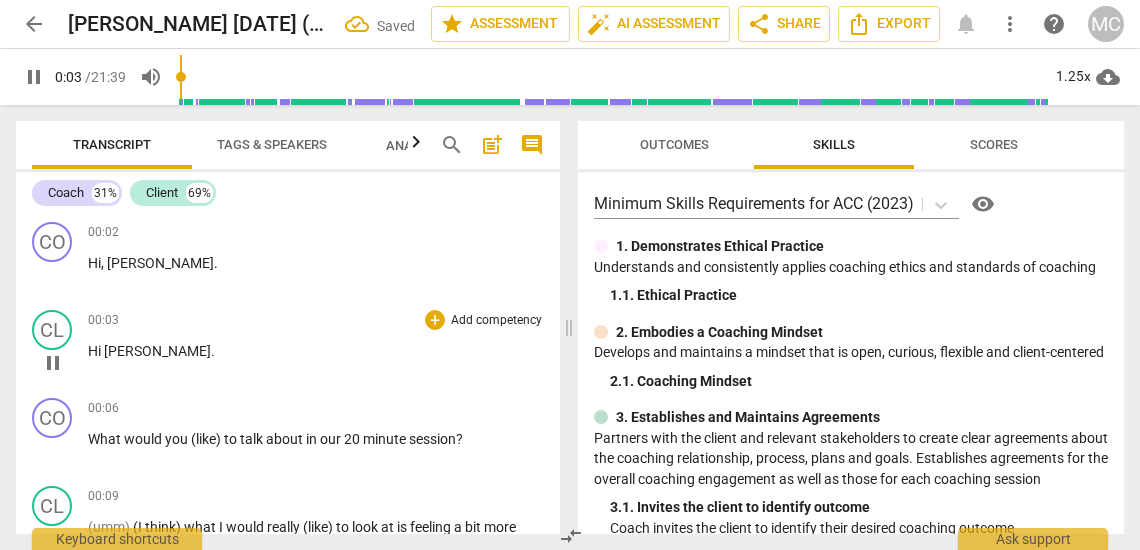 type 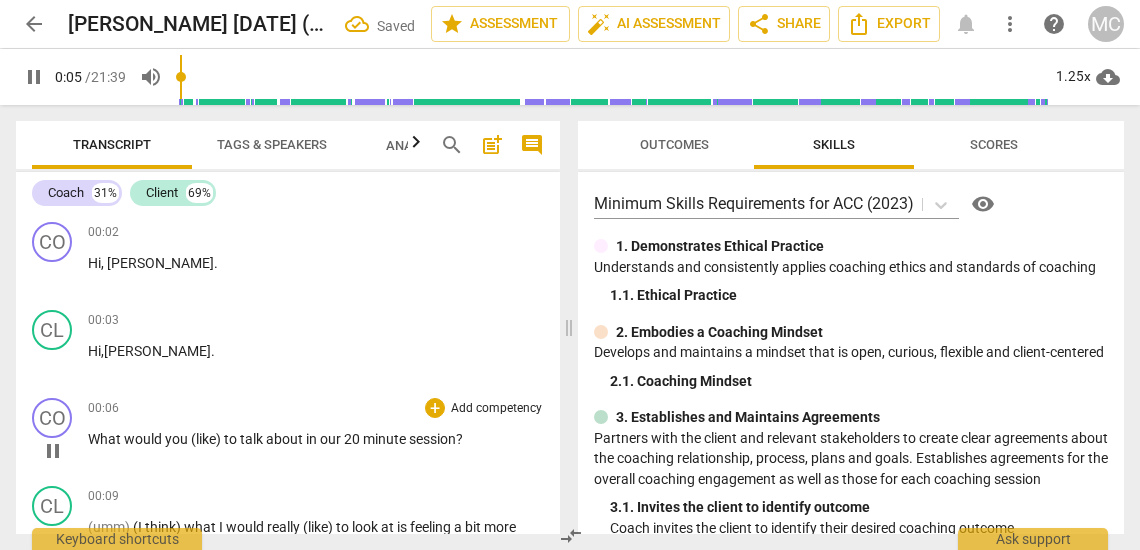 scroll, scrollTop: 40, scrollLeft: 0, axis: vertical 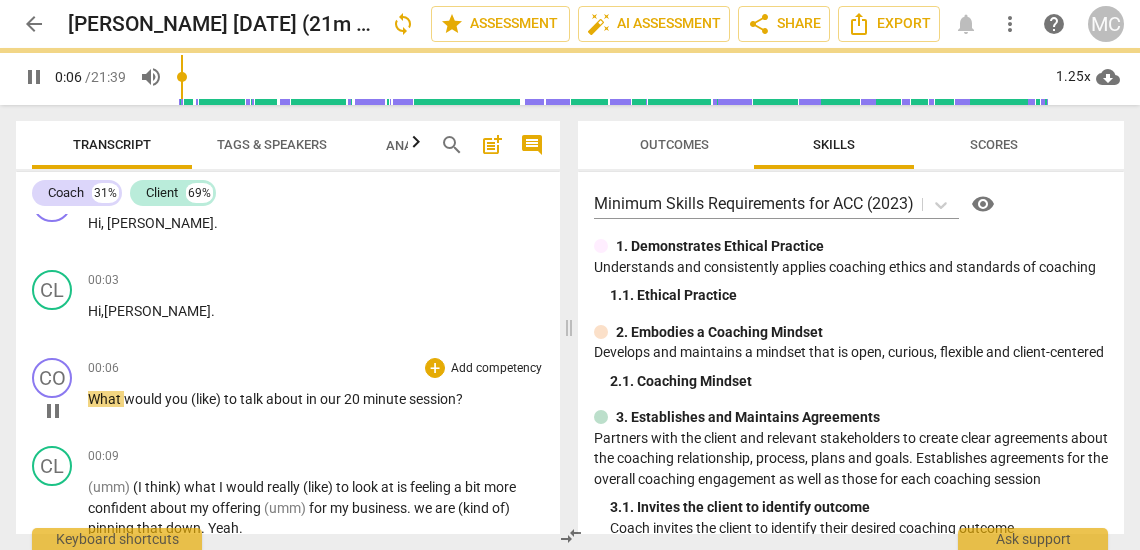 click on "(like)" at bounding box center [207, 399] 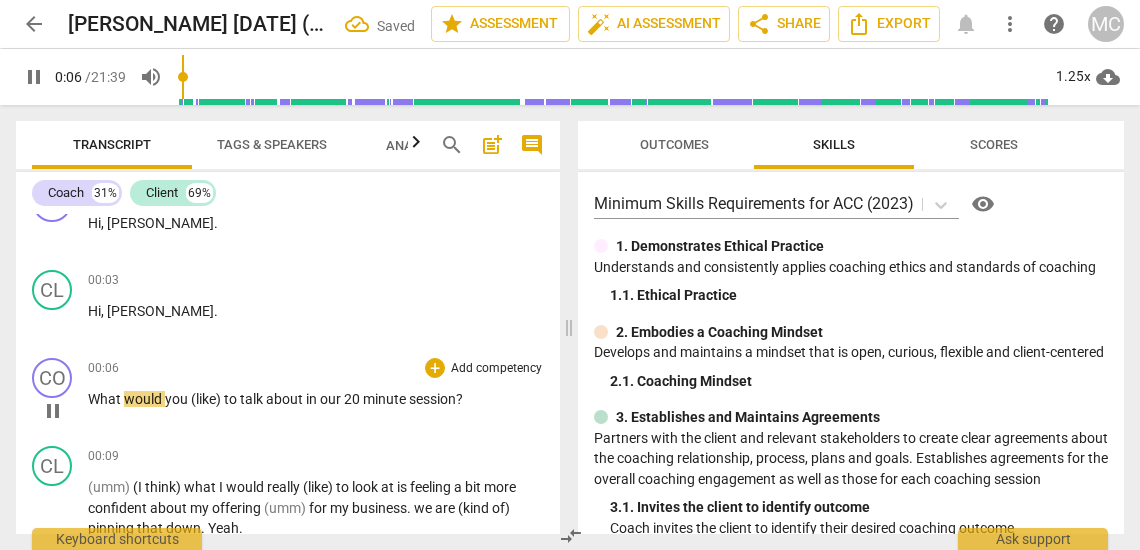 type 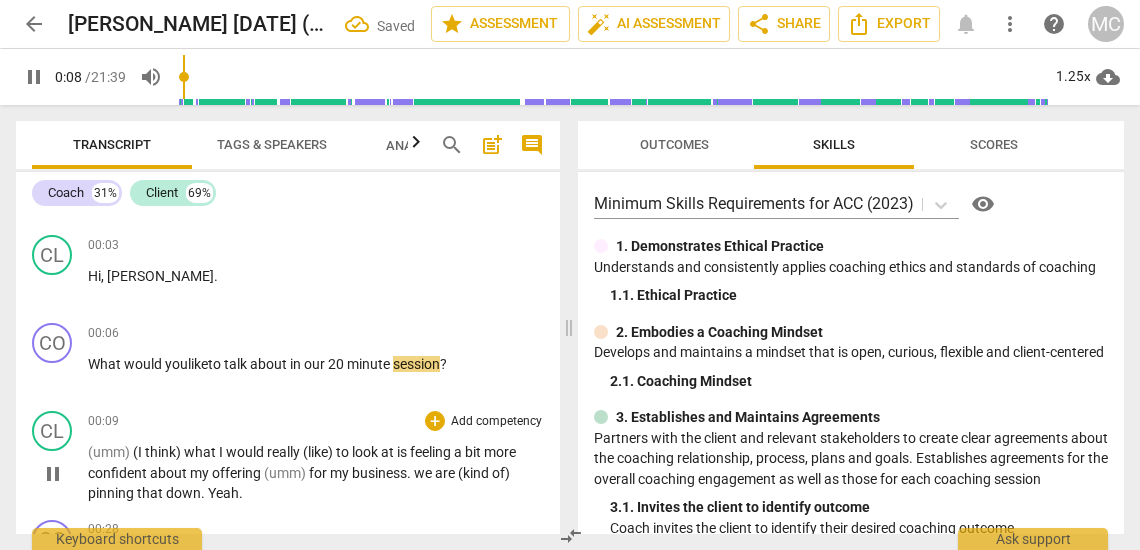 scroll, scrollTop: 89, scrollLeft: 0, axis: vertical 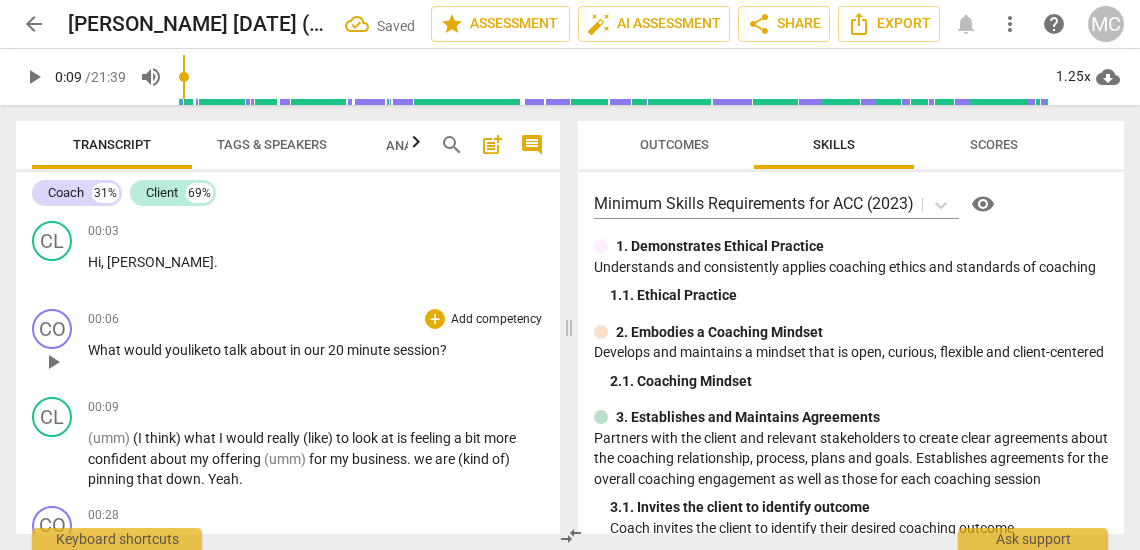 click on "minute" at bounding box center [370, 350] 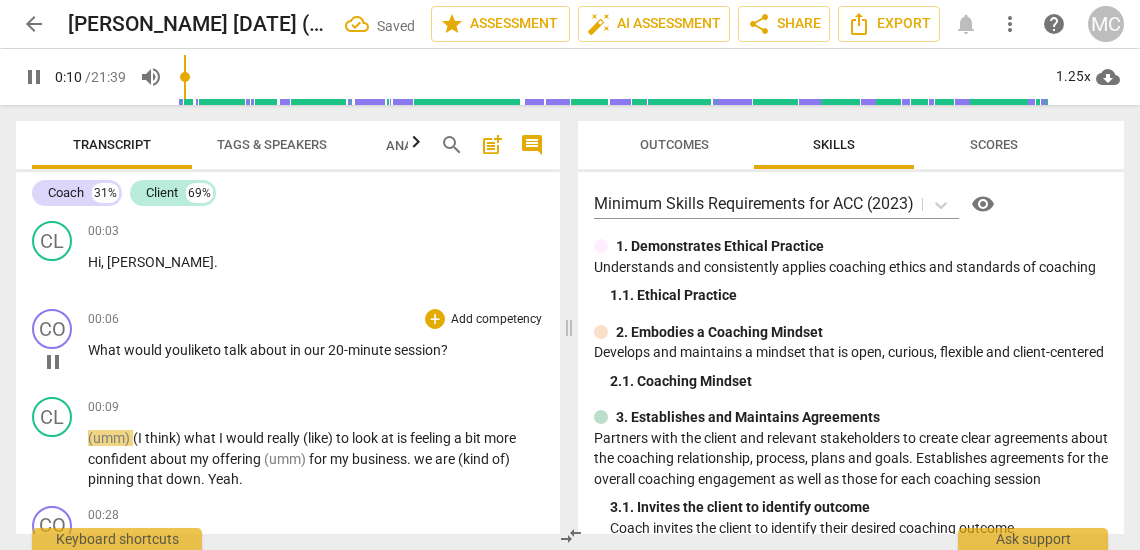 scroll, scrollTop: 166, scrollLeft: 0, axis: vertical 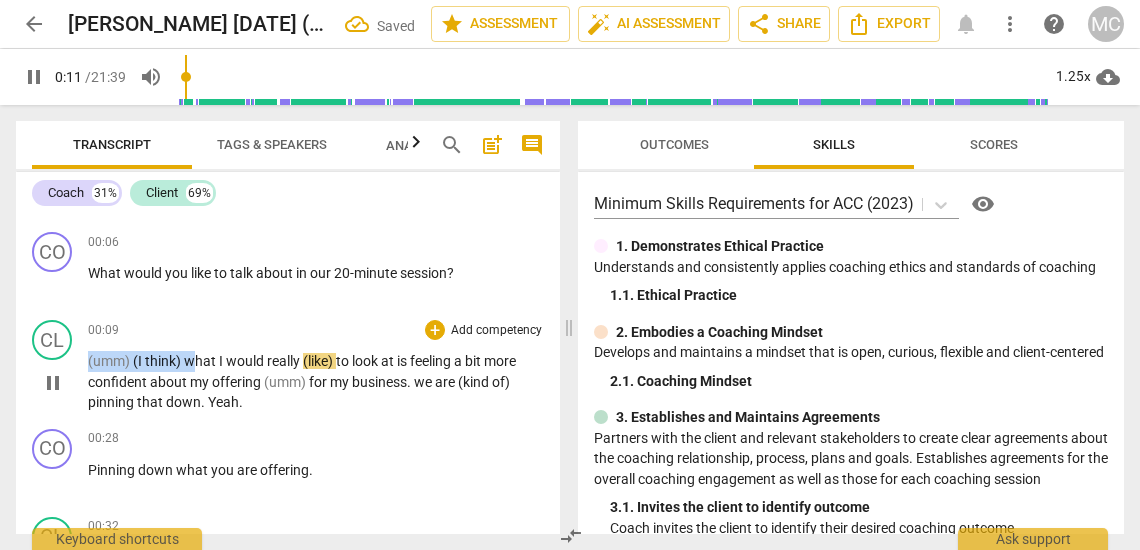 type on "12" 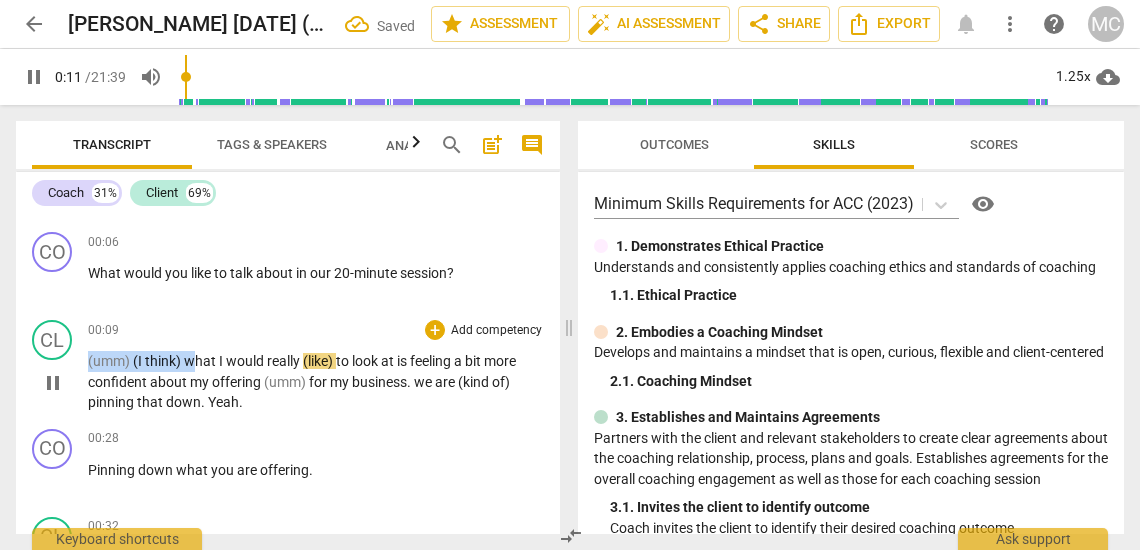 click on "CL play_arrow pause 00:09 + Add competency keyboard_arrow_right (umm)   (I   think)   what   I   would   really   (like)   to   look   at   is   feeling   a   bit   more   confident   about   my   offering   (umm)   for   my   business .   we   are   (kind   of)   pinning   that   down .   Yeah ." at bounding box center [288, 366] 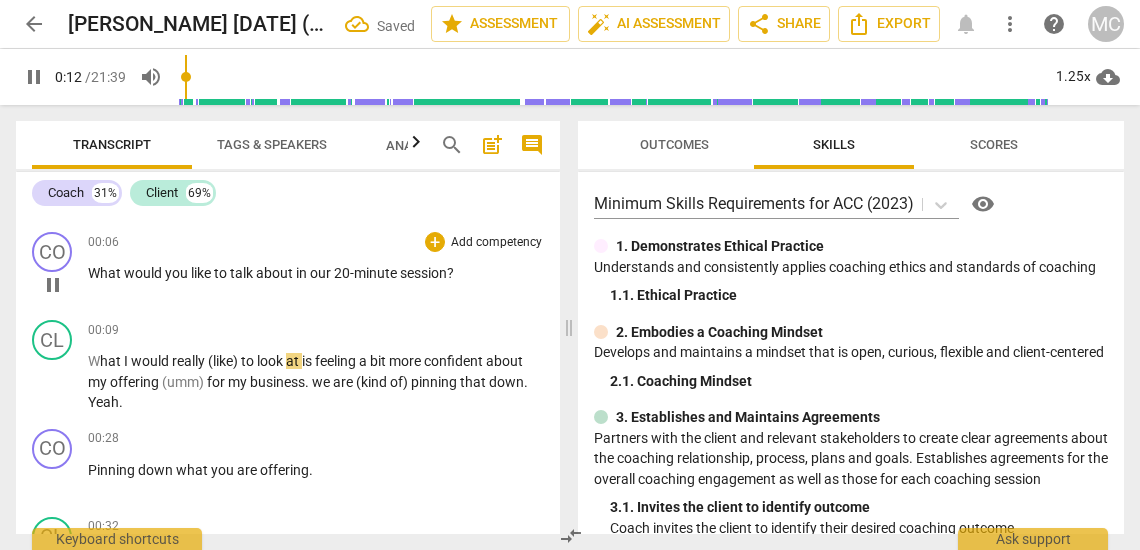 click on "00:06 + Add competency keyboard_arrow_right" at bounding box center (316, 242) 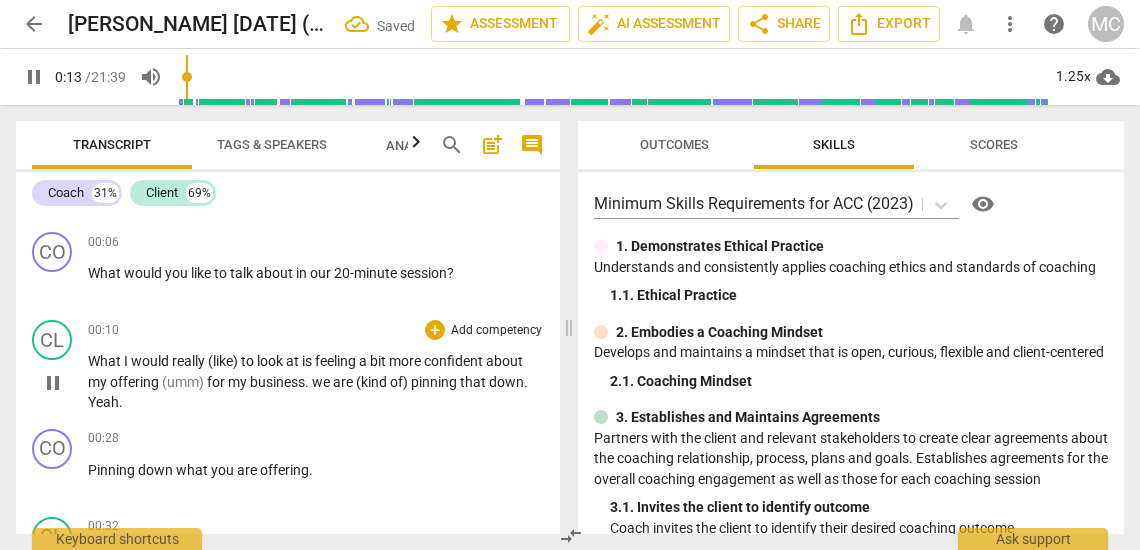 click on "I" at bounding box center [127, 361] 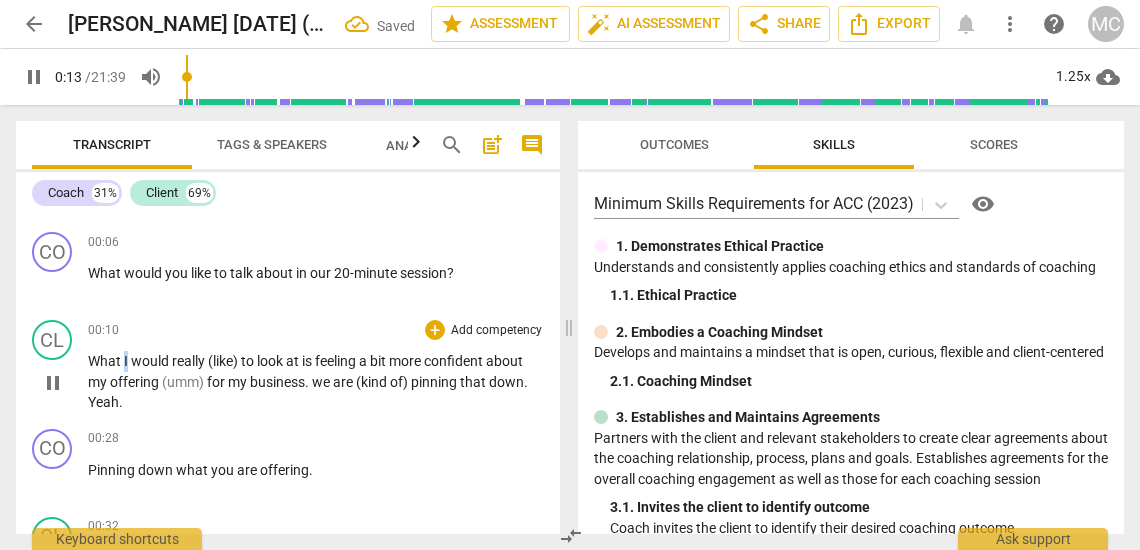 click on "I" at bounding box center (127, 361) 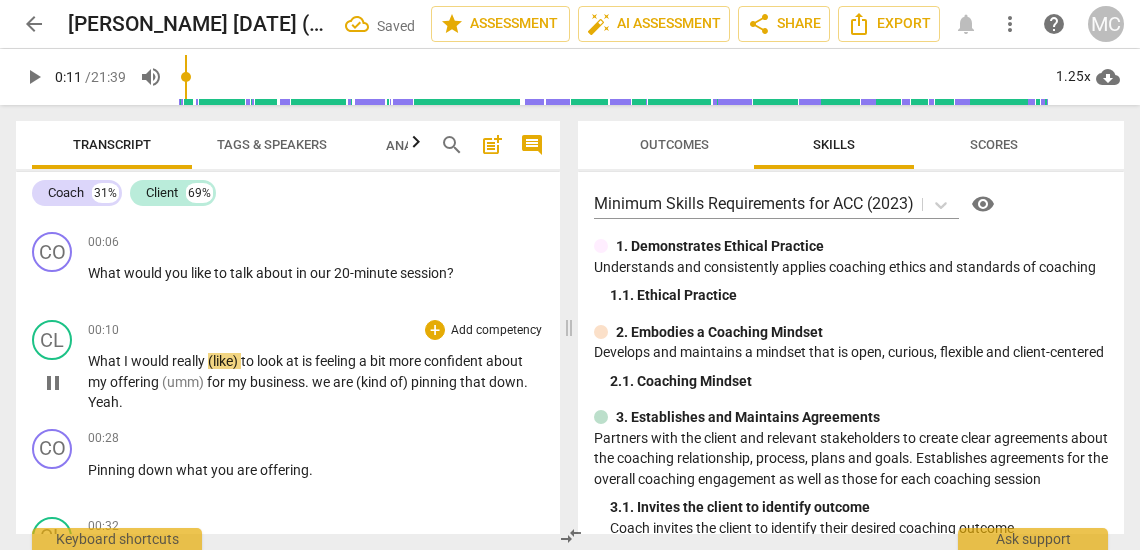 click on "(like)" at bounding box center [224, 361] 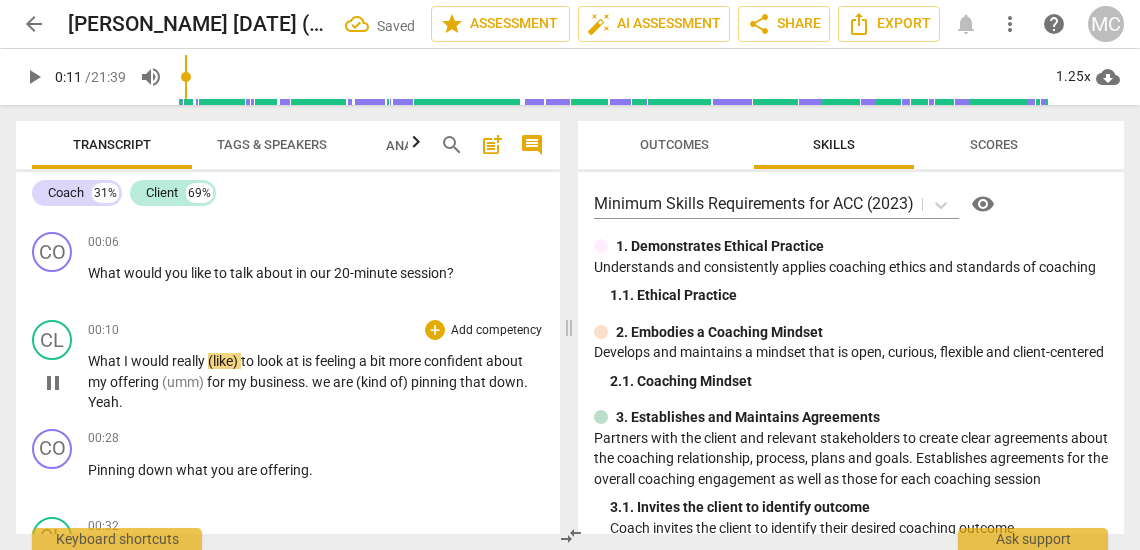 type on "11" 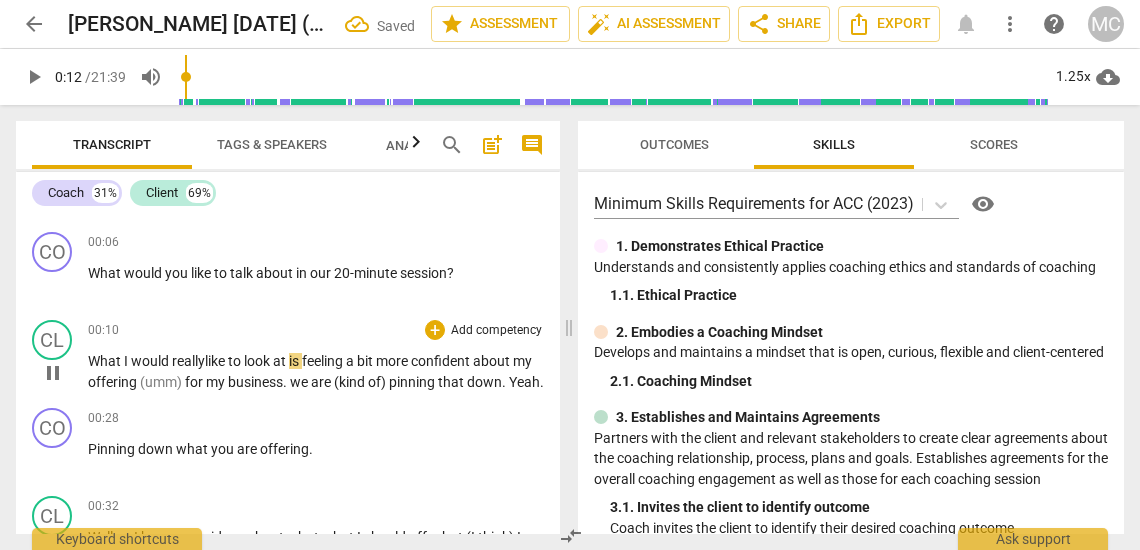 click on "is" at bounding box center [295, 361] 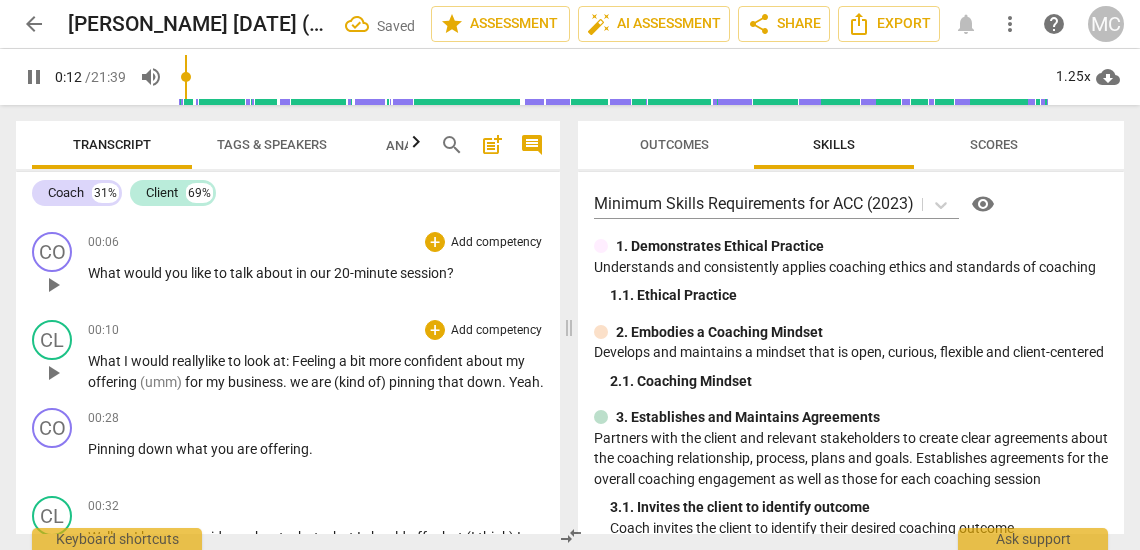 click on "CO play_arrow pause 00:06 + Add competency keyboard_arrow_right What   would   you   like   to   talk   about   in   our   20-minute   session ?" at bounding box center [288, 268] 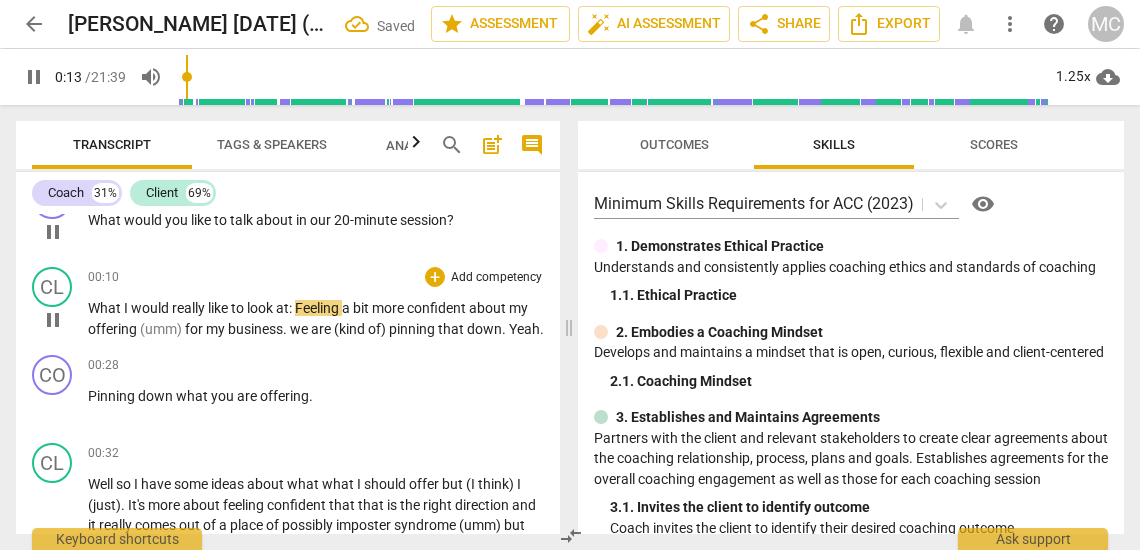 scroll, scrollTop: 218, scrollLeft: 0, axis: vertical 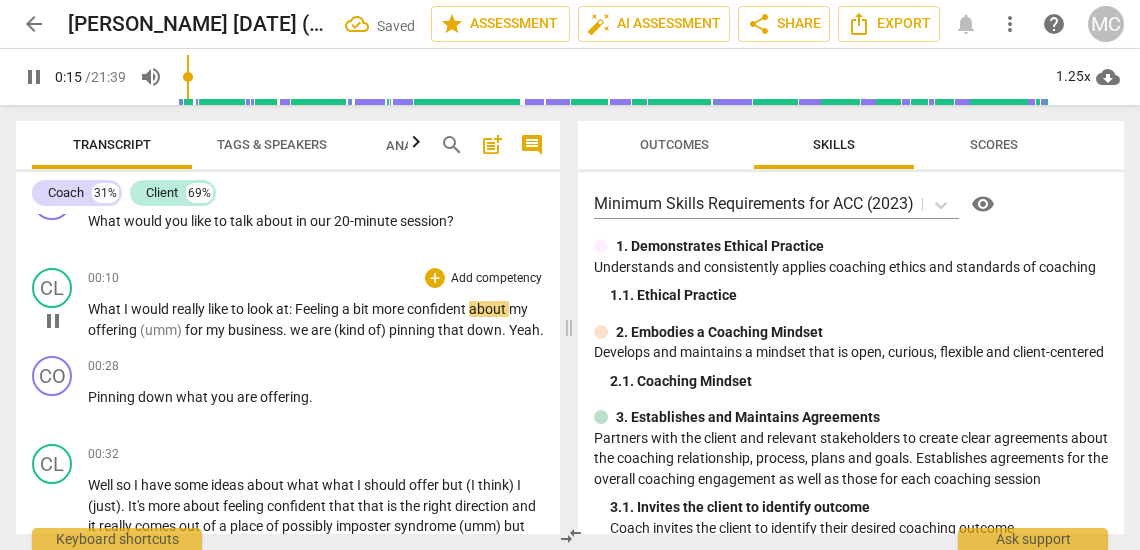click on "(umm)" at bounding box center [162, 330] 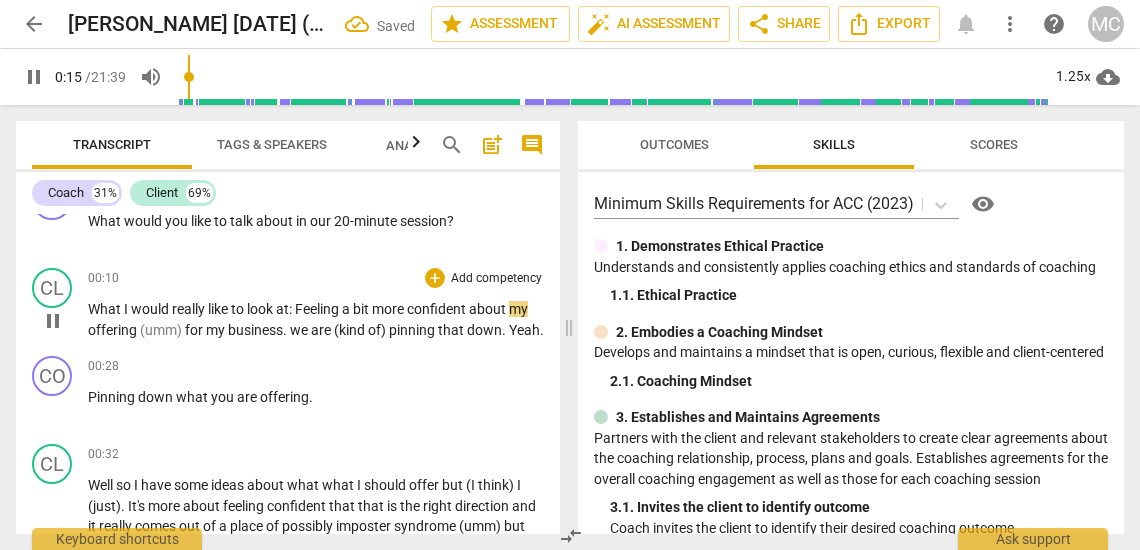 type on "16" 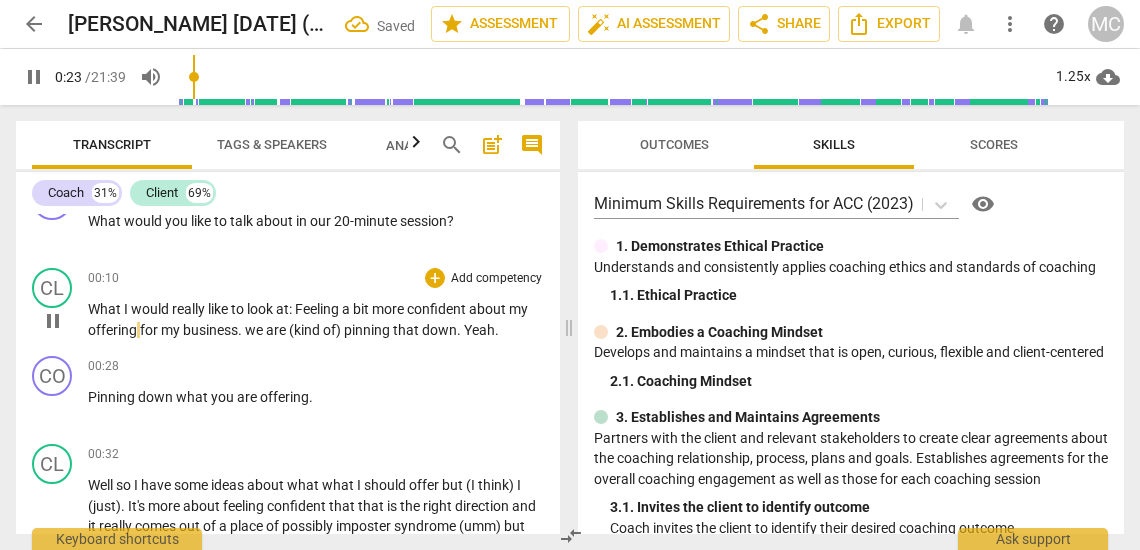 click on "we" at bounding box center (255, 330) 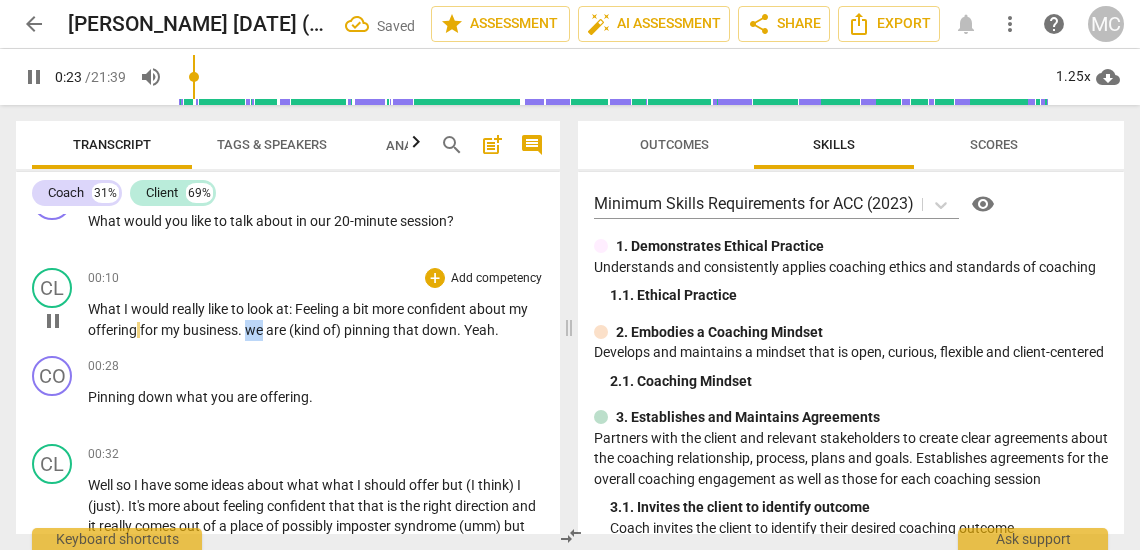 click on "we" at bounding box center [255, 330] 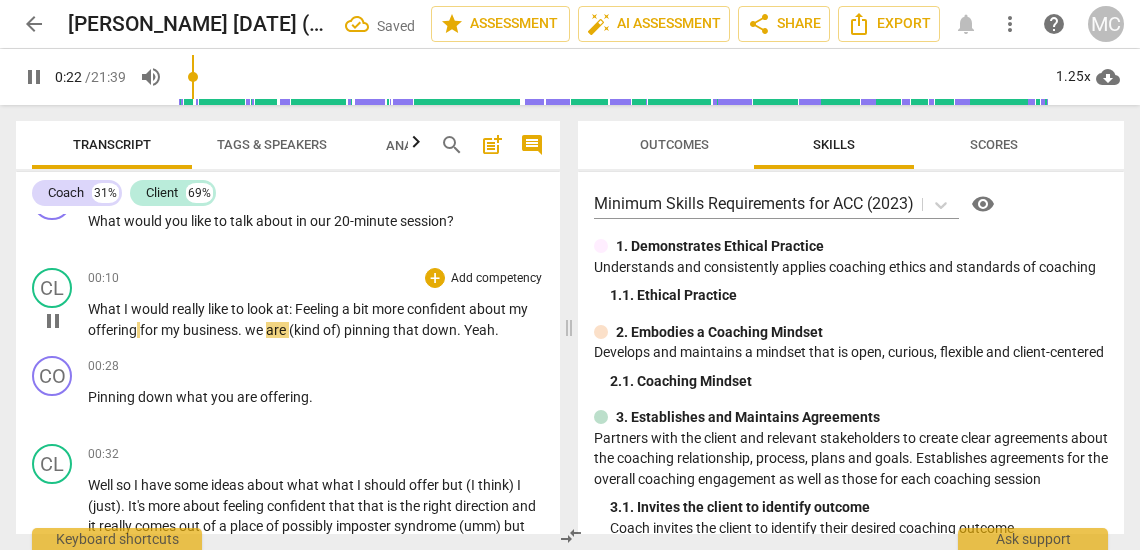 click on "." at bounding box center (241, 330) 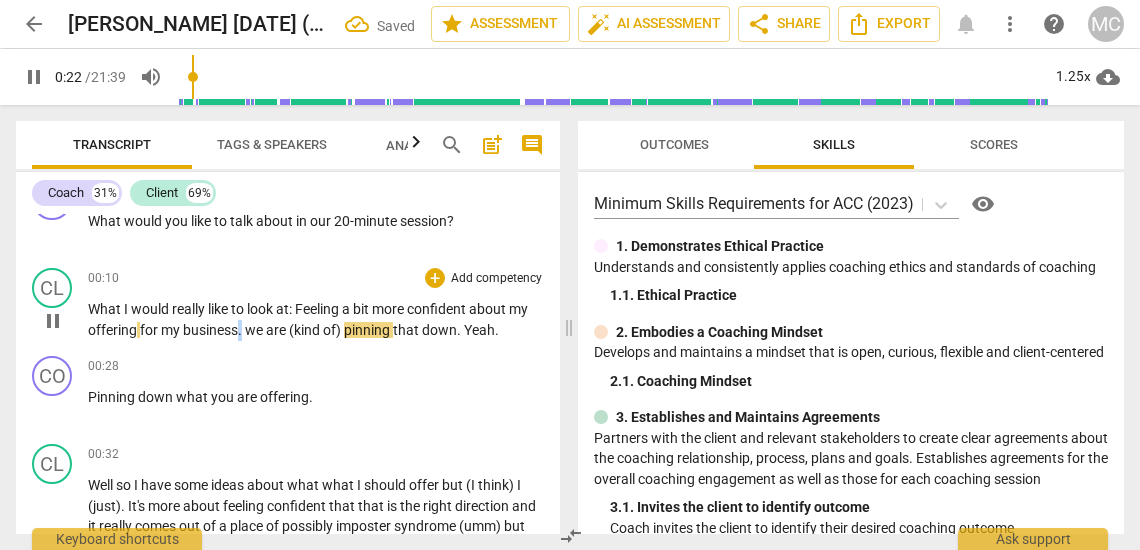 click on "." at bounding box center [241, 330] 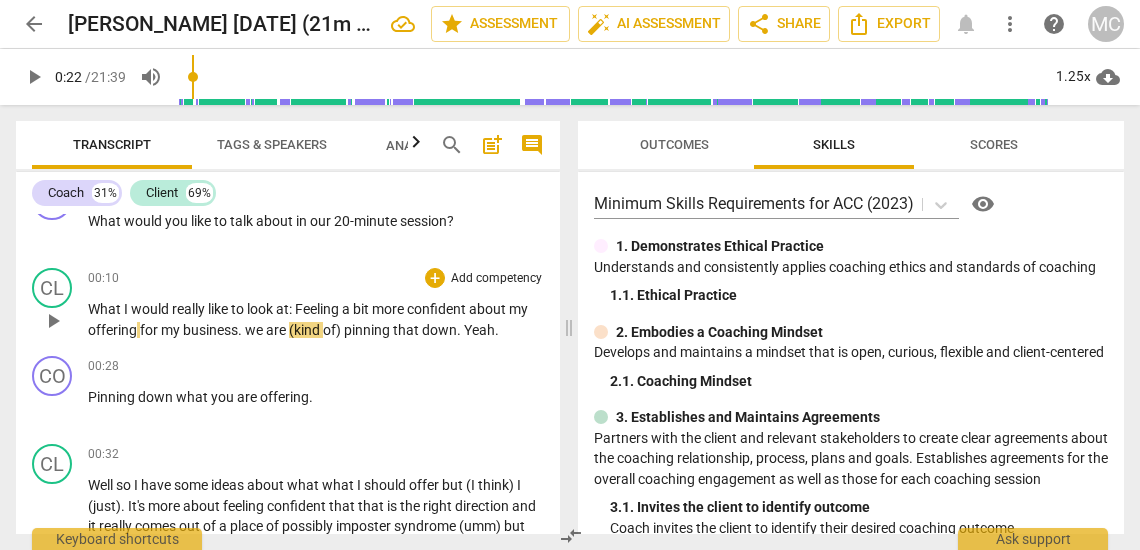 click on "we" at bounding box center [255, 330] 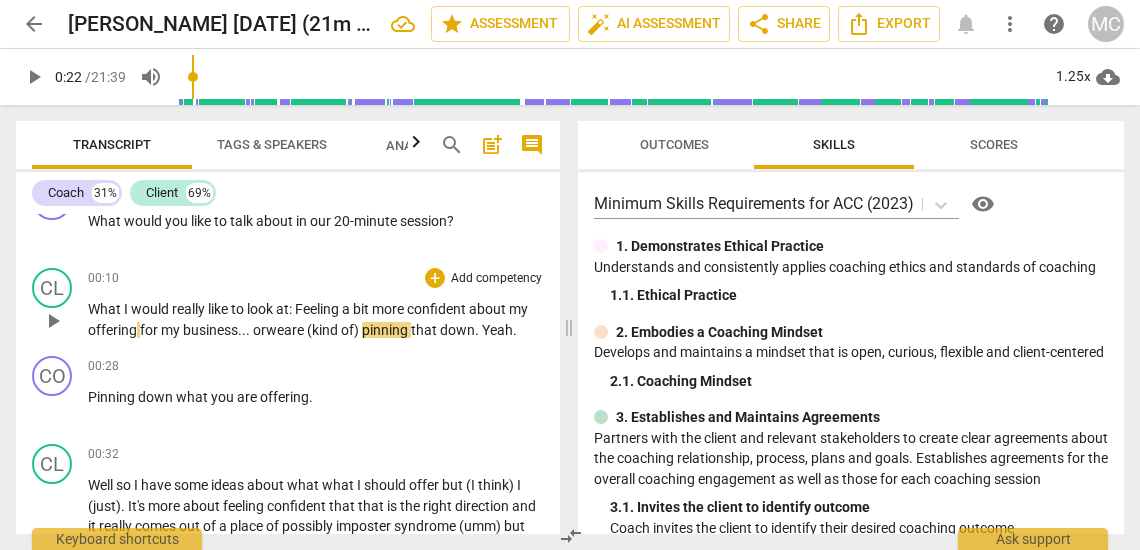 click on "are" at bounding box center (295, 330) 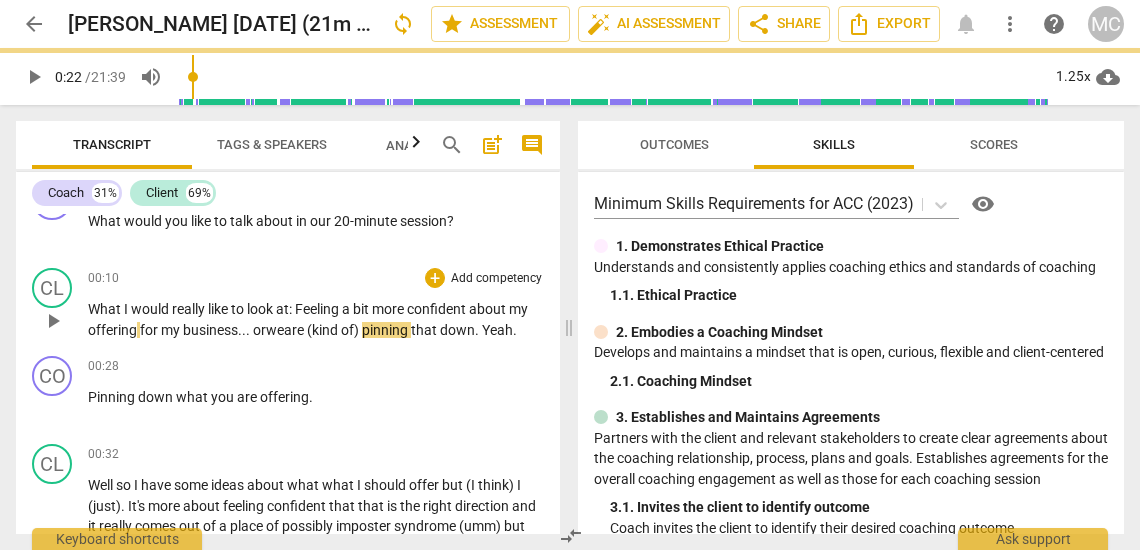 click on "are" at bounding box center [295, 330] 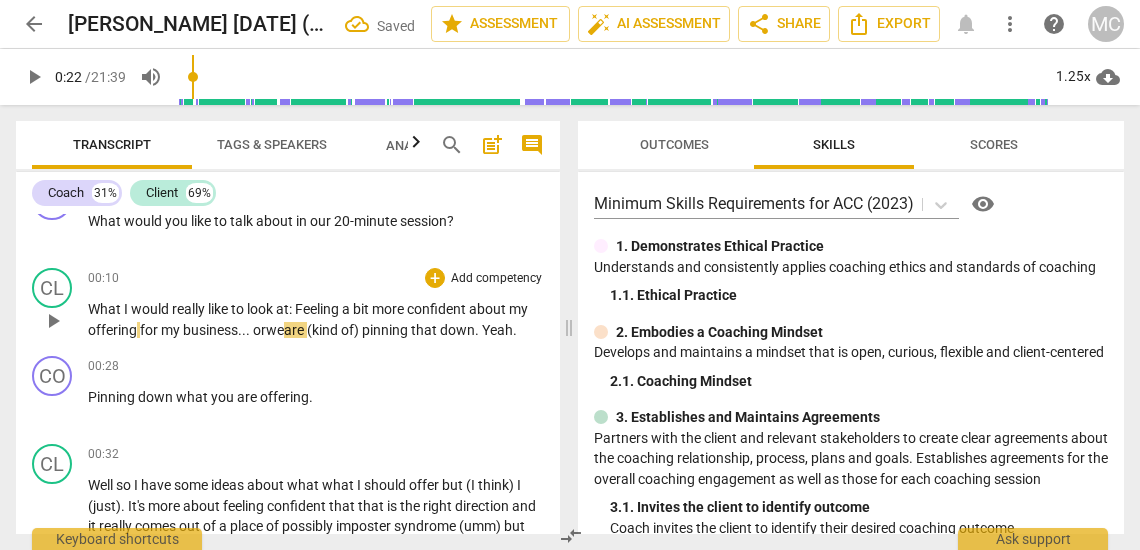 click on "are" at bounding box center [295, 330] 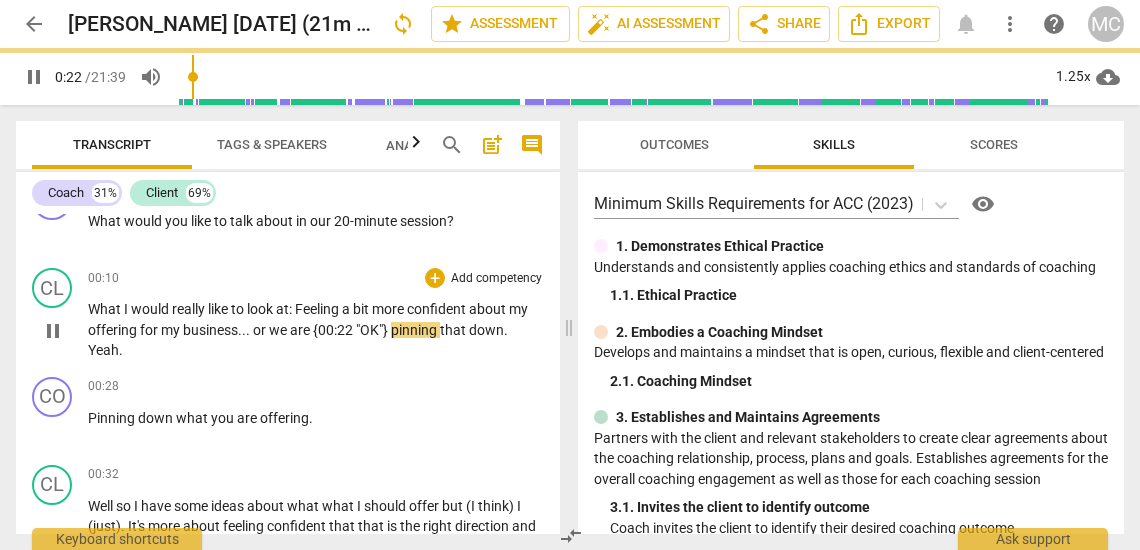 click on "00:10 + Add competency keyboard_arrow_right What   I   would   really   like   to   look   at :   Feeling   a   bit   more   confident   about   my   offering   for   my   business . . .   or   we   are   {00:22   "OK"}   pinning   that   down .   Yeah ." at bounding box center [316, 314] 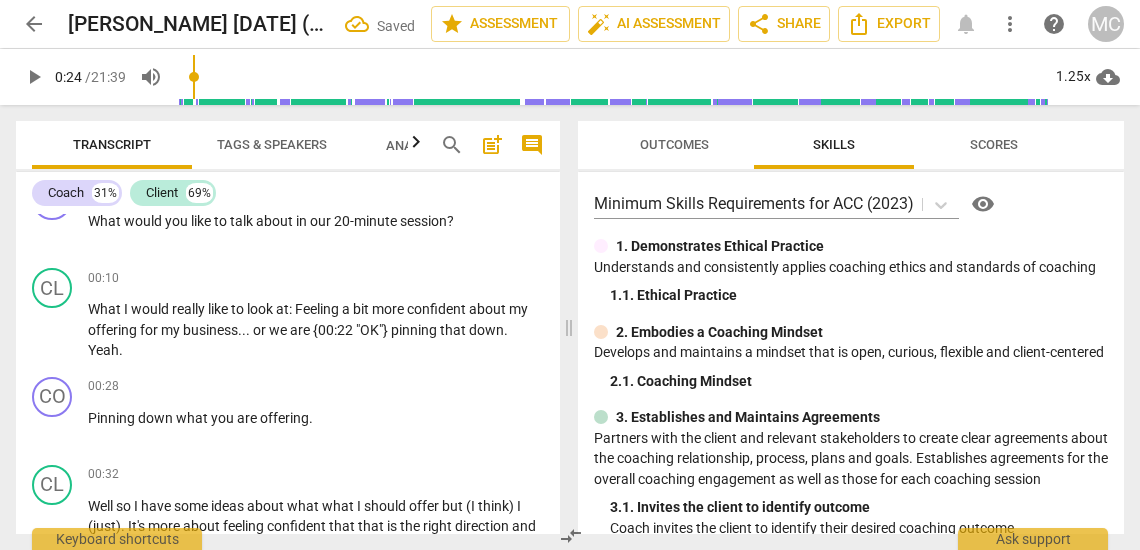 click on "we" at bounding box center (279, 330) 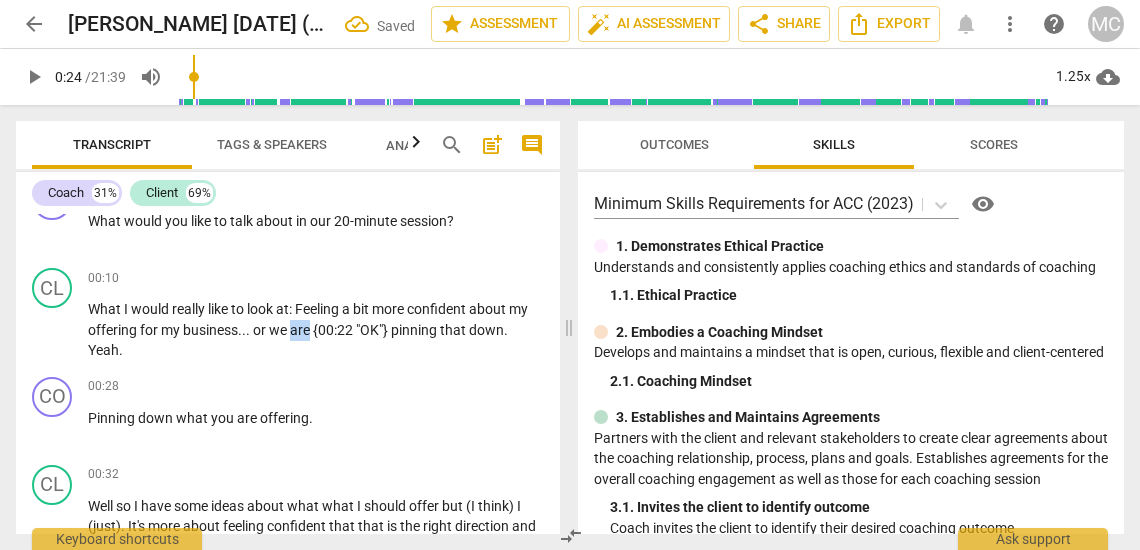 click on "we" at bounding box center [279, 330] 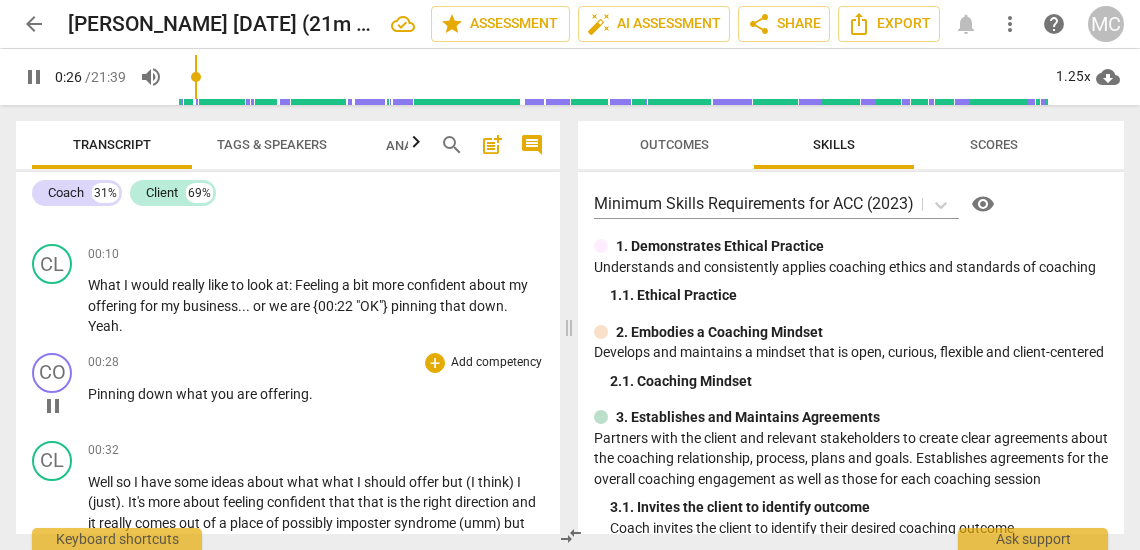 scroll, scrollTop: 242, scrollLeft: 0, axis: vertical 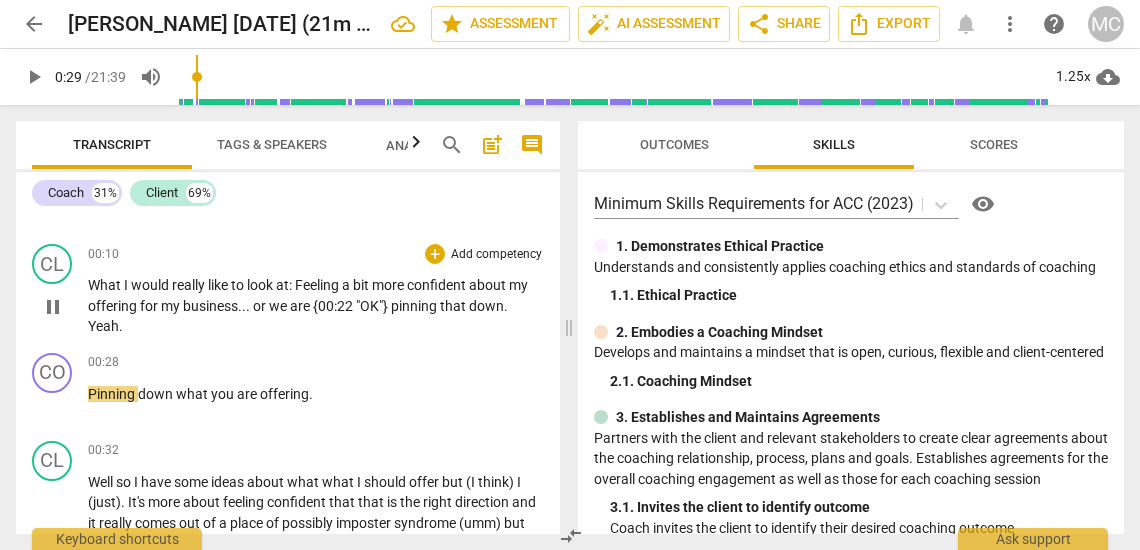 click on "Yeah" at bounding box center (103, 326) 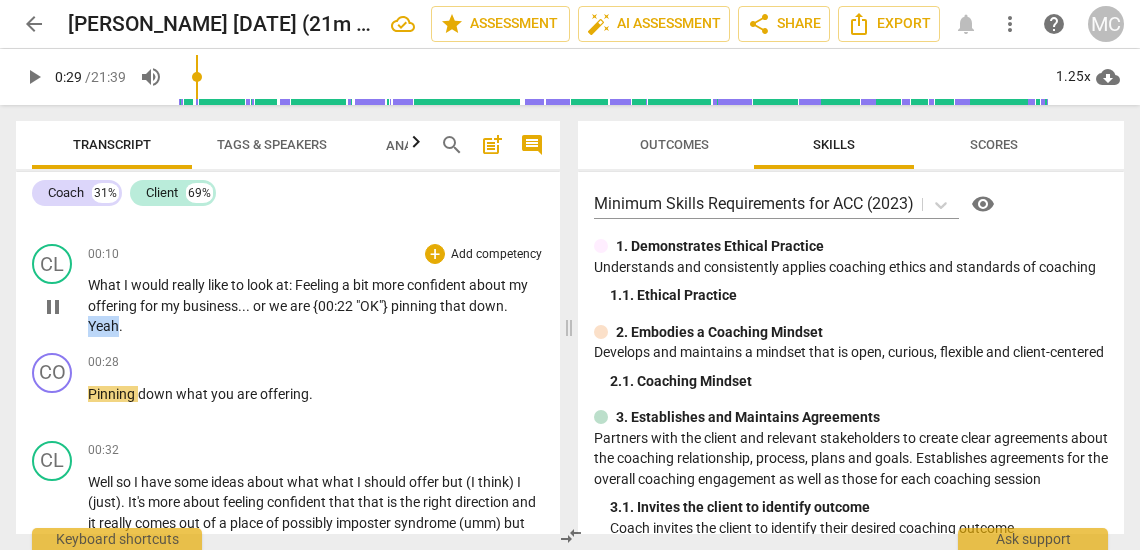 click on "Yeah" at bounding box center (103, 326) 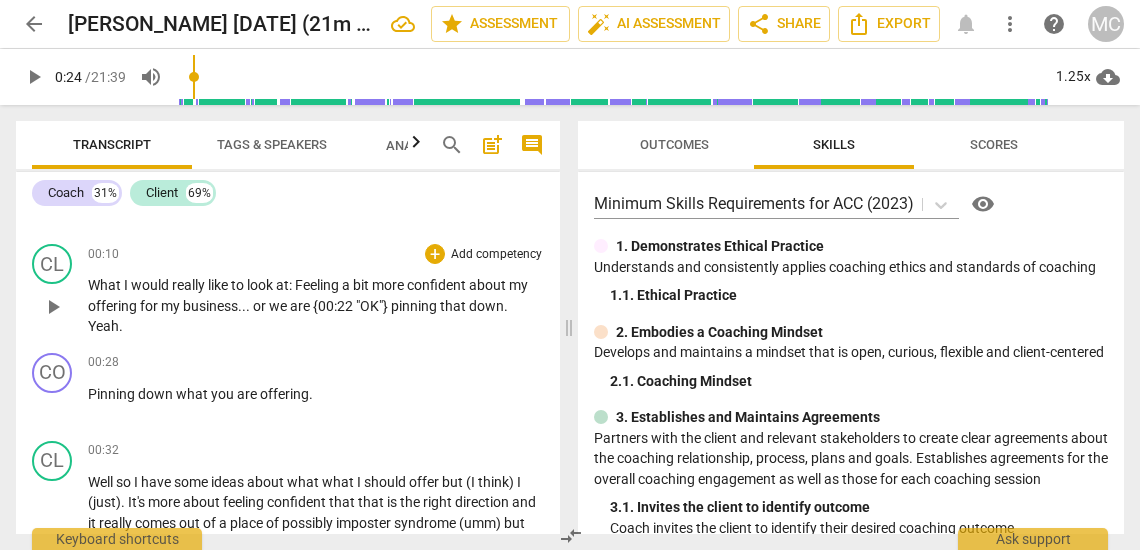 click on "Yeah" at bounding box center [103, 326] 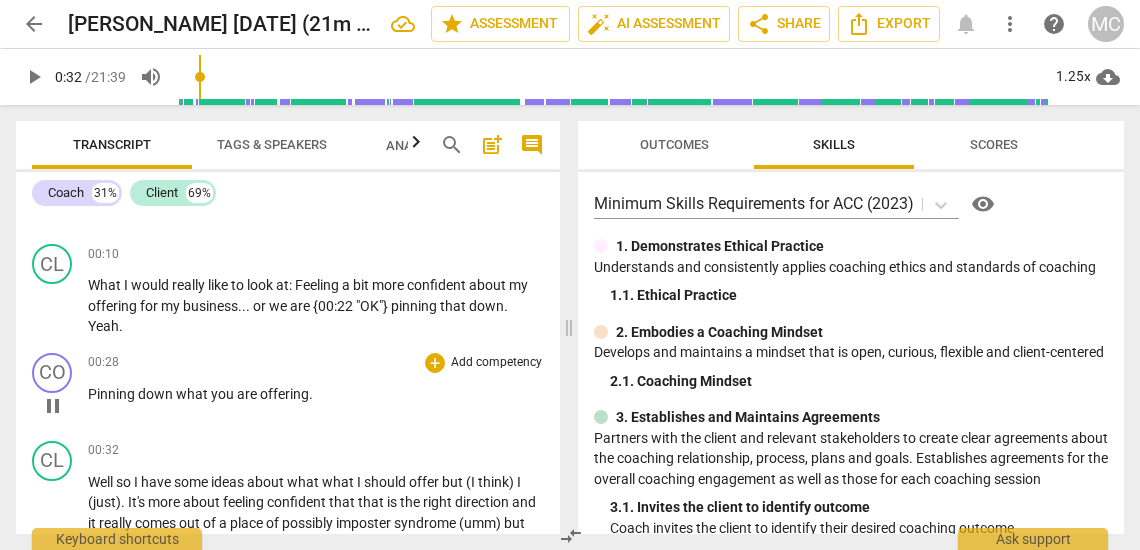 click on "Pinning   down   what   you   are   offering ." at bounding box center (316, 394) 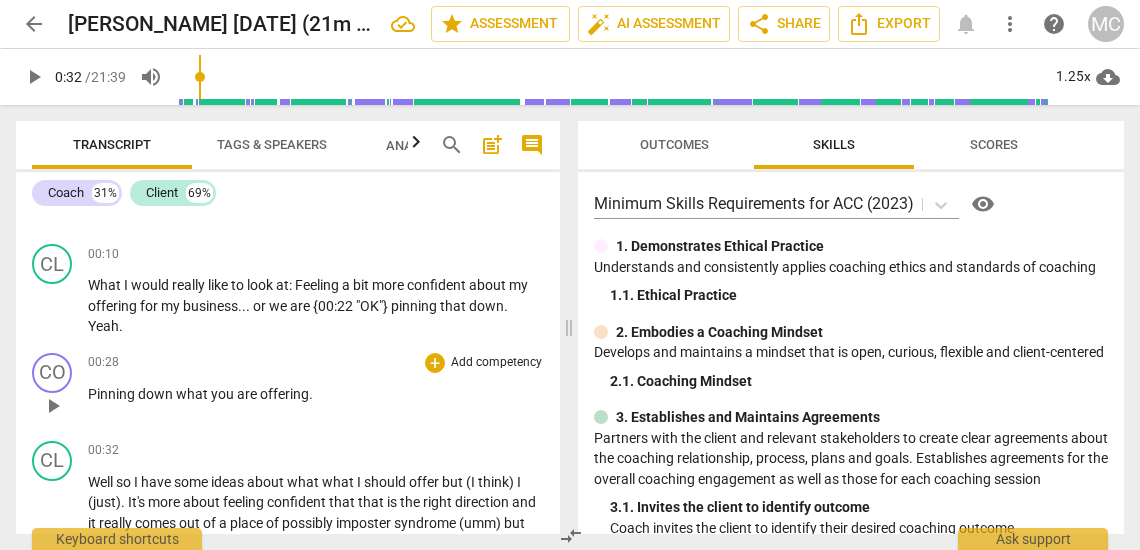 type 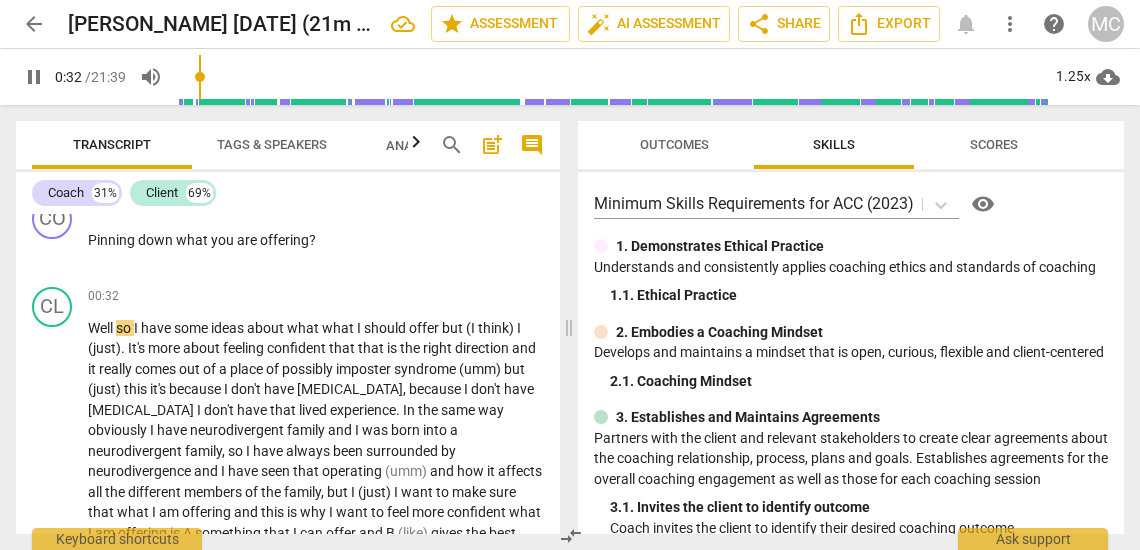scroll, scrollTop: 396, scrollLeft: 0, axis: vertical 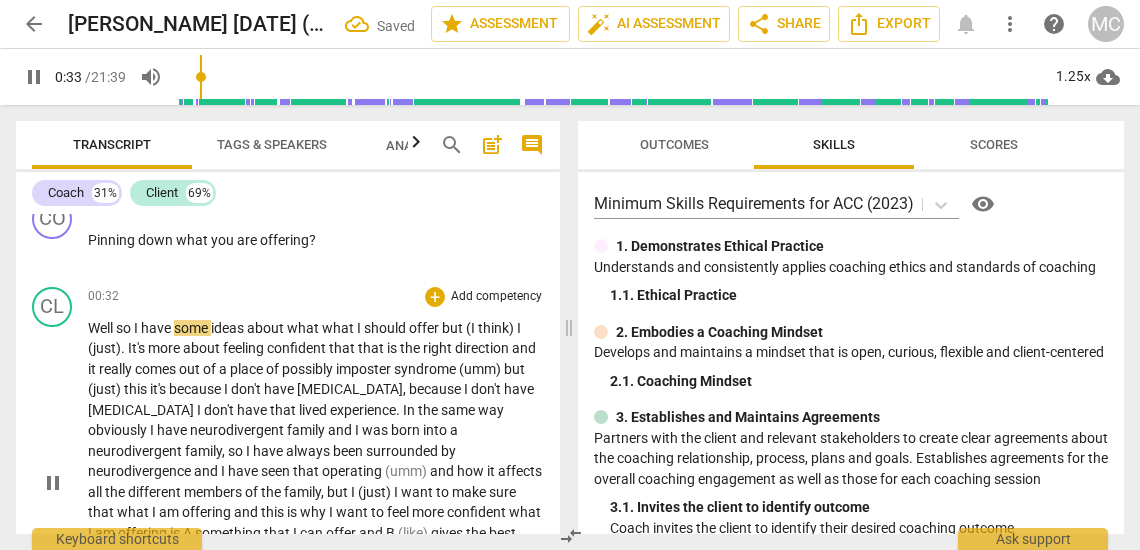 click on "Well" at bounding box center (102, 328) 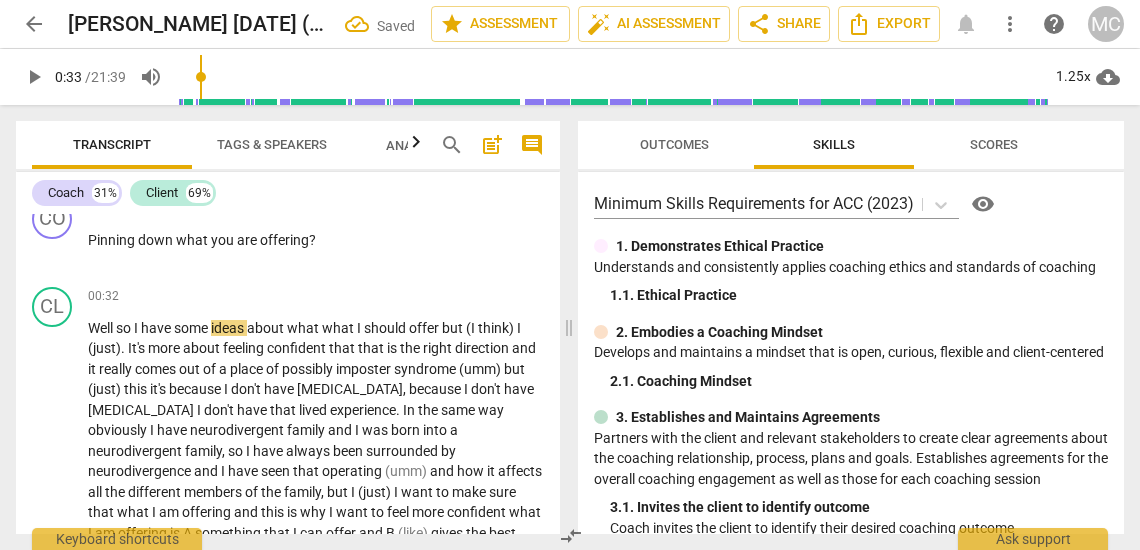 click on "comment" at bounding box center (532, 145) 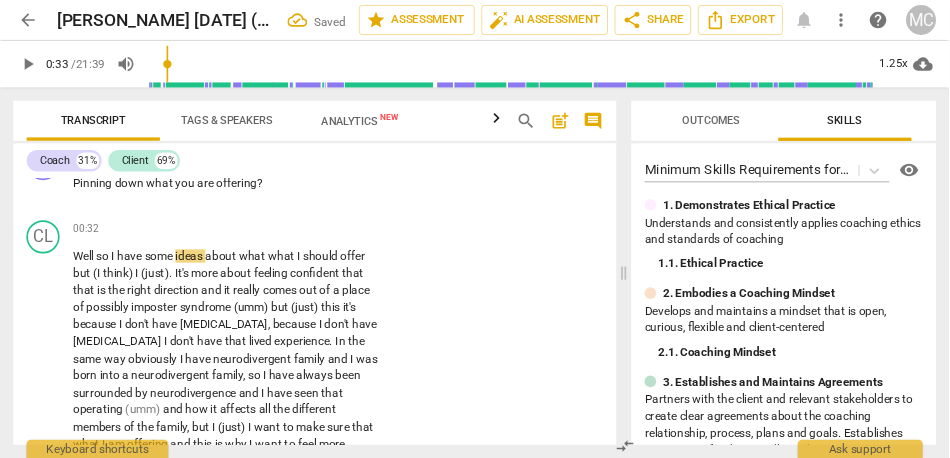 scroll, scrollTop: 400, scrollLeft: 0, axis: vertical 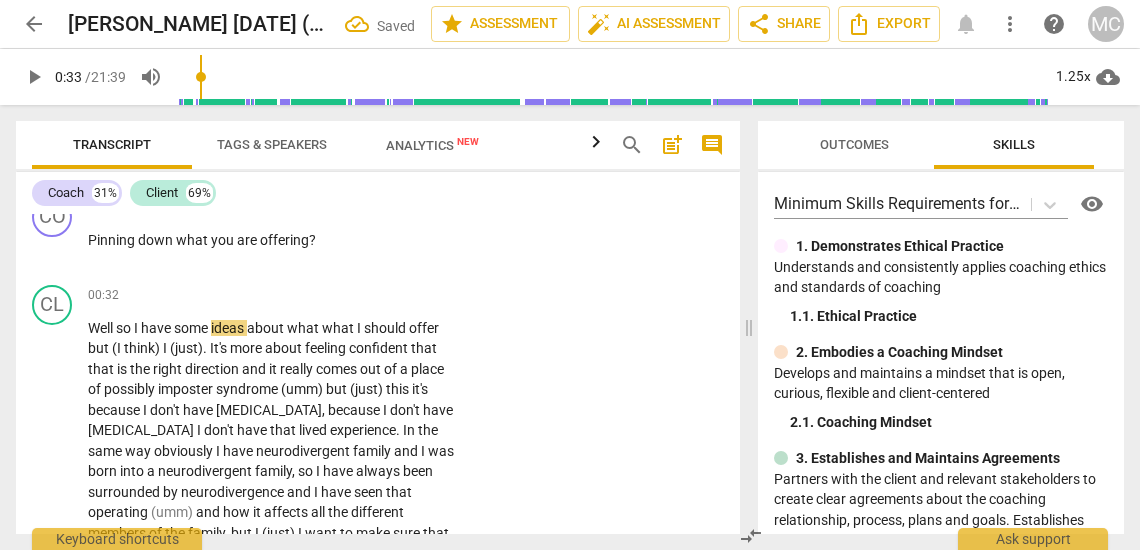 drag, startPoint x: 622, startPoint y: 319, endPoint x: 744, endPoint y: 313, distance: 122.14745 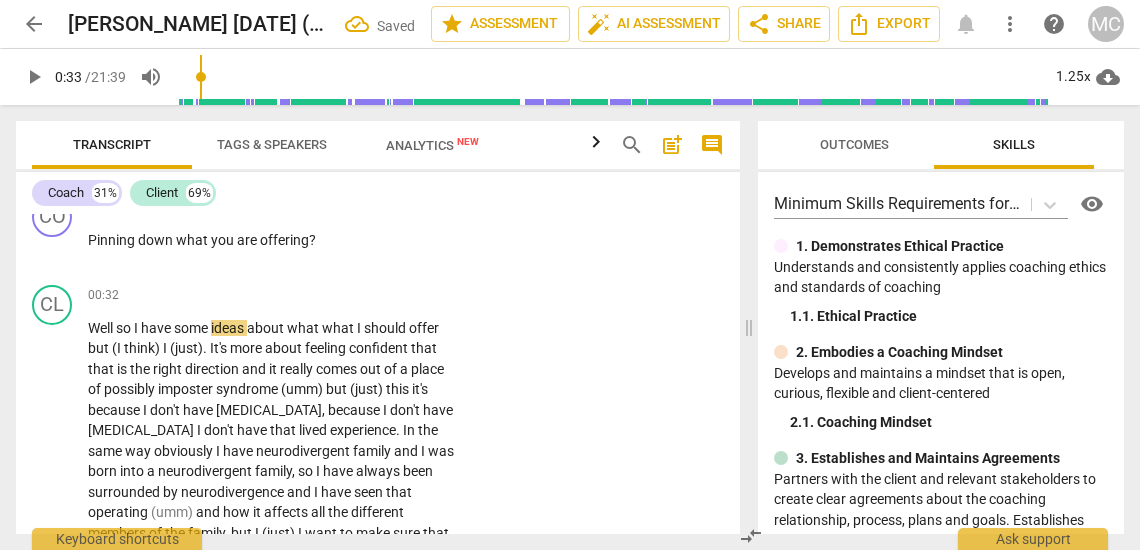 click at bounding box center [749, 327] 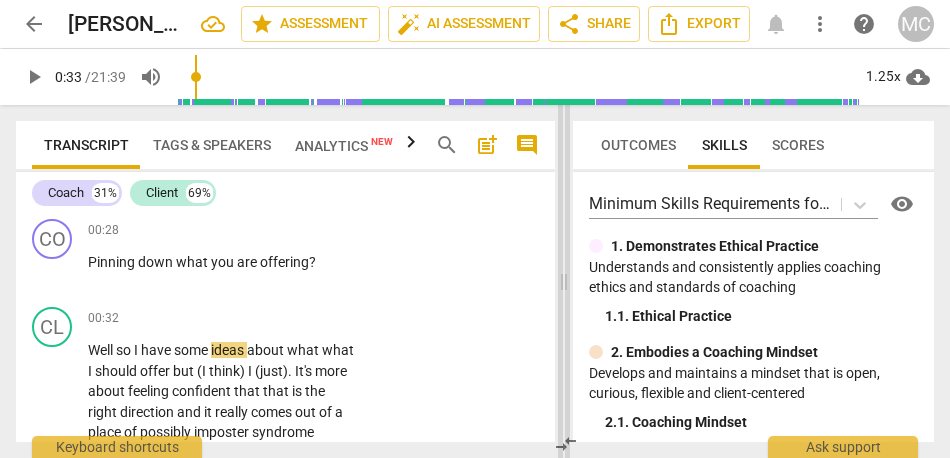 scroll, scrollTop: 380, scrollLeft: 0, axis: vertical 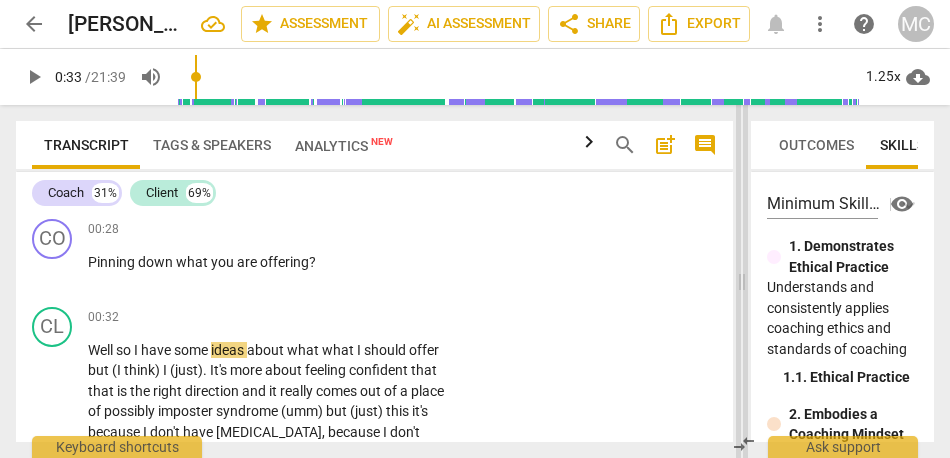 drag, startPoint x: 561, startPoint y: 285, endPoint x: 742, endPoint y: 268, distance: 181.79659 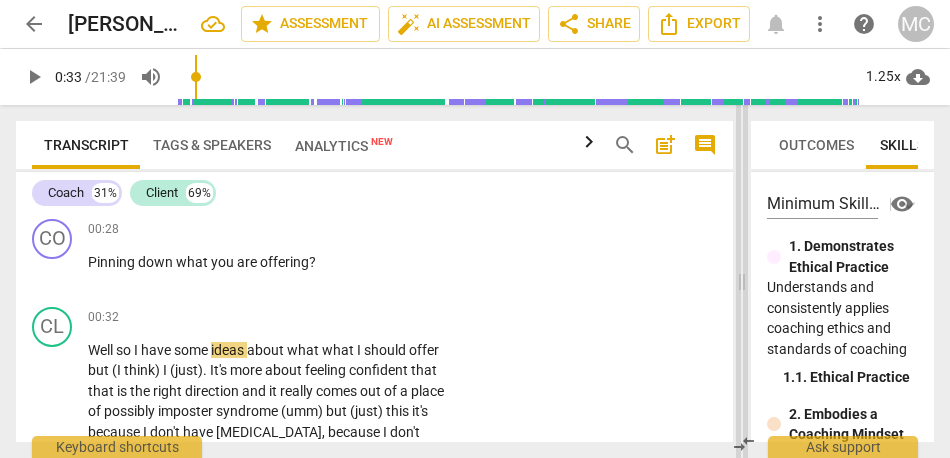 click at bounding box center [742, 281] 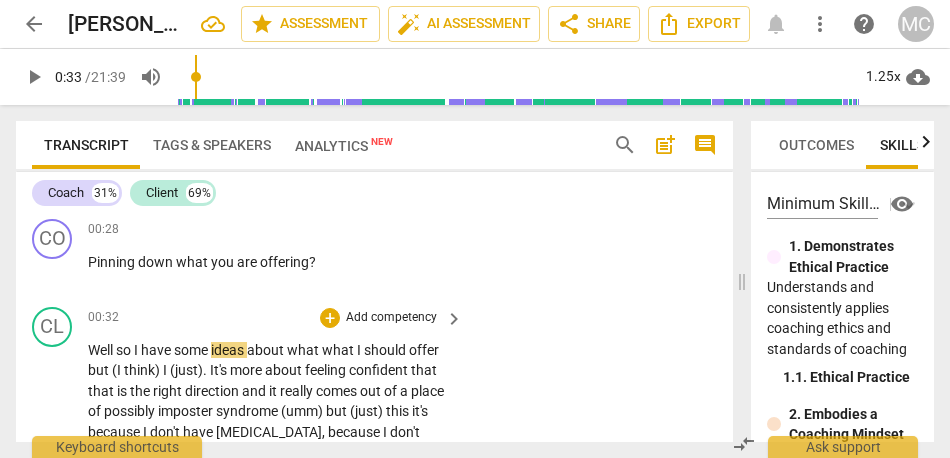 click on "Well" at bounding box center (102, 350) 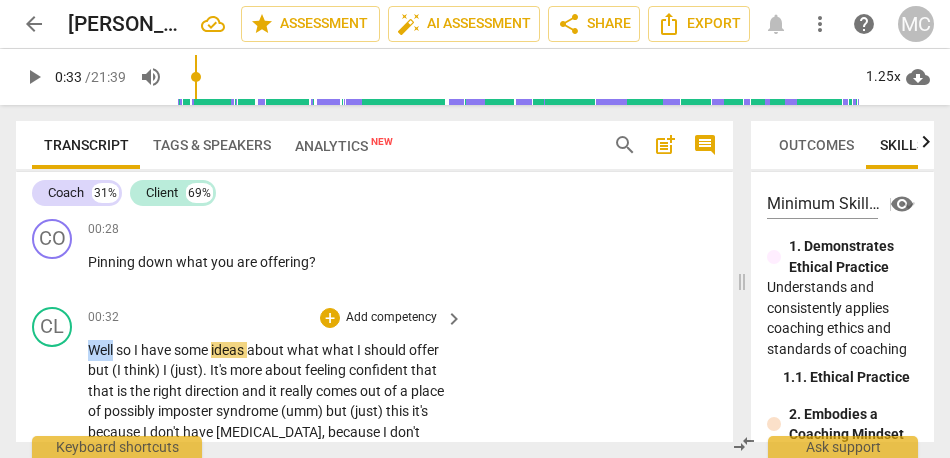 click on "Well" at bounding box center (102, 350) 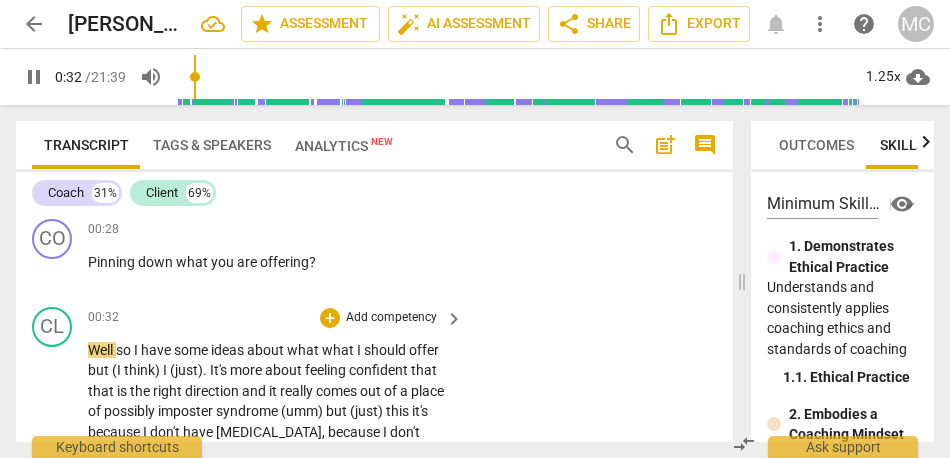 type on "33" 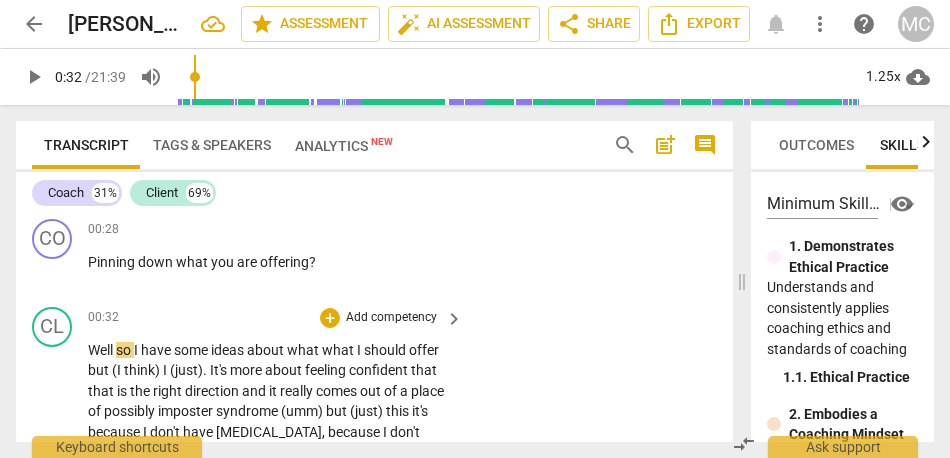 click on "I" at bounding box center (137, 350) 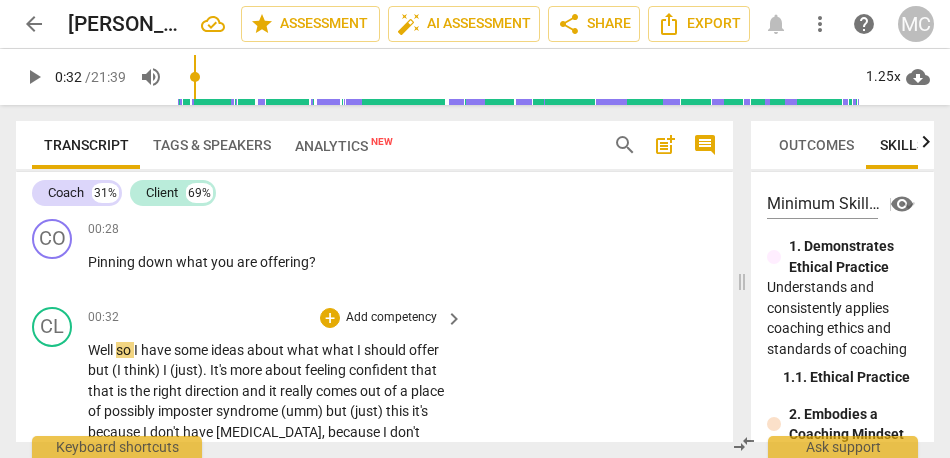 type 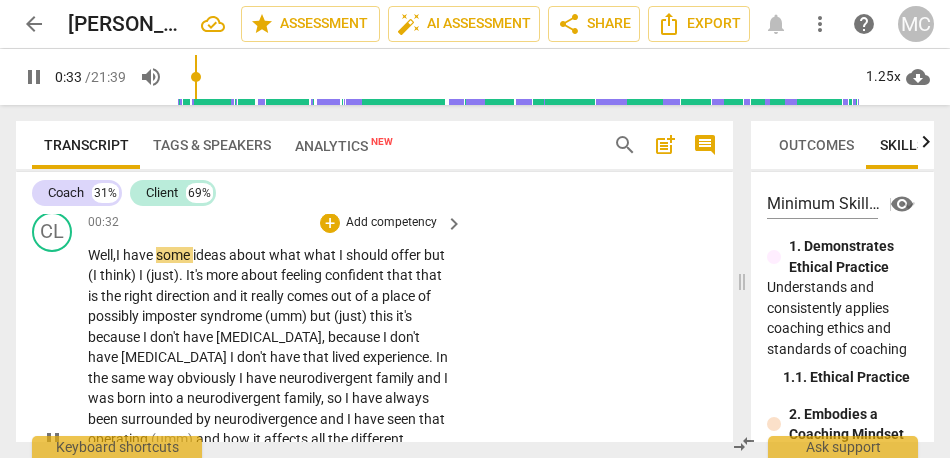 scroll, scrollTop: 490, scrollLeft: 0, axis: vertical 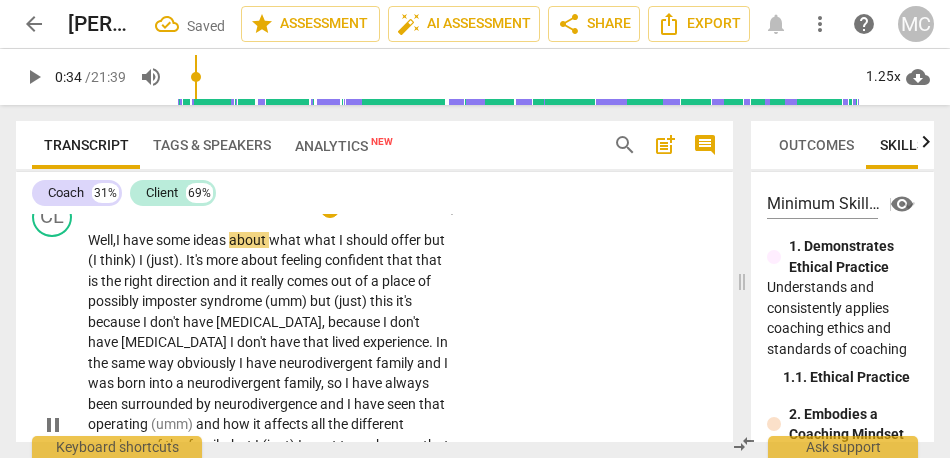 click on "have" at bounding box center [139, 240] 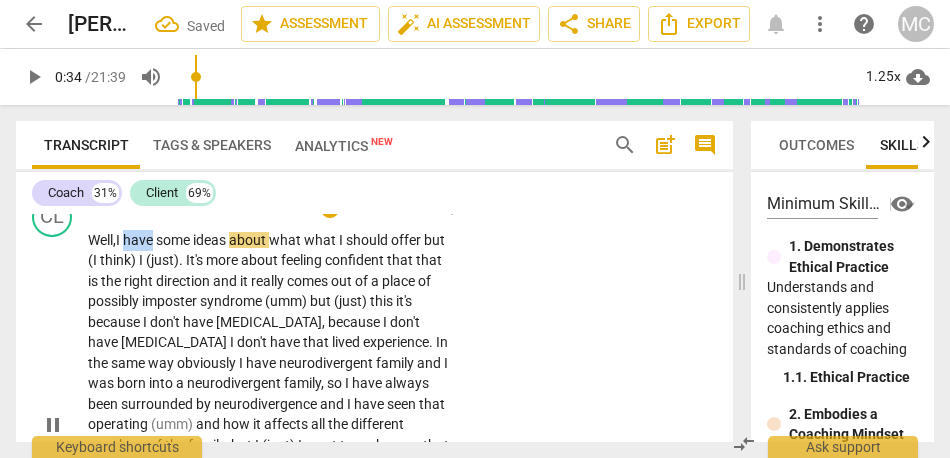 click on "have" at bounding box center [139, 240] 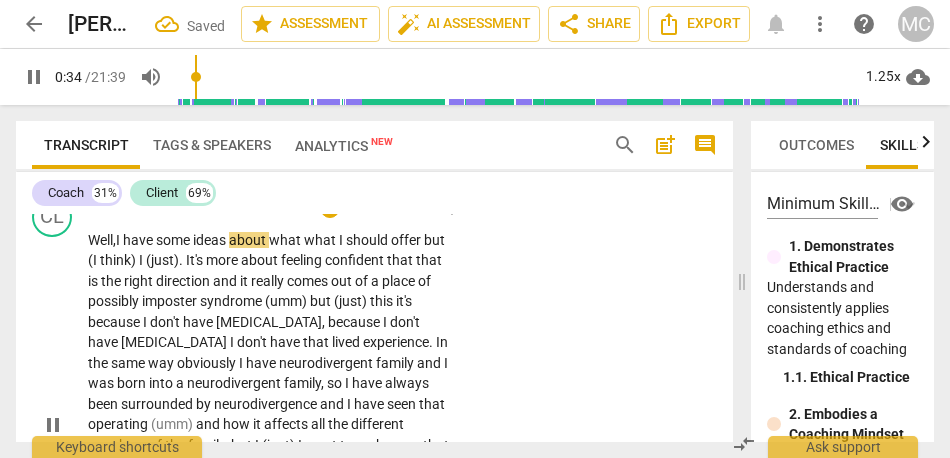 click on "what" at bounding box center [321, 240] 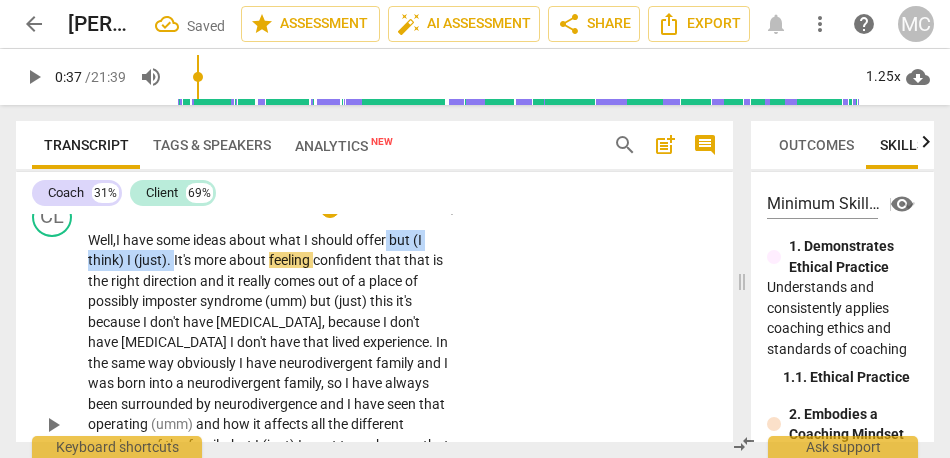 drag, startPoint x: 173, startPoint y: 259, endPoint x: 390, endPoint y: 243, distance: 217.58907 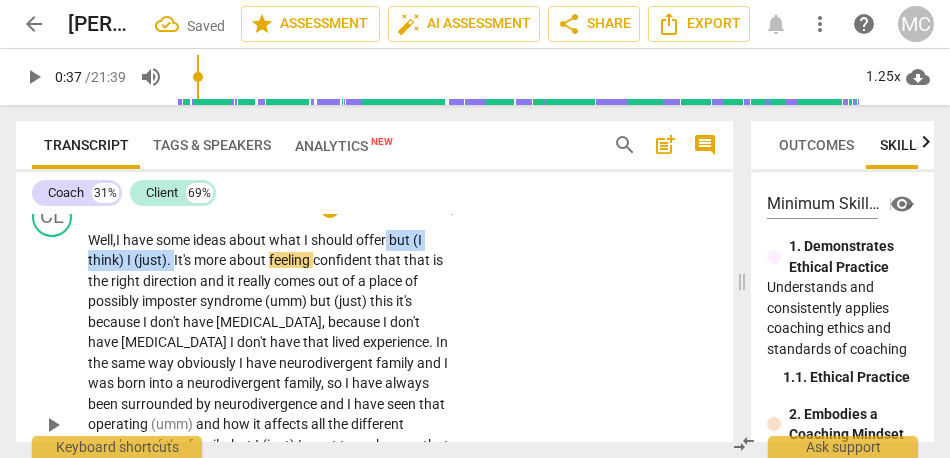 click on "Well,  I   have   some   ideas   about   what   I   should   offer   but   (I   think)   I   (just) .   It's   more   about   feeling   confident   that   that   is   the   right   direction   and   it   really   comes   out   of   a   place   of   possibly   imposter   syndrome   (umm)   but   (just)   this   it's   because   I   don't   have   [MEDICAL_DATA] ,   because   I   don't   have   [MEDICAL_DATA]   don't   have   that   lived   experience .   In   the   same   way   obviously   I   have   neurodivergent   family   and   I   was   born   into   a   neurodivergent   family ,   so   I   have   always   been   surrounded   by   neurodivergence   and   I   have   seen   that   operating   (umm)   and   how   it   affects   all   the   different   members   of   the   family ,   but   I   (just)   I   want   to   make   sure   that   what   I   am   offering   and   this   is   why   I   want   to   feel   more   confident   what   I   am   offering   is   A   something   that   I   can   offer   and   B   (like)" at bounding box center [270, 425] 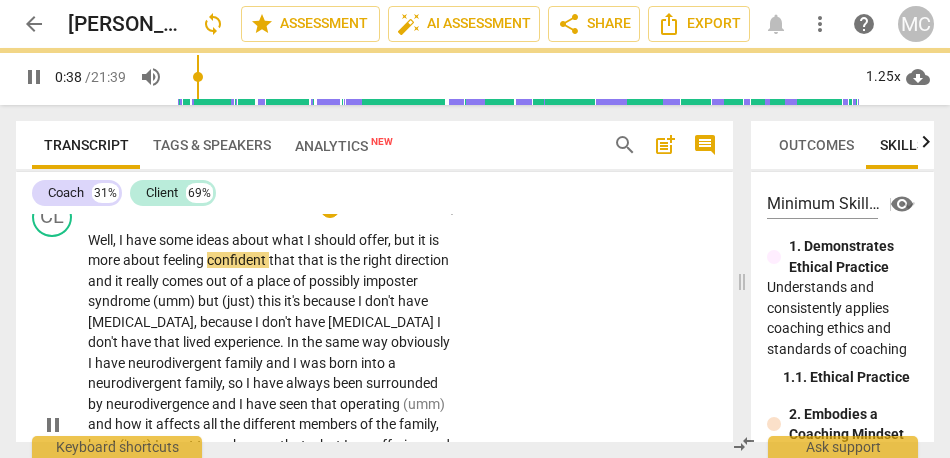 click on "CL play_arrow pause 00:32 + Add competency keyboard_arrow_right Well ,   I   have   some   ideas   about   what   I   should   offer ,   but   it   is   more   about   feeling   confident   that   that   is   the   right   direction   and   it   really   comes   out   of   a   place   of   possibly   imposter   syndrome   (umm)   but   (just)   this   it's   because   I   don't   have   [MEDICAL_DATA] ,   because   I   don't   have   [MEDICAL_DATA]   don't   have   that   lived   experience .   In   the   same   way   obviously   I   have   neurodivergent   family   and   I   was   born   into   a   neurodivergent   family ,   so   I   have   always   been   surrounded   by   neurodivergence   and   I   have   seen   that   operating   (umm)   and   how   it   affects   all   the   different   members   of   the   family ,   but   I   (just)   I   want   to   make   sure   that   what   I   am   offering   and   this   is   why   I   want   to   feel   more   confident   what   I   am   offering   is   A   something   that" at bounding box center [374, 408] 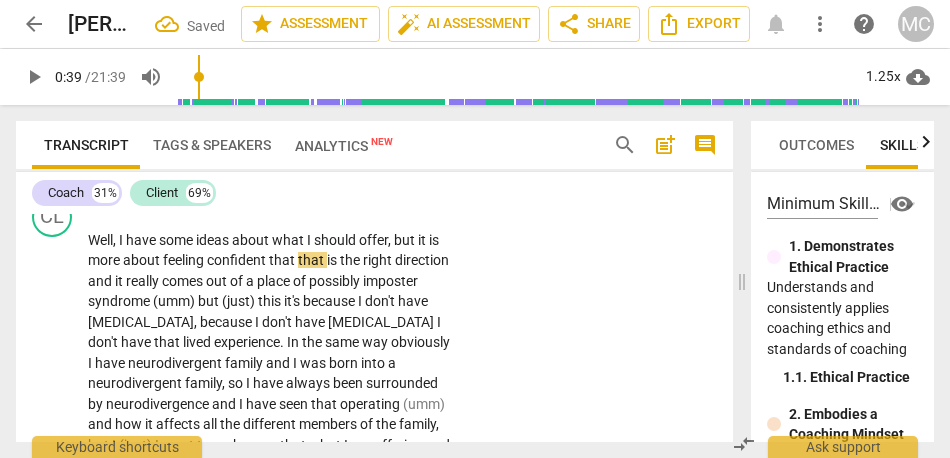 click on "but" at bounding box center (406, 240) 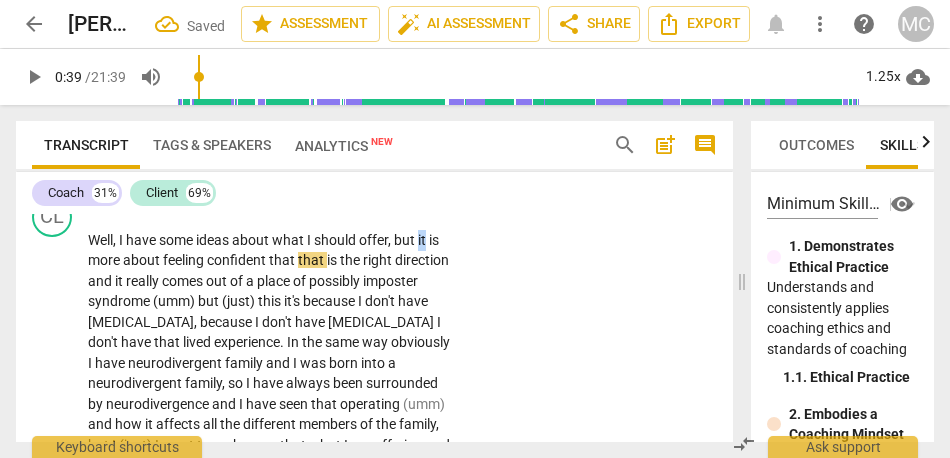 click on "but" at bounding box center [406, 240] 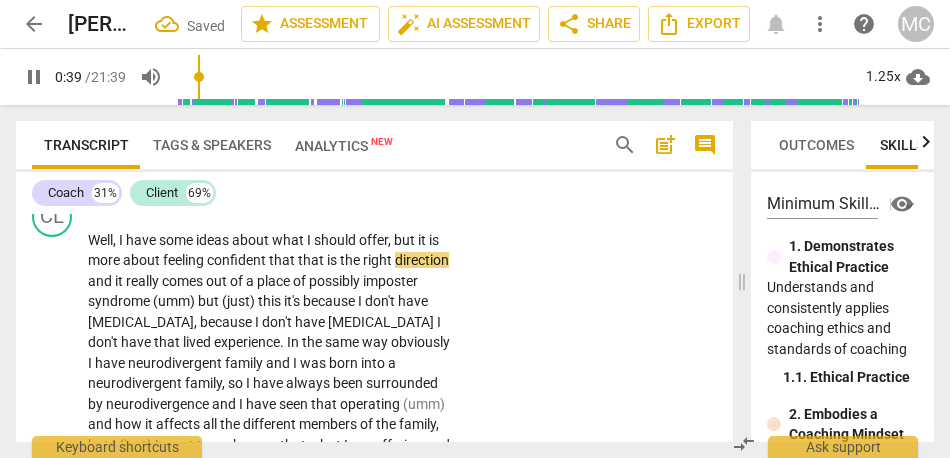 click on "that" at bounding box center (283, 260) 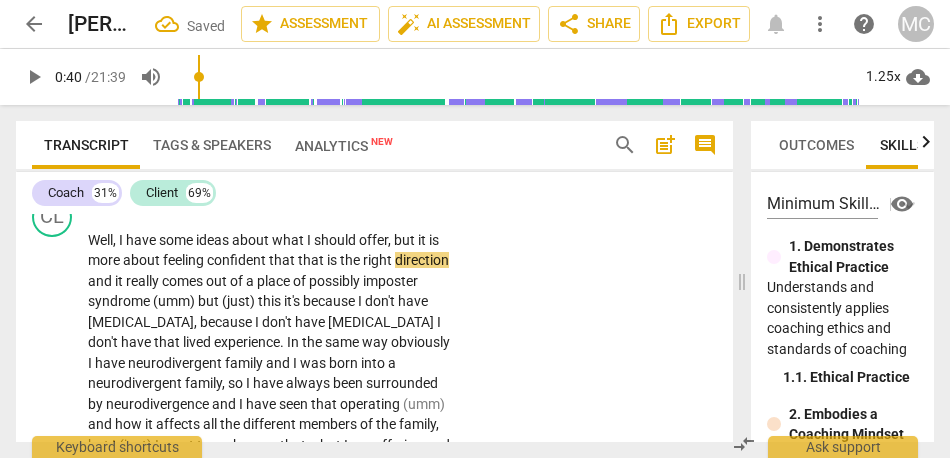 type on "40" 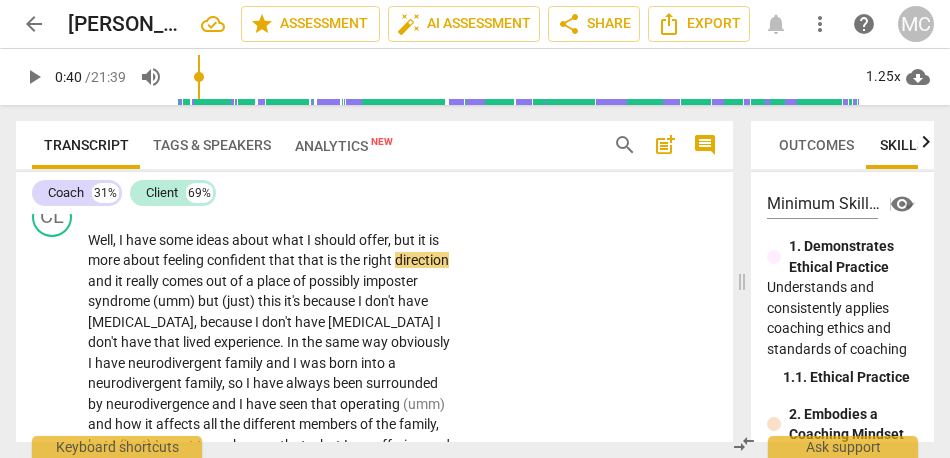 type 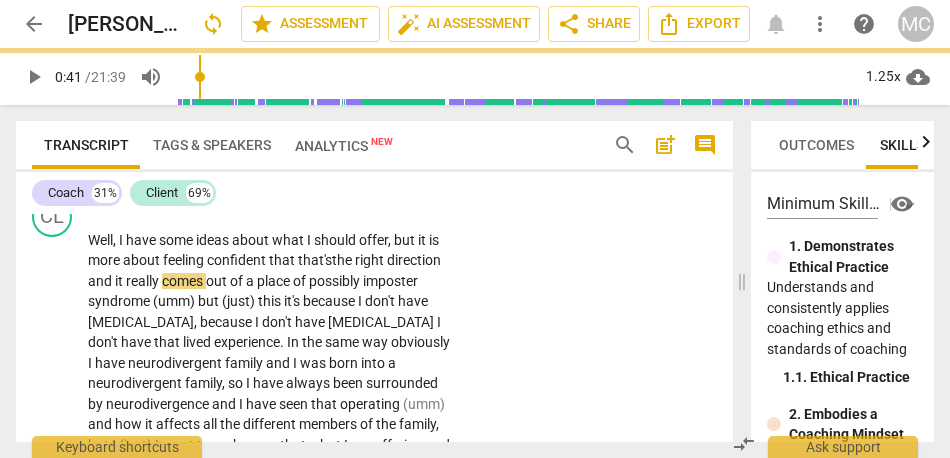 click on "and" at bounding box center (101, 281) 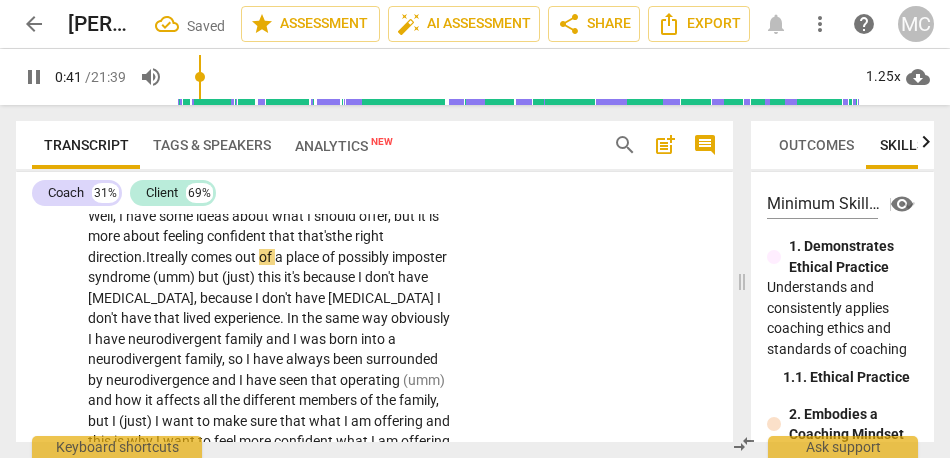 scroll, scrollTop: 523, scrollLeft: 0, axis: vertical 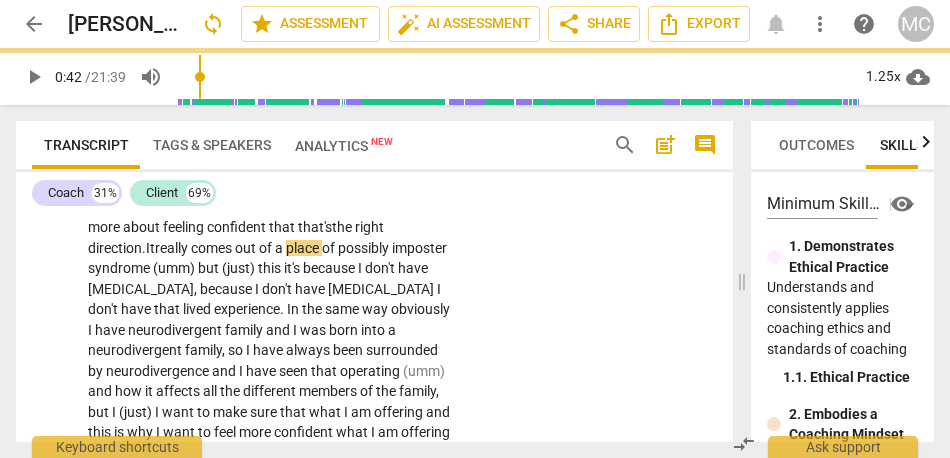 click on "really" at bounding box center (173, 248) 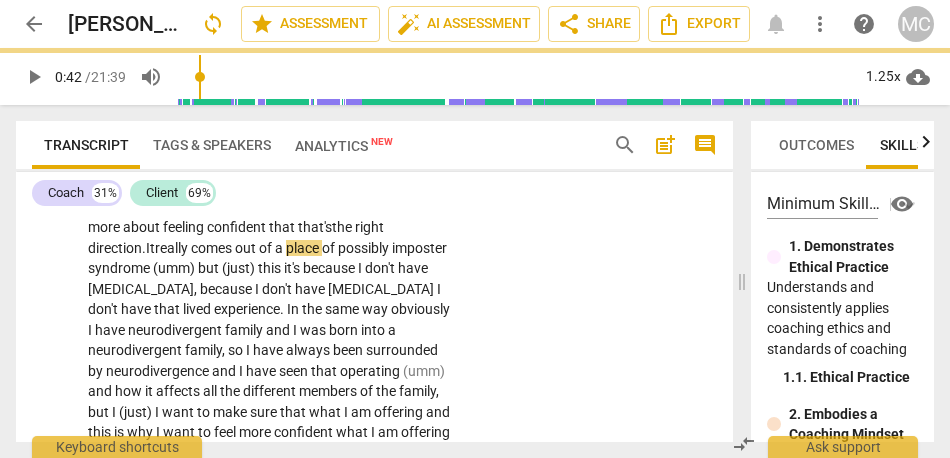 click on "really" at bounding box center [173, 248] 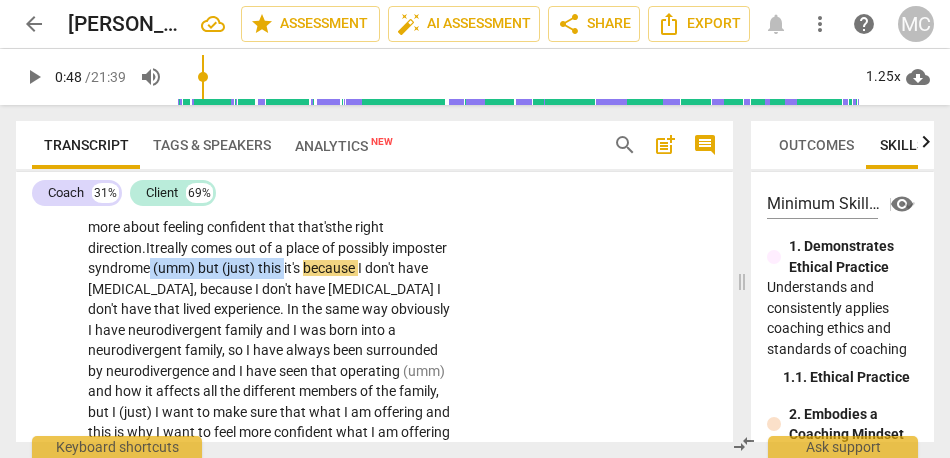 drag, startPoint x: 343, startPoint y: 269, endPoint x: 207, endPoint y: 270, distance: 136.00368 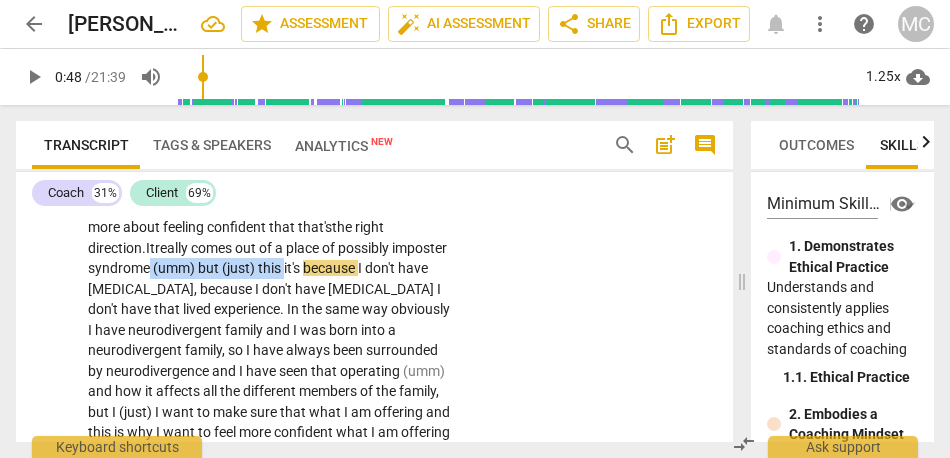 click on "Well ,   I   have   some   ideas   about   what   I   should   offer ,   but   it   is   more   about   feeling   confident   that   that's  the   right   direction.  It  really   comes   out   of   a   place   of   possibly   imposter   syndrome   (umm)   but   (just)   this   it's   because   I   don't   have   [MEDICAL_DATA] ,   because   I   don't   have   [MEDICAL_DATA]   don't   have   that   lived   experience .   In   the   same   way   obviously   I   have   neurodivergent   family   and   I   was   born   into   a   neurodivergent   family ,   so   I   have   always   been   surrounded   by   neurodivergence   and   I   have   seen   that   operating   (umm)   and   how   it   affects   all   the   different   members   of   the   family ,   but   I   (just)   I   want   to   make   sure   that   what   I   am   offering   and   this   is   why   I   want   to   feel   more   confident   what   I   am   offering   is   A   something   that   I   can   offer   and   B   (like)   gives   the   best   value   to" at bounding box center (270, 392) 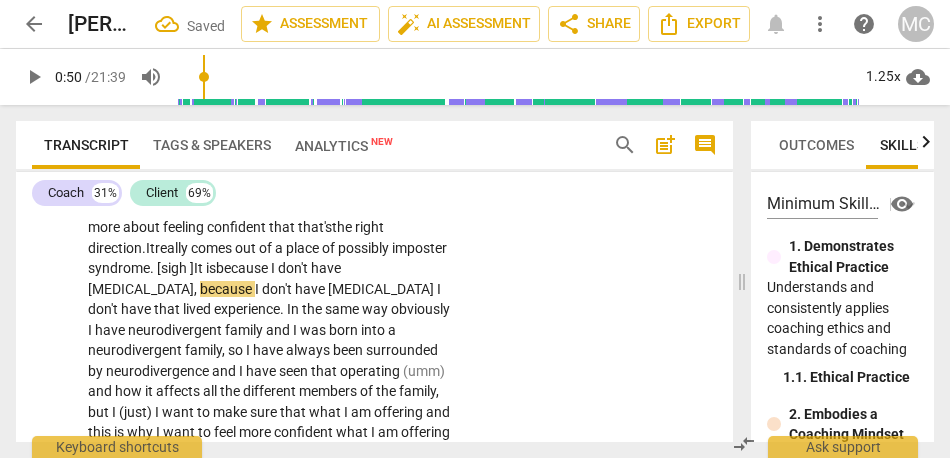 drag, startPoint x: 412, startPoint y: 271, endPoint x: 443, endPoint y: 271, distance: 31 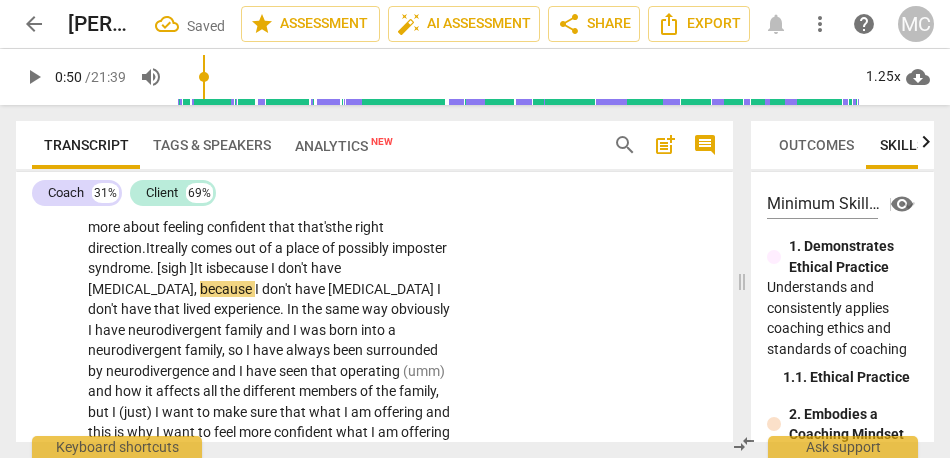 click on "Well ,   I   have   some   ideas   about   what   I   should   offer ,   but   it   is   more   about   feeling   confident   that   that's  the   right   direction.  It  really   comes   out   of   a   place   of   possibly   imposter   syndrome. [sigh ] It is  because   I   don't   have   [MEDICAL_DATA] ,   because   I   don't   have   [MEDICAL_DATA]   don't   have   that   lived   experience .   In   the   same   way   obviously   I   have   neurodivergent   family   and   I   was   born   into   a   neurodivergent   family ,   so   I   have   always   been   surrounded   by   neurodivergence   and   I   have   seen   that   operating   (umm)   and   how   it   affects   all   the   different   members   of   the   family ,   but   I   (just)   I   want   to   make   sure   that   what   I   am   offering   and   this   is   why   I   want   to   feel   more   confident   what   I   am   offering   is   A   something   that   I   can   offer   and   B   (like)   gives   the   best   value   to   the   client   and" at bounding box center (270, 392) 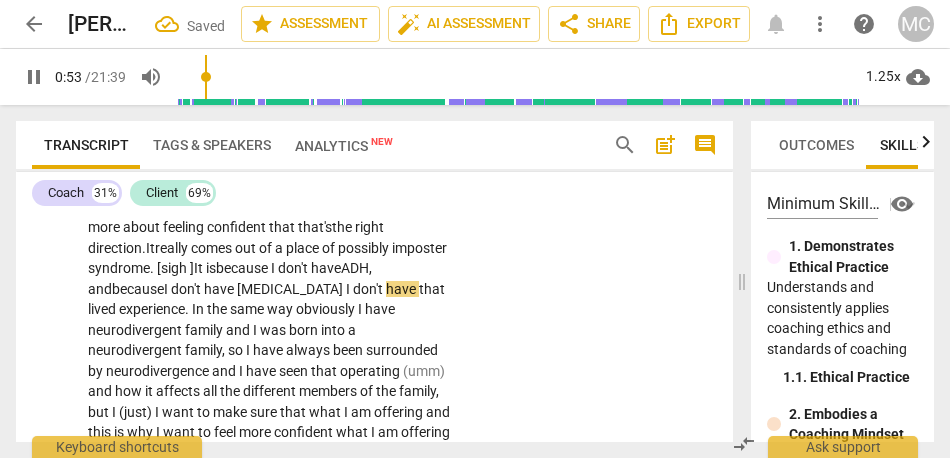 click on "I" at bounding box center [274, 268] 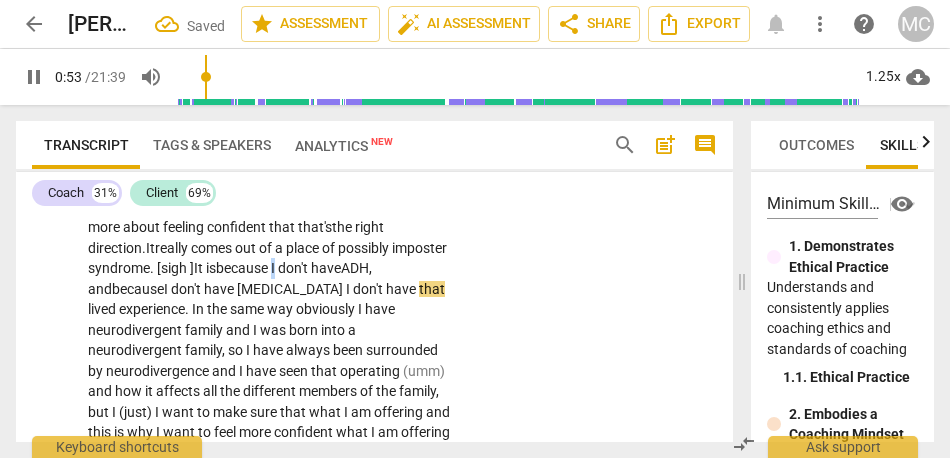 click on "I" at bounding box center [274, 268] 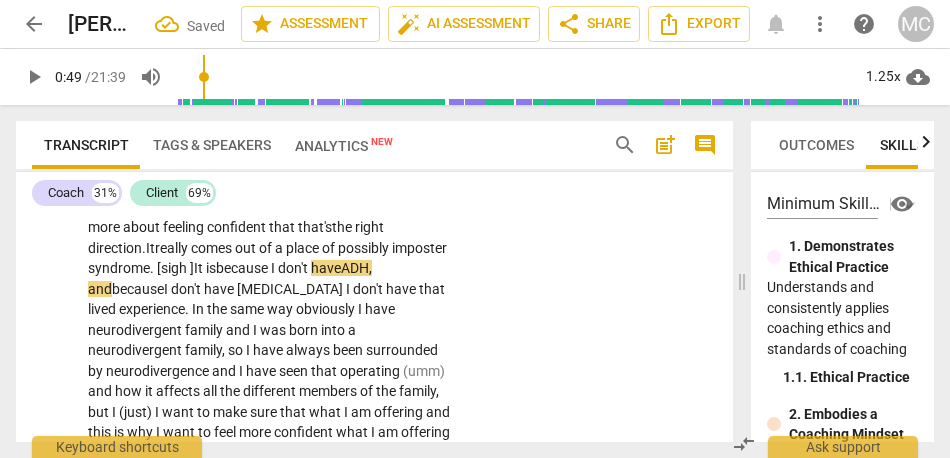 click on "have  ADH, and" at bounding box center (230, 278) 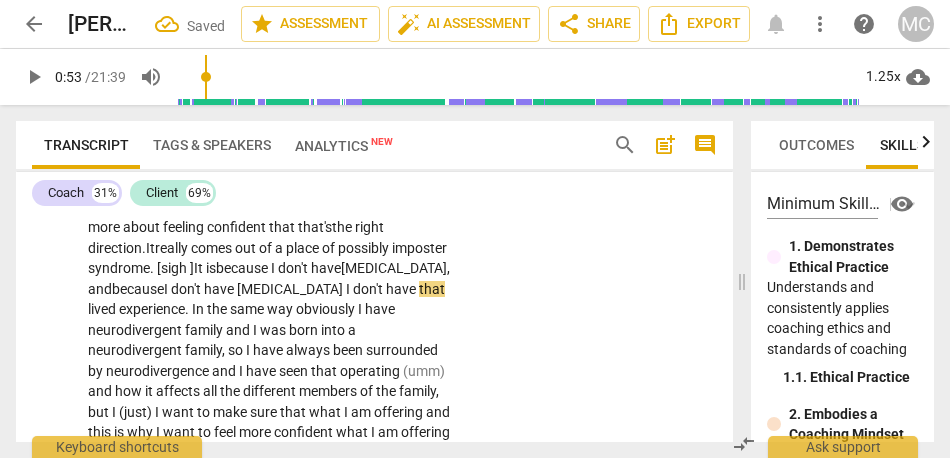 click on "[MEDICAL_DATA]" at bounding box center (291, 289) 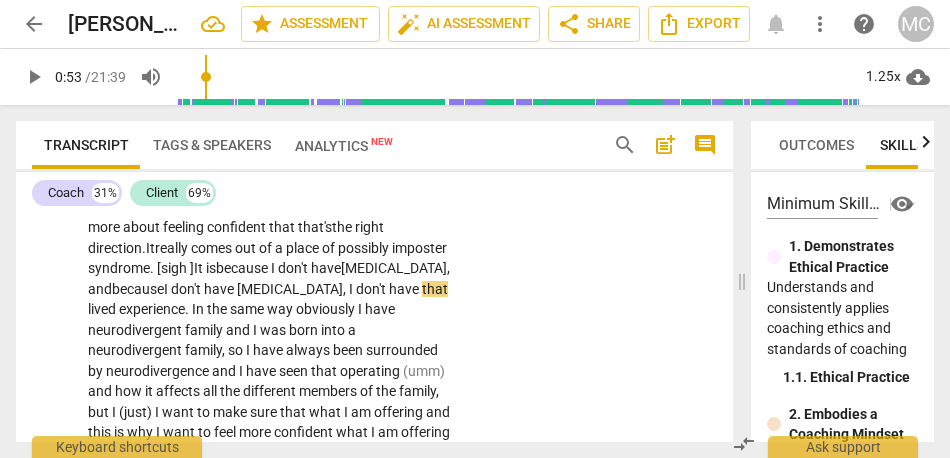 click on "have [MEDICAL_DATA]," at bounding box center (275, 289) 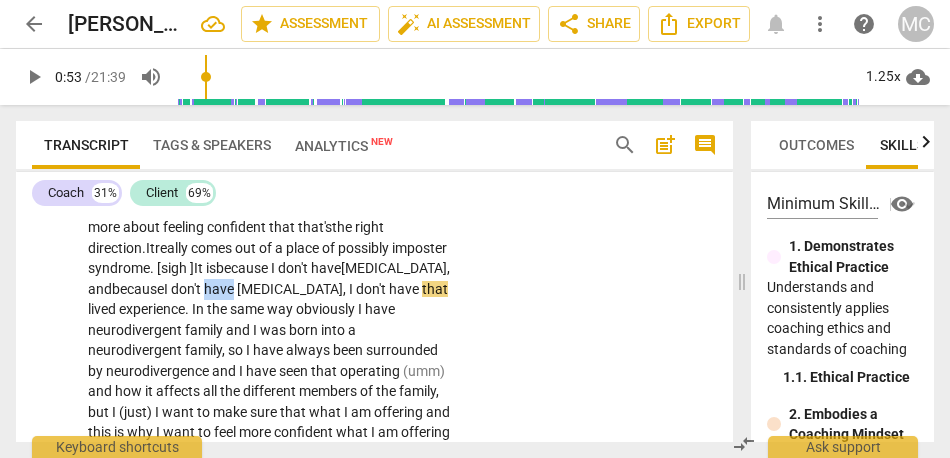 click on "have [MEDICAL_DATA]," at bounding box center [275, 289] 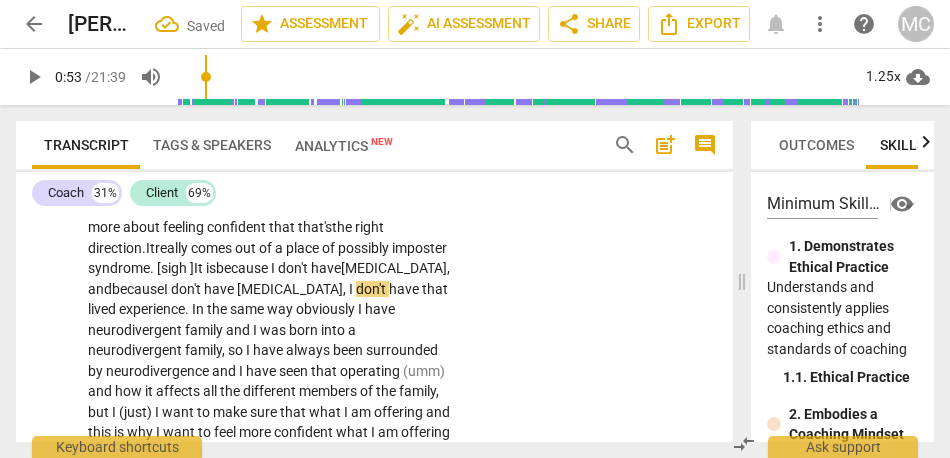 click at bounding box center [347, 289] 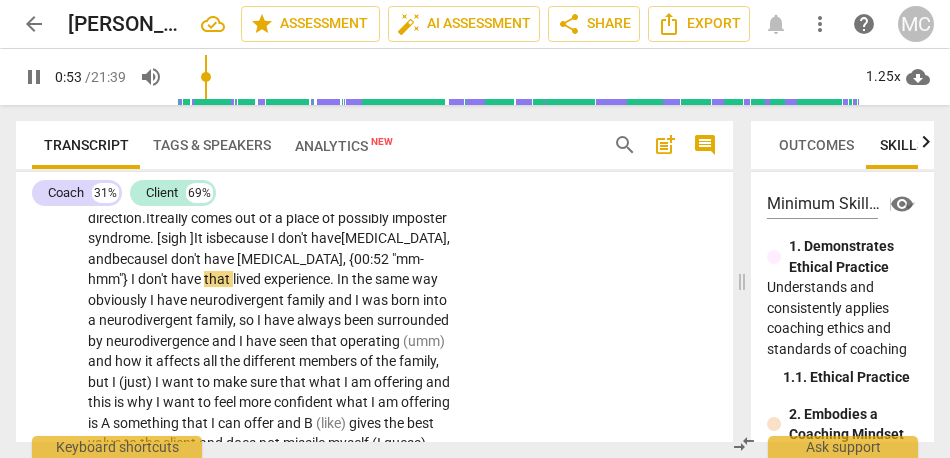 scroll, scrollTop: 556, scrollLeft: 0, axis: vertical 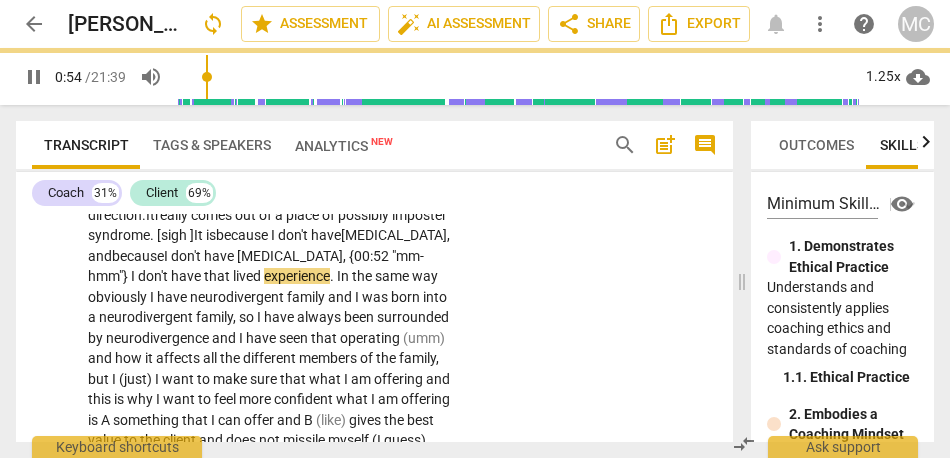 click on "In" at bounding box center [344, 276] 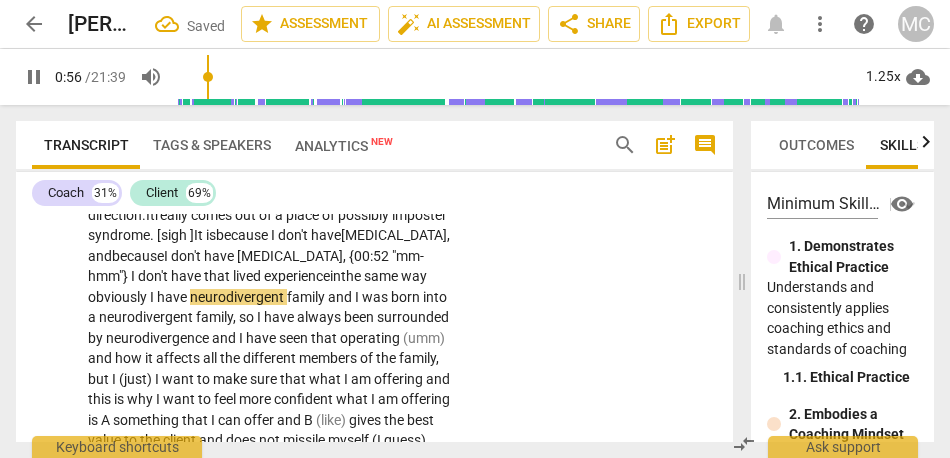 click on "way" at bounding box center [414, 276] 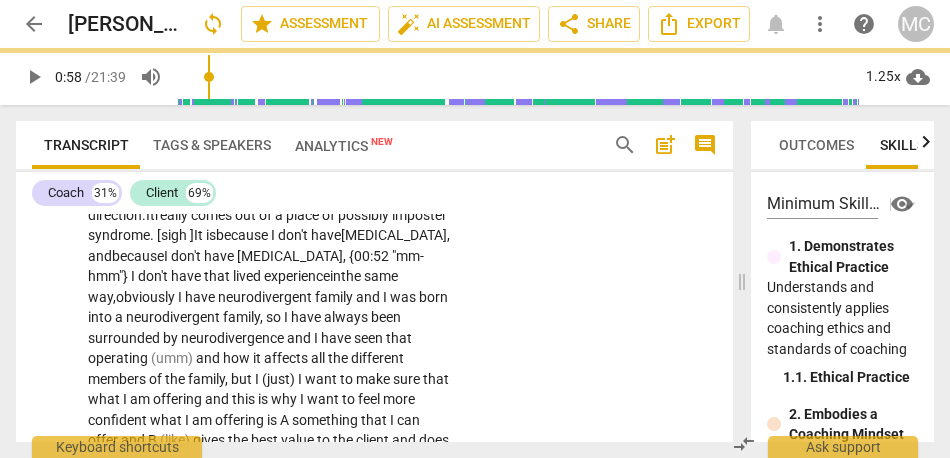 click on "I" at bounding box center [181, 297] 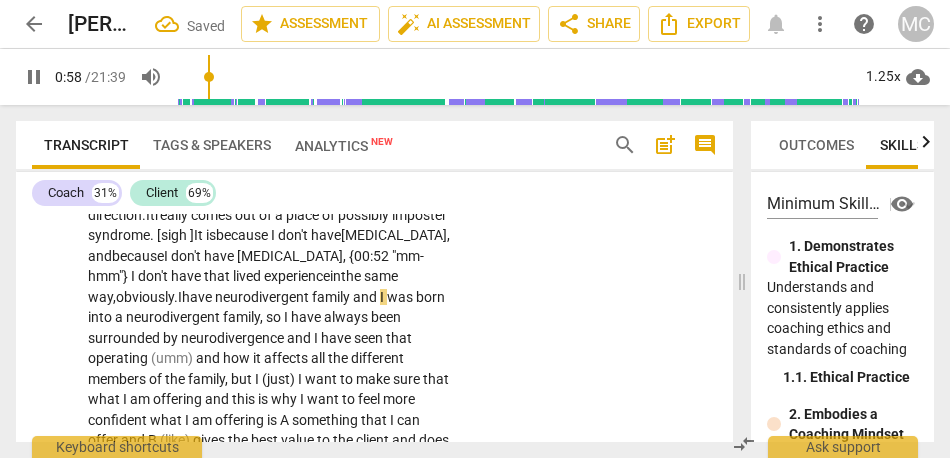 click on "and" at bounding box center (366, 297) 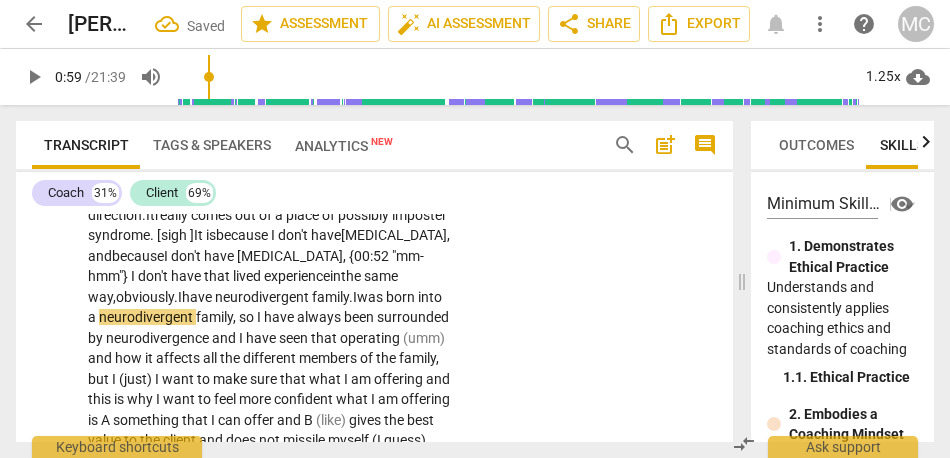 click on "Well ,   I   have   some   ideas   about   what   I   should   offer ,   but   it   is   more   about   feeling   confident   that   that's  the   right   direction.  It  really   comes   out   of   a   place   of   possibly   imposter   syndrome. [sigh ] It is  because   I   don't   have  [MEDICAL_DATA], and  because  I   don't   have [MEDICAL_DATA], {00:52 "mm-hmm"}   I   don't   have   that   lived   experience  in  the   same   way,  obviously.  I  have   neurodivergent   family.  I  was   born   into   a   neurodivergent   family ,   so   I   have   always   been   surrounded   by   neurodivergence   and   I   have   seen   that   operating   (umm)   and   how   it   affects   all   the   different   members   of   the   family ,   but   I   (just)   I   want   to   make   sure   that   what   I   am   offering   and   this   is   why   I   want   to   feel   more   confident   what   I   am   offering   is   A   something   that   I   can   offer   and   B   (like)   gives   the   best   value   to   the   client" at bounding box center [270, 359] 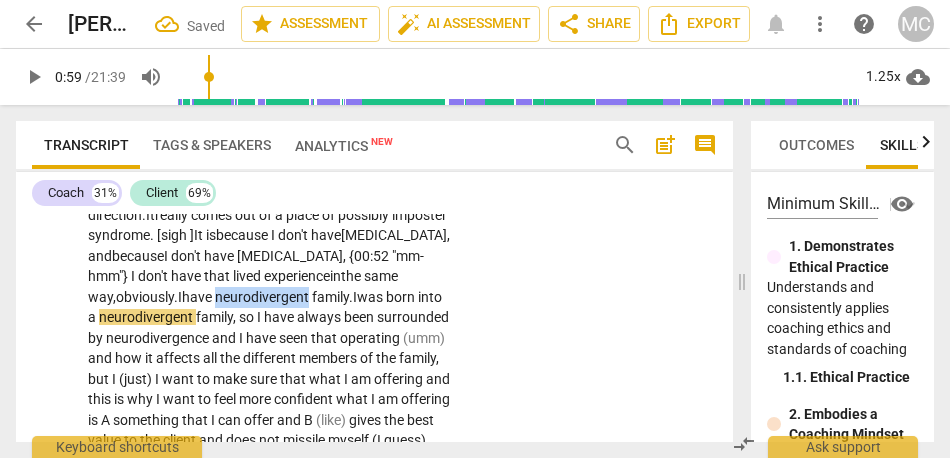 click on "Well ,   I   have   some   ideas   about   what   I   should   offer ,   but   it   is   more   about   feeling   confident   that   that's  the   right   direction.  It  really   comes   out   of   a   place   of   possibly   imposter   syndrome. [sigh ] It is  because   I   don't   have  [MEDICAL_DATA], and  because  I   don't   have [MEDICAL_DATA], {00:52 "mm-hmm"}   I   don't   have   that   lived   experience  in  the   same   way,  obviously.  I  have   neurodivergent   family.  I  was   born   into   a   neurodivergent   family ,   so   I   have   always   been   surrounded   by   neurodivergence   and   I   have   seen   that   operating   (umm)   and   how   it   affects   all   the   different   members   of   the   family ,   but   I   (just)   I   want   to   make   sure   that   what   I   am   offering   and   this   is   why   I   want   to   feel   more   confident   what   I   am   offering   is   A   something   that   I   can   offer   and   B   (like)   gives   the   best   value   to   the   client" at bounding box center (270, 359) 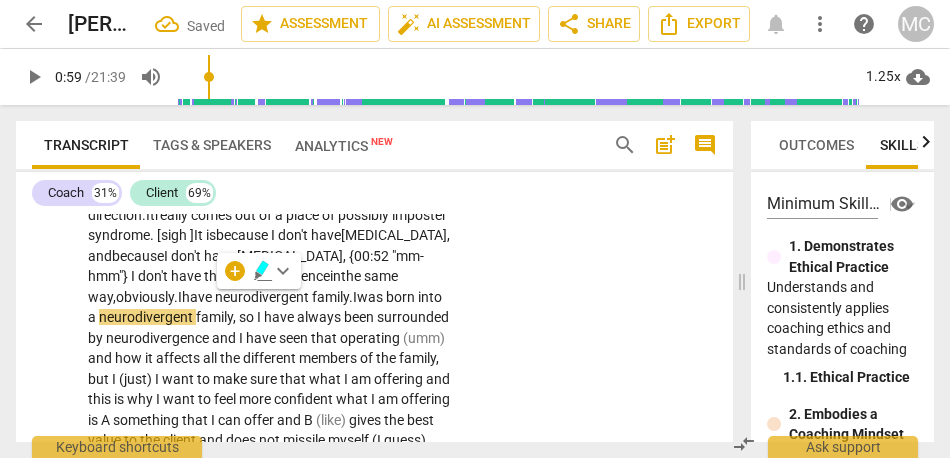 click on "neurodivergent" at bounding box center (263, 297) 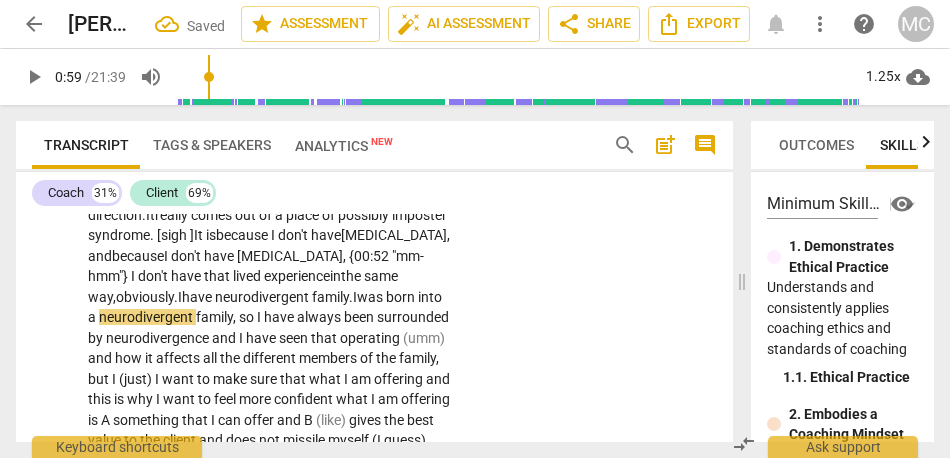 click on "neurodivergent" at bounding box center [263, 297] 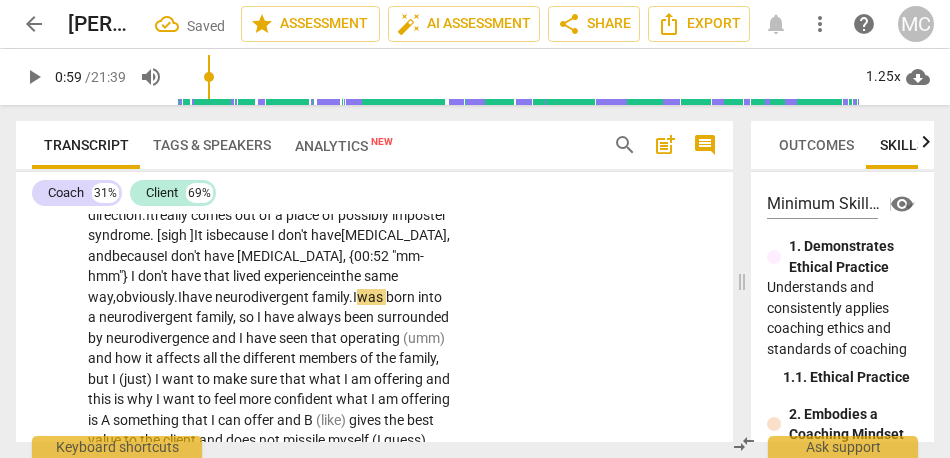 click on "I" at bounding box center (355, 297) 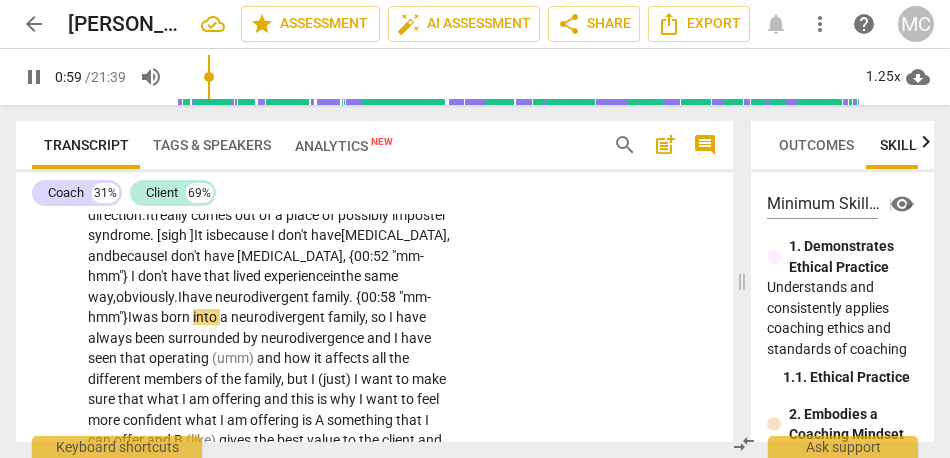 scroll, scrollTop: 613, scrollLeft: 0, axis: vertical 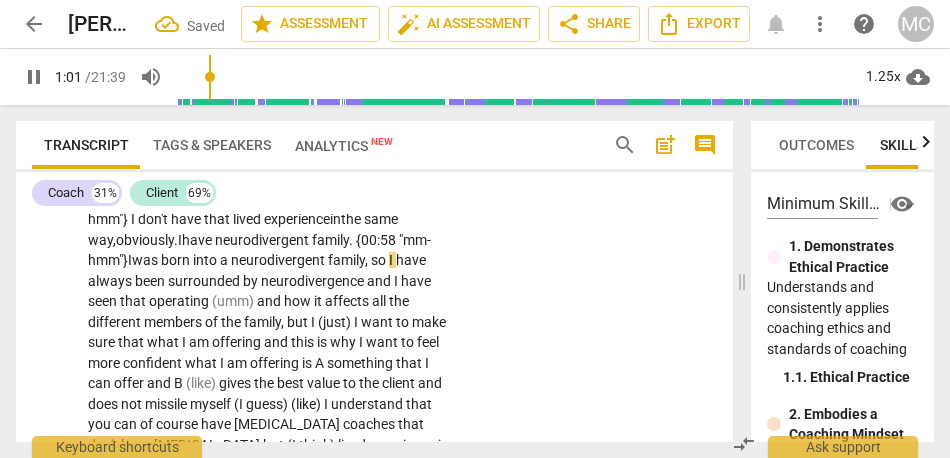 click on "so" at bounding box center [380, 260] 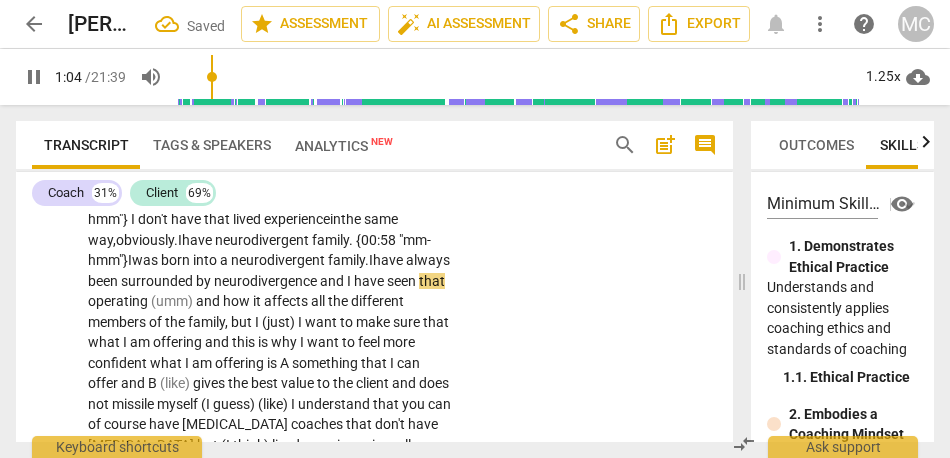 click on "I" at bounding box center (350, 281) 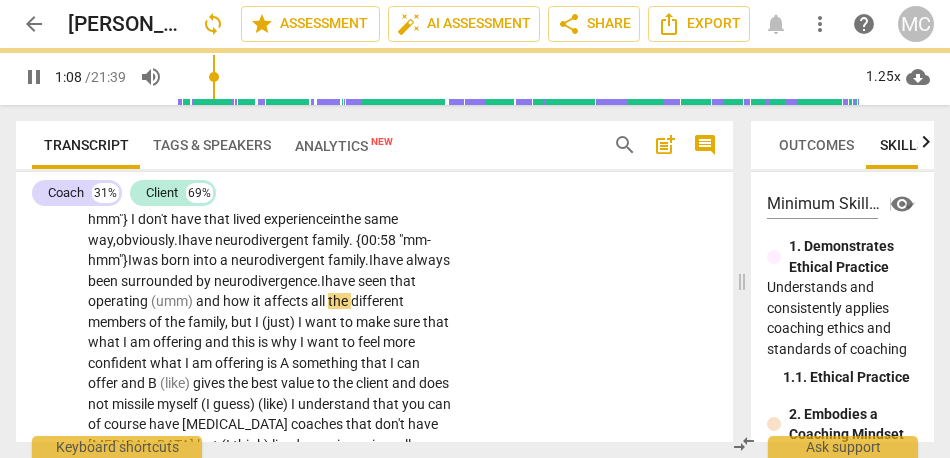 click on "and" at bounding box center (209, 301) 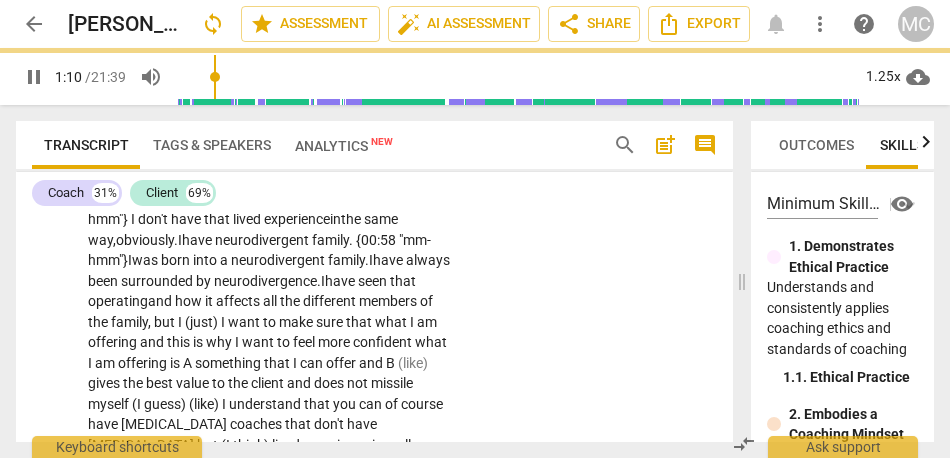 click on "I" at bounding box center [224, 322] 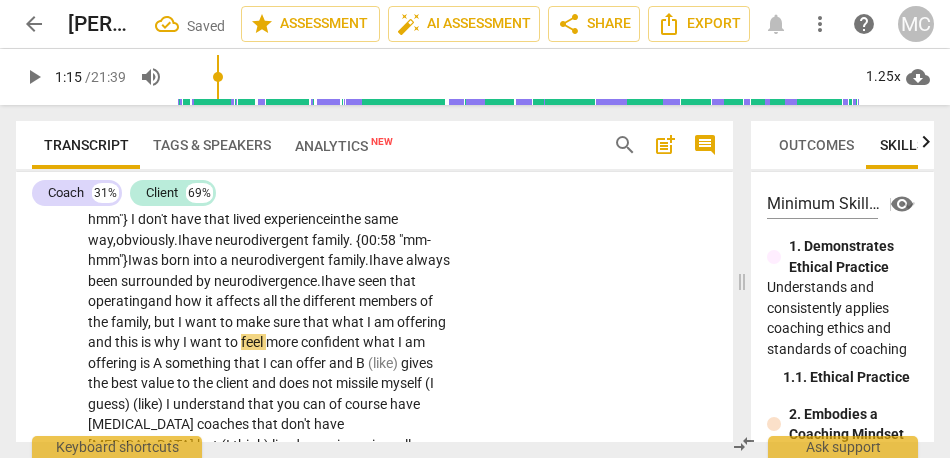 click on "and" at bounding box center (101, 342) 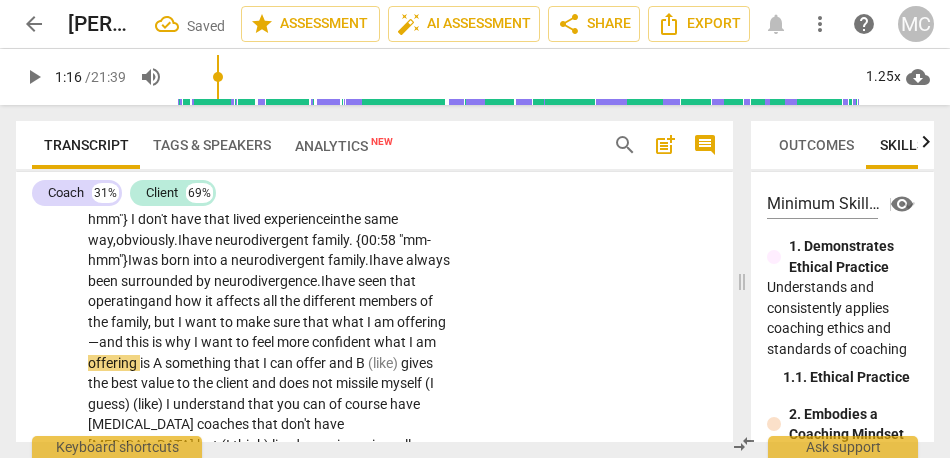 click on "what" at bounding box center (391, 342) 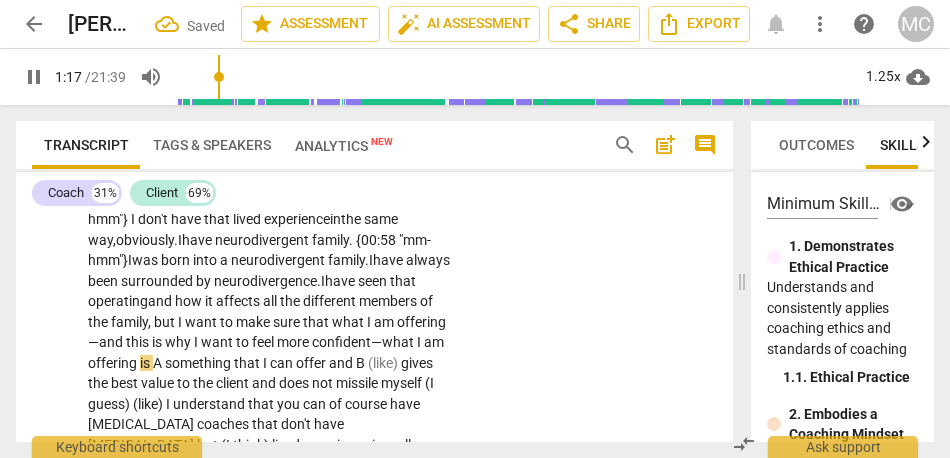 scroll, scrollTop: 642, scrollLeft: 0, axis: vertical 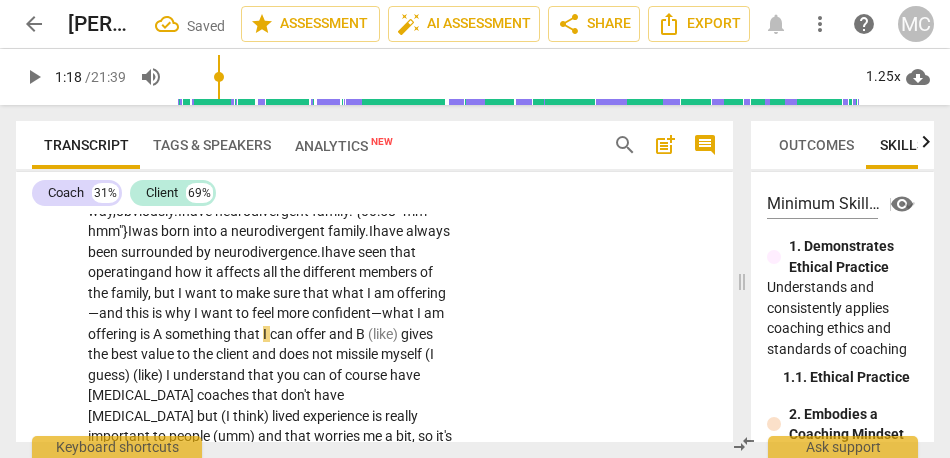click on "A" at bounding box center (159, 334) 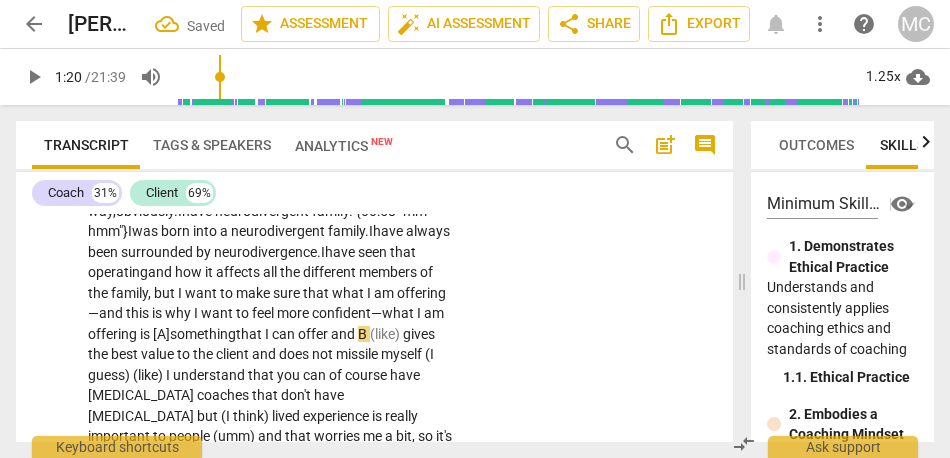 click on "and" at bounding box center [344, 334] 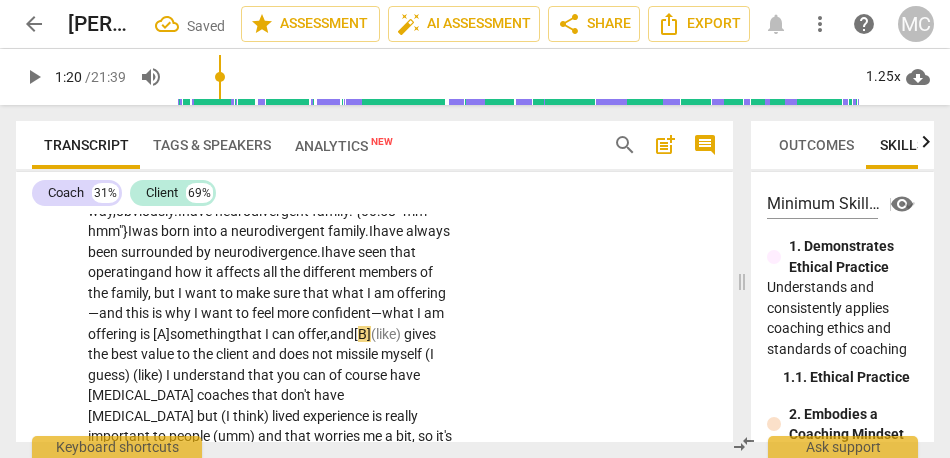 click on "offer," at bounding box center (314, 334) 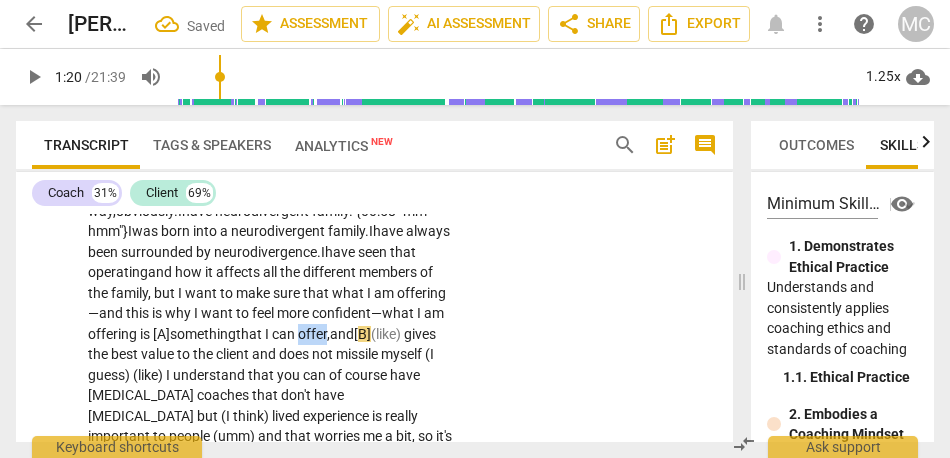 click on "offer," at bounding box center (314, 334) 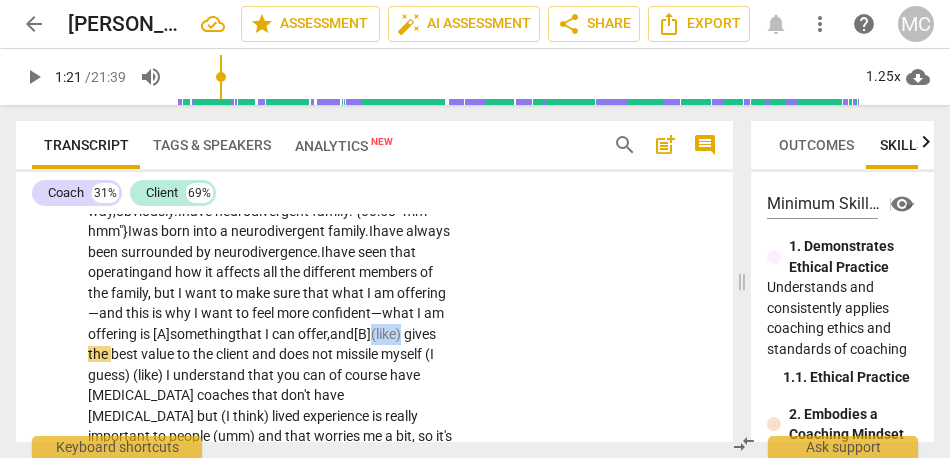 drag, startPoint x: 383, startPoint y: 332, endPoint x: 436, endPoint y: 332, distance: 53 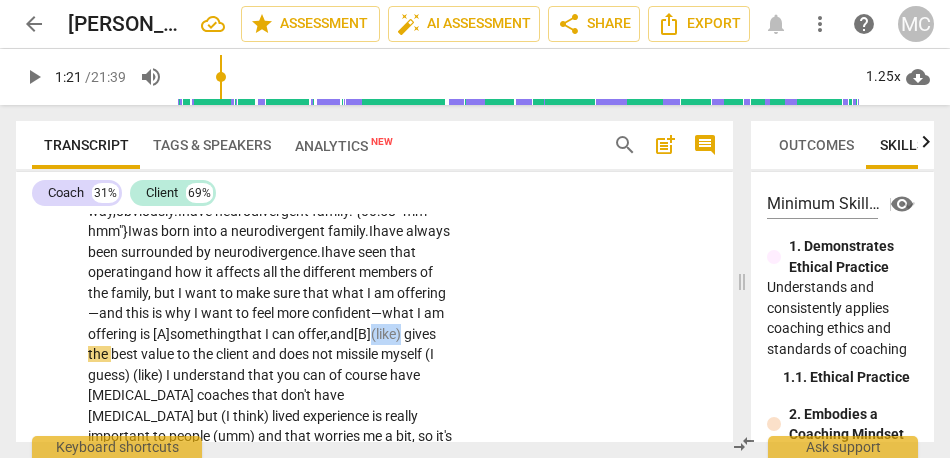 click on "Well ,   I   have   some   ideas   about   what   I   should   offer ,   but   it   is   more   about   feeling   confident   that   that's  the   right   direction.  It  really   comes   out   of   a   place   of   possibly   imposter   syndrome. [sigh ] It is  because   I   don't   have  [MEDICAL_DATA], and  because  I   don't   have [MEDICAL_DATA], {00:52 "mm-hmm"}   I   don't   have   that   lived   experience  in  the   same   way,  obviously.  I  have   neurodivergent   family. {00:58 "mm-hmm"}  I  was   born   into   a   neurodivergent   family.  I  have   always   been   surrounded   by   neurodivergence.  I  have   seen   that   operating  and   how   it   affects   all   the   different   members   of   the   family ,   but   I   want   to   make   sure   that   what   I   am   offering— and   this   is   why   I   want   to   feel   more   confident— what   I   am   offering   is [A]  something  that   I   can   offer,  and  [ B]  (like)   gives   the   best   value   to   the   client   and" at bounding box center (270, 273) 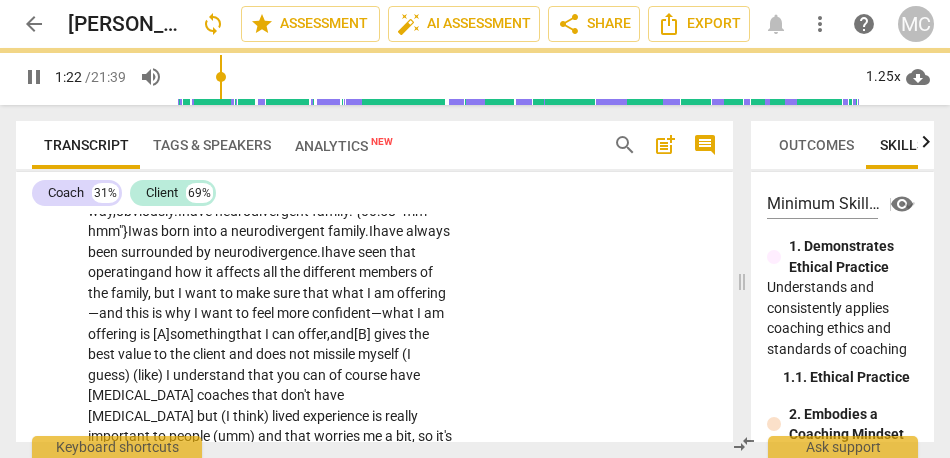 scroll, scrollTop: 689, scrollLeft: 0, axis: vertical 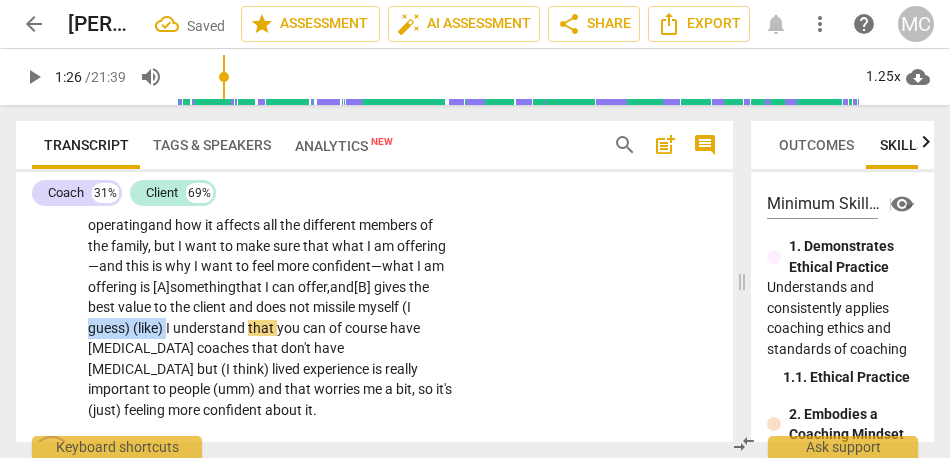 drag, startPoint x: 167, startPoint y: 325, endPoint x: 89, endPoint y: 326, distance: 78.00641 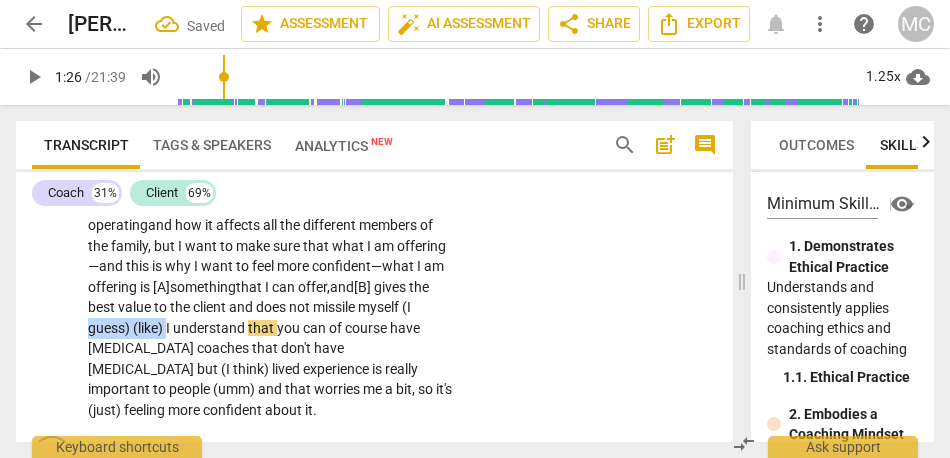 click on "Well ,   I   have   some   ideas   about   what   I   should   offer ,   but   it   is   more   about   feeling   confident   that   that's  the   right   direction.  It  really   comes   out   of   a   place   of   possibly   imposter   syndrome. [sigh ] It is  because   I   don't   have  [MEDICAL_DATA], and  because  I   don't   have [MEDICAL_DATA], {00:52 "mm-hmm"}   I   don't   have   that   lived   experience  in  the   same   way,  obviously.  I  have   neurodivergent   family. {00:58 "mm-hmm"}  I  was   born   into   a   neurodivergent   family.  I  have   always   been   surrounded   by   neurodivergence.  I  have   seen   that   operating  and   how   it   affects   all   the   different   members   of   the   family ,   but   I   want   to   make   sure   that   what   I   am   offering— and   this   is   why   I   want   to   feel   more   confident— what   I   am   offering   is [A]  something  that   I   can   offer,  and  [ B]   gives   the   best   value   to   the   client   and   does   not" at bounding box center [270, 226] 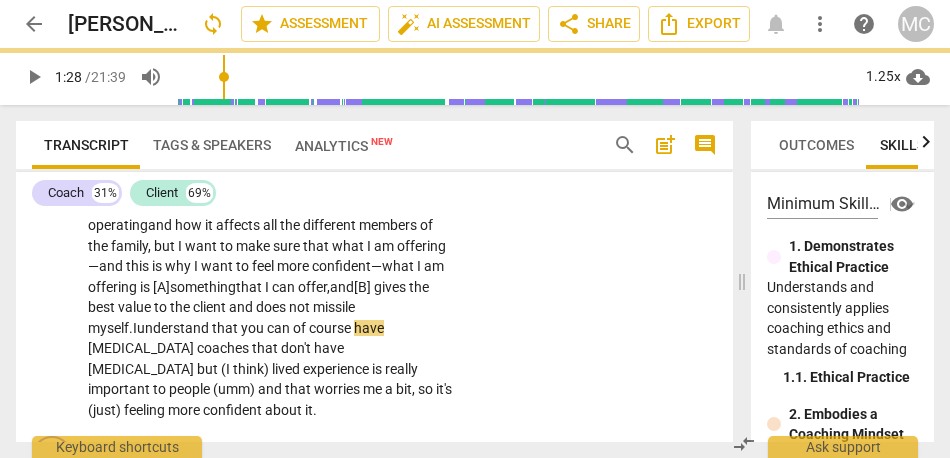 click on "of" at bounding box center [301, 328] 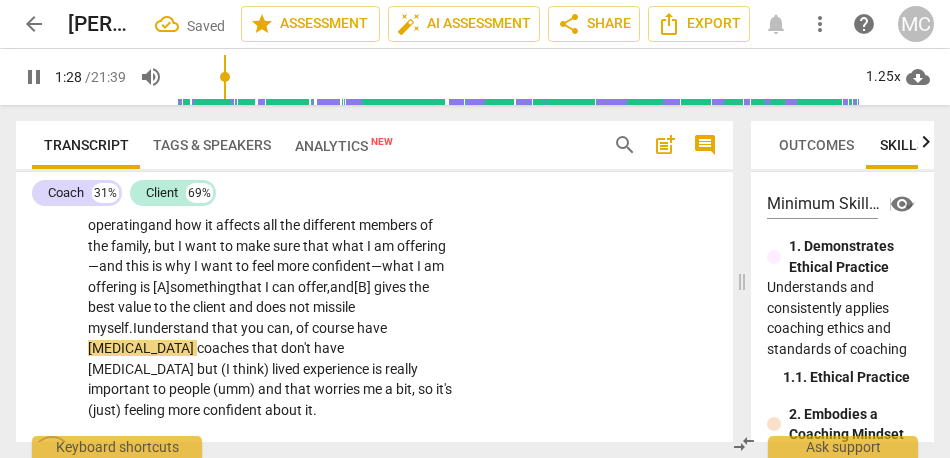 click on "have" at bounding box center (372, 328) 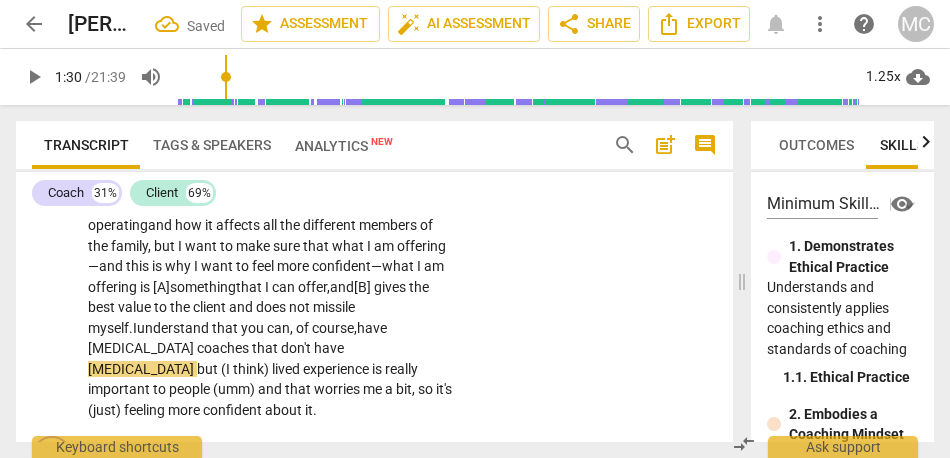 click on "have" at bounding box center [329, 348] 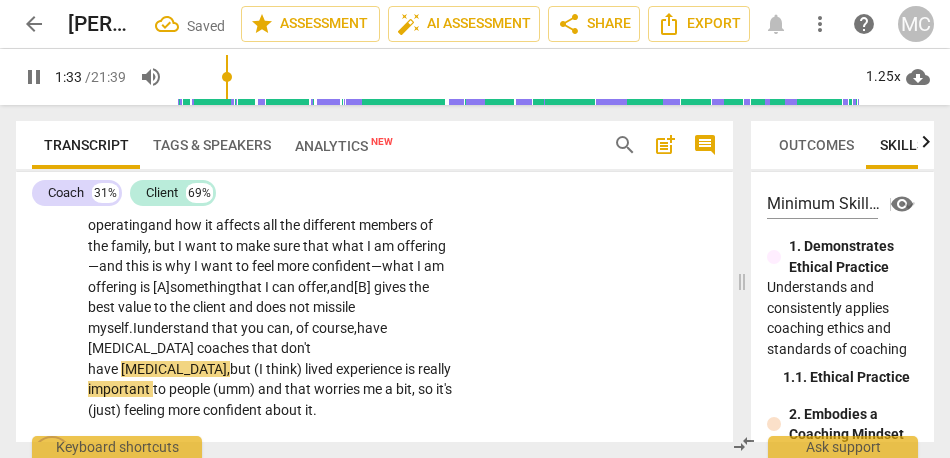 click on "lived" at bounding box center (320, 369) 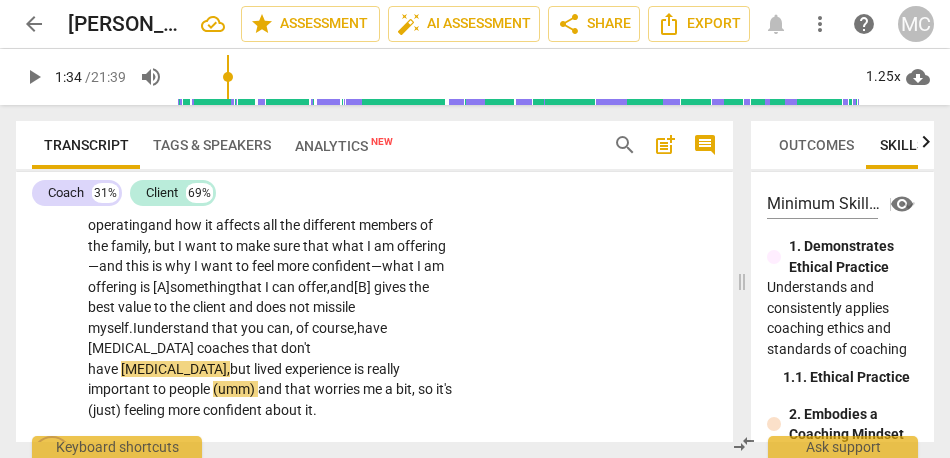 click on "lived" at bounding box center [269, 369] 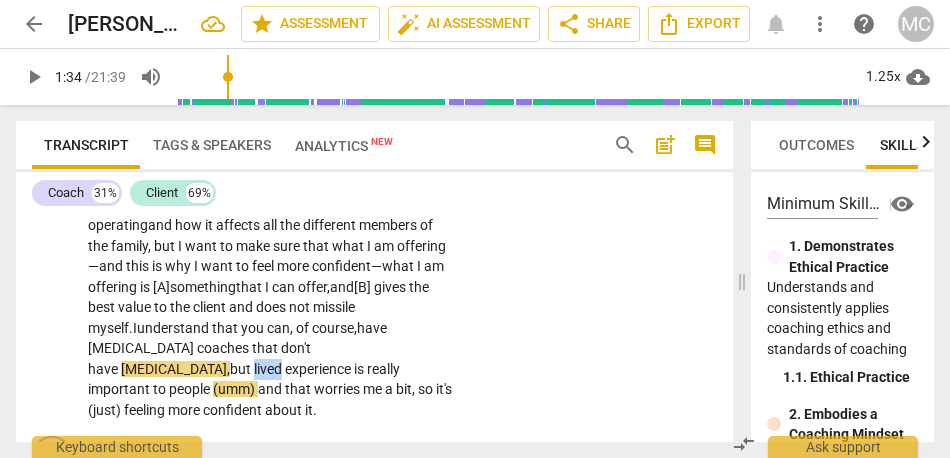 click on "lived" at bounding box center (269, 369) 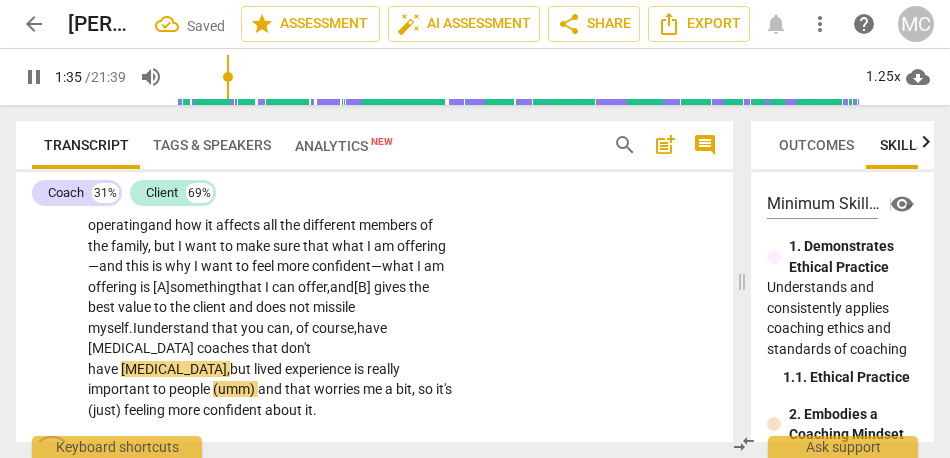 click on "and" at bounding box center (271, 389) 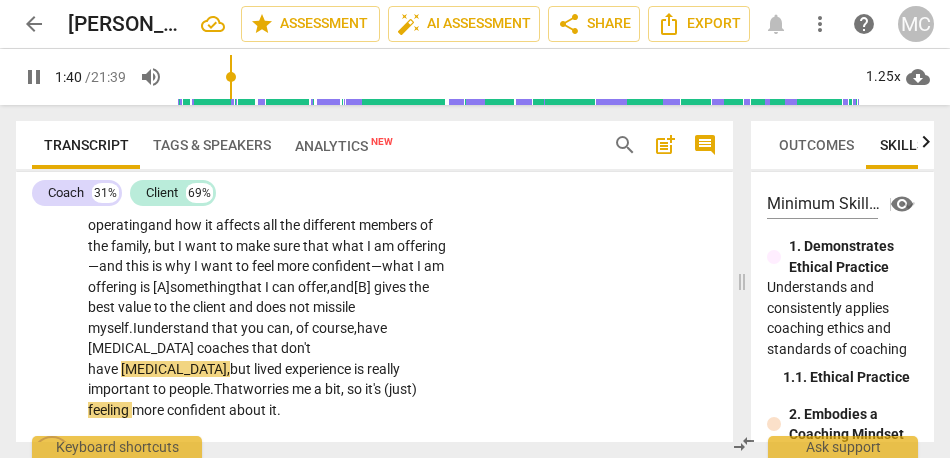 click on "That" at bounding box center (228, 389) 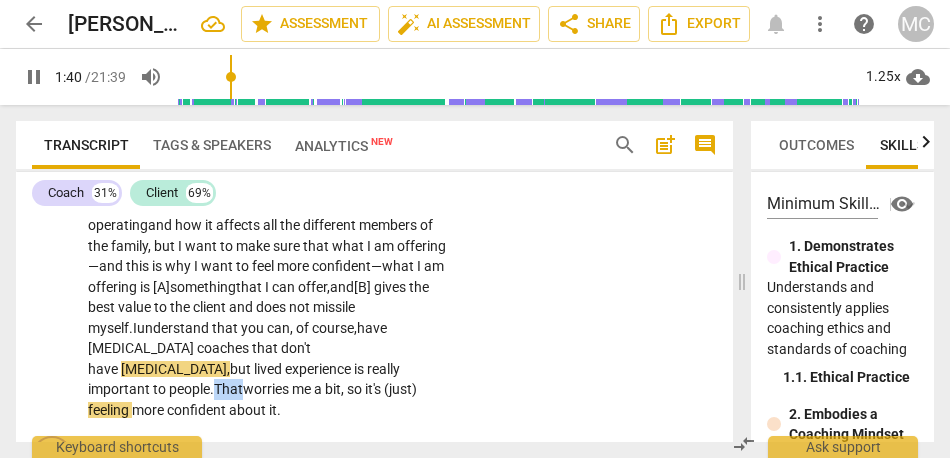 click on "That" at bounding box center (228, 389) 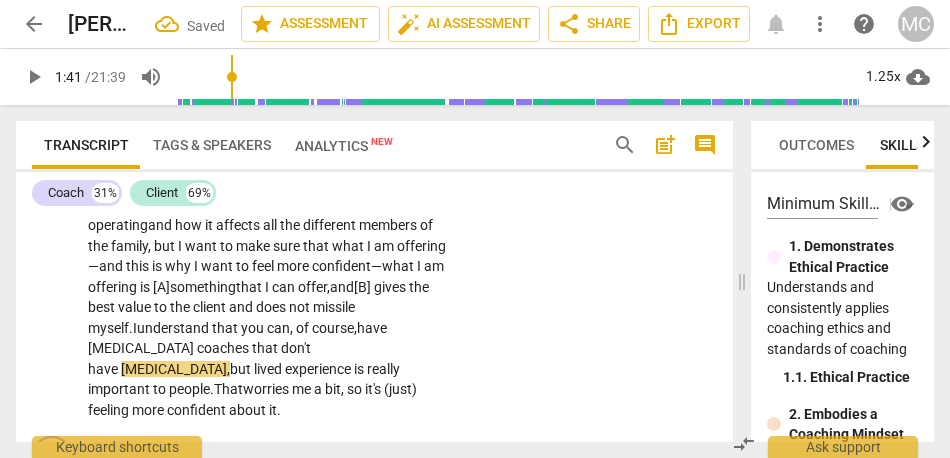 click on "bit" at bounding box center [333, 389] 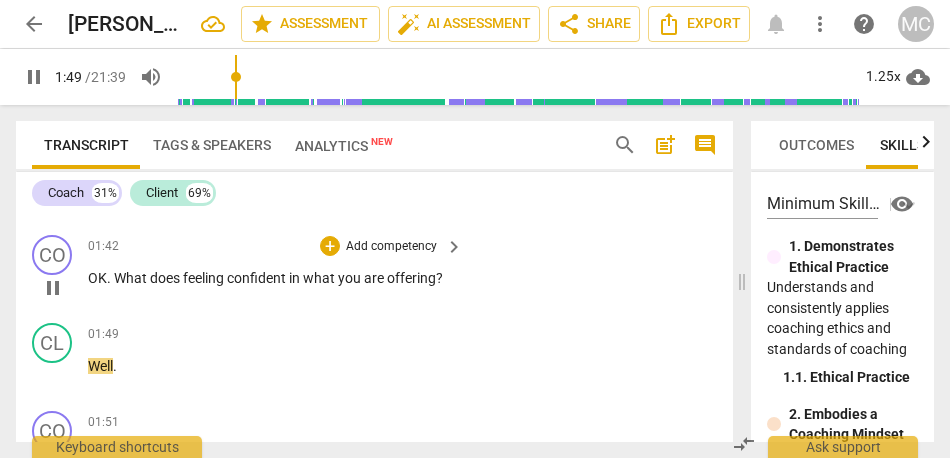 scroll, scrollTop: 891, scrollLeft: 0, axis: vertical 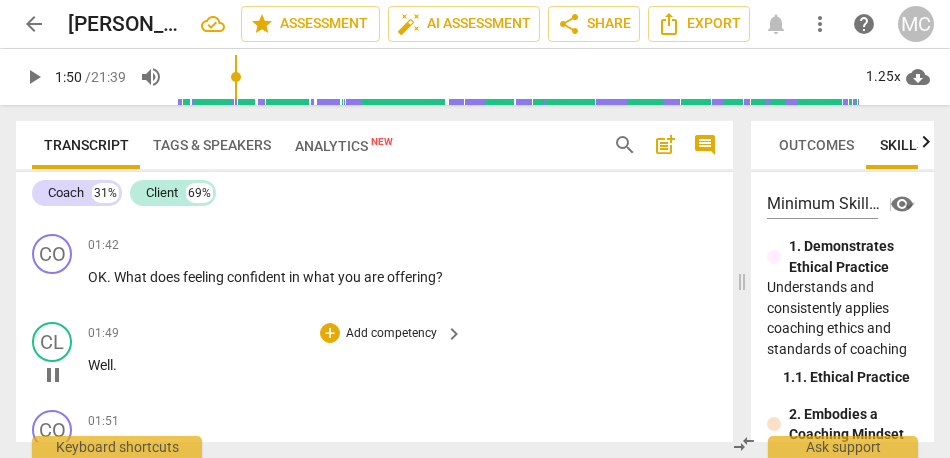 click on "Well" at bounding box center (100, 365) 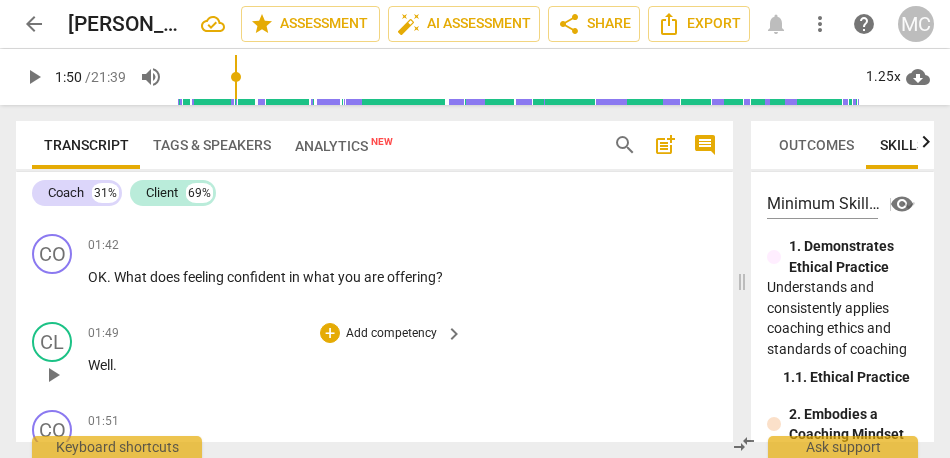 type on "111" 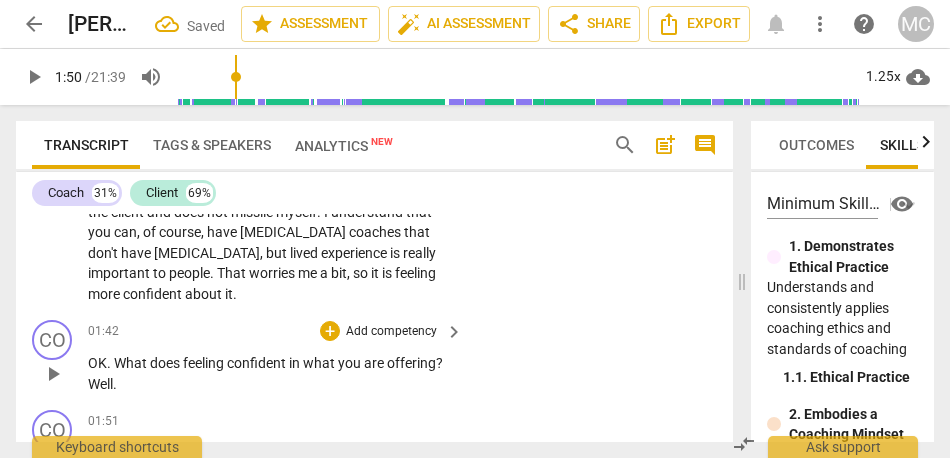 click on "Well" at bounding box center (100, 384) 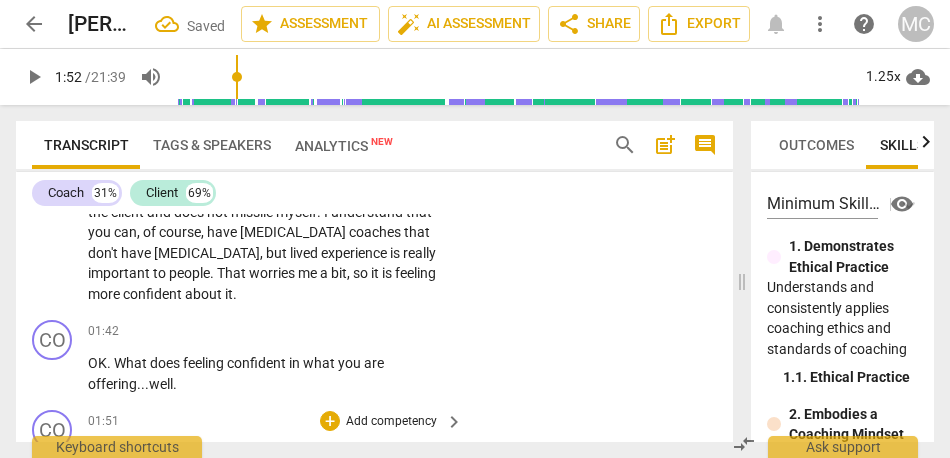 type on "113" 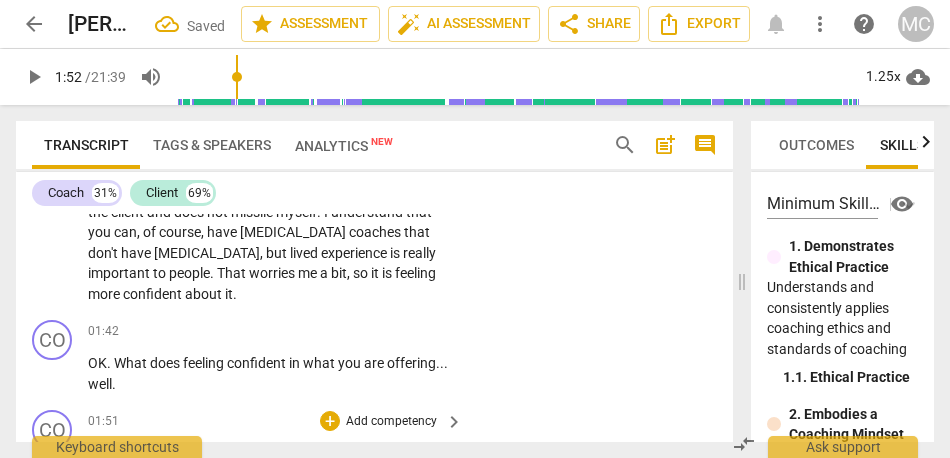 click on "What" at bounding box center [106, 453] 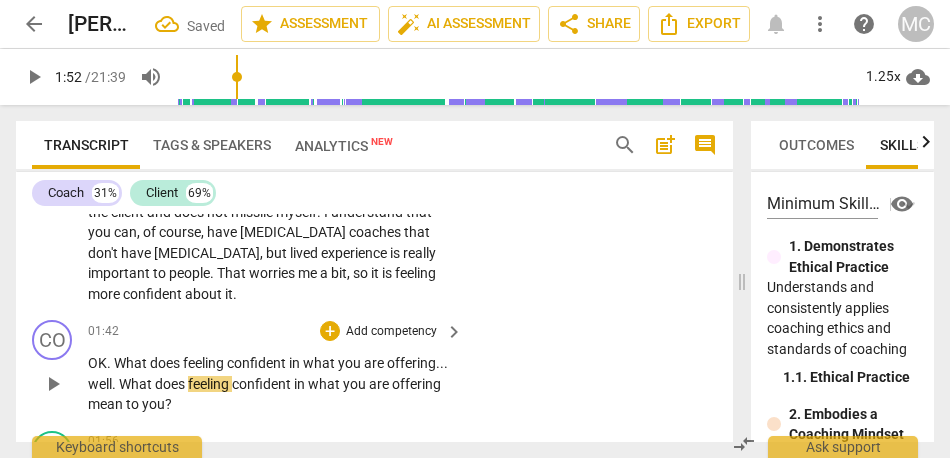 click on "What" at bounding box center [137, 384] 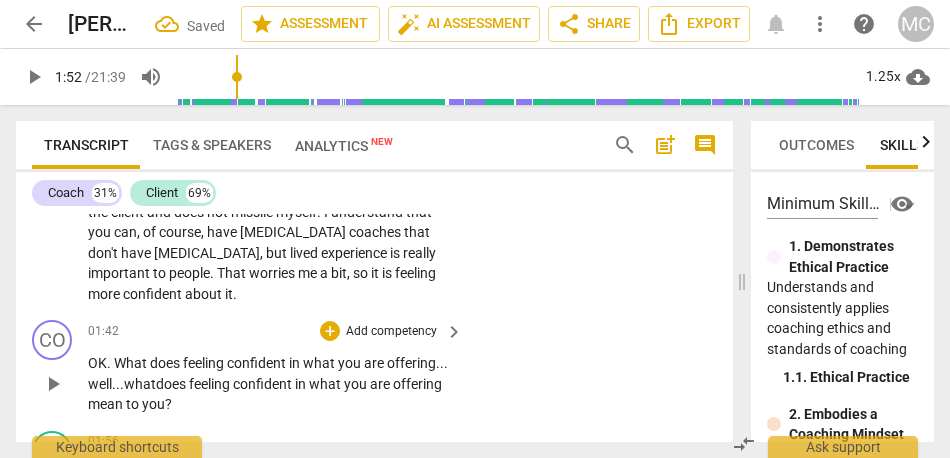 click on "does" at bounding box center (172, 384) 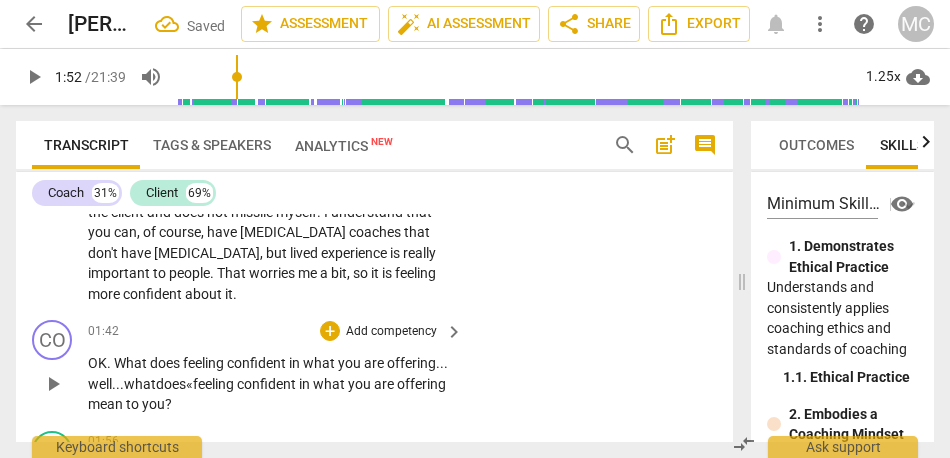 click on "feeling" at bounding box center (205, 363) 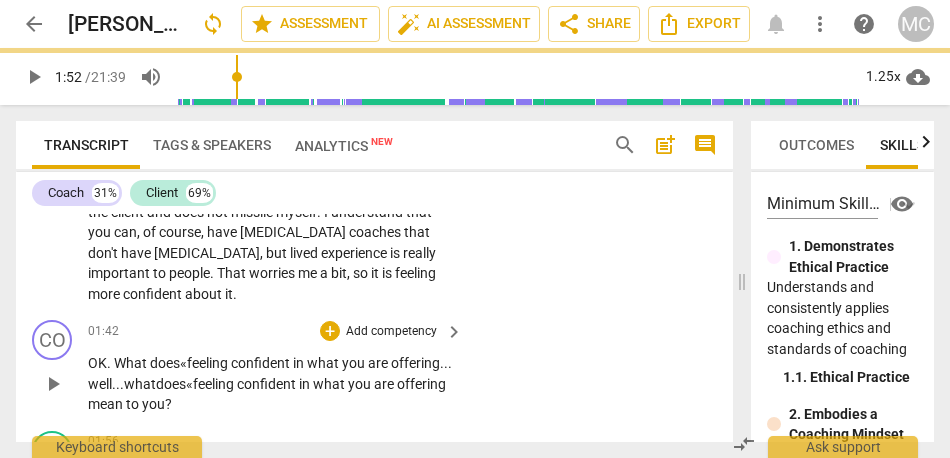 click on "." at bounding box center [442, 363] 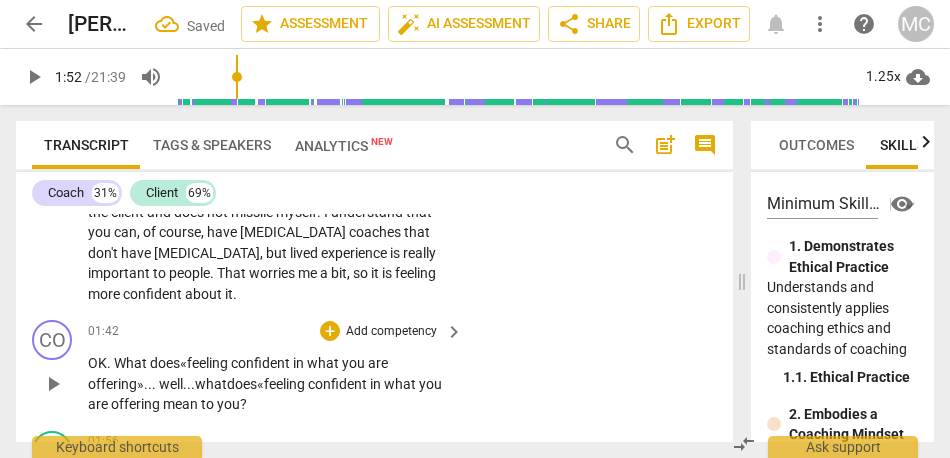 click on "what" at bounding box center [211, 384] 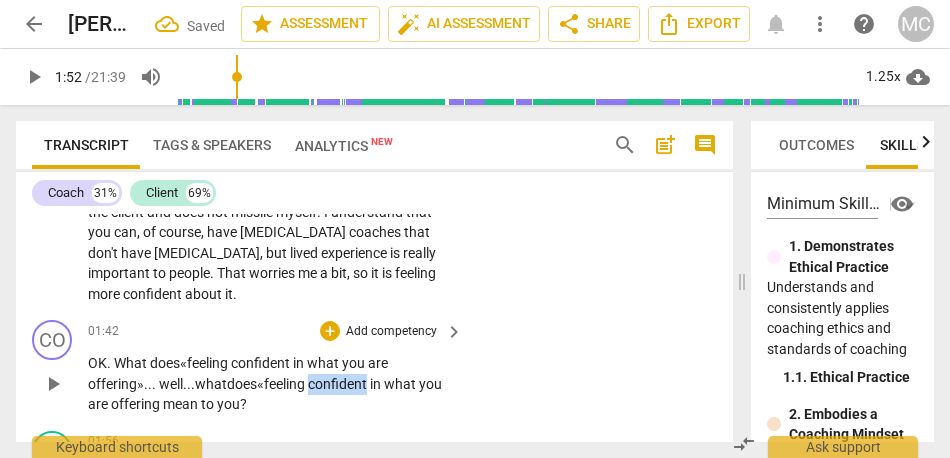 click on "confident" at bounding box center [339, 384] 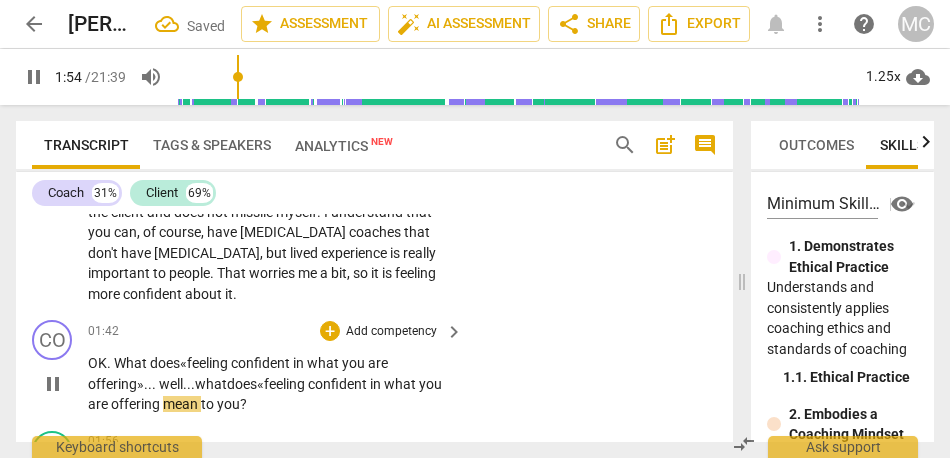 click on "mean" at bounding box center (182, 404) 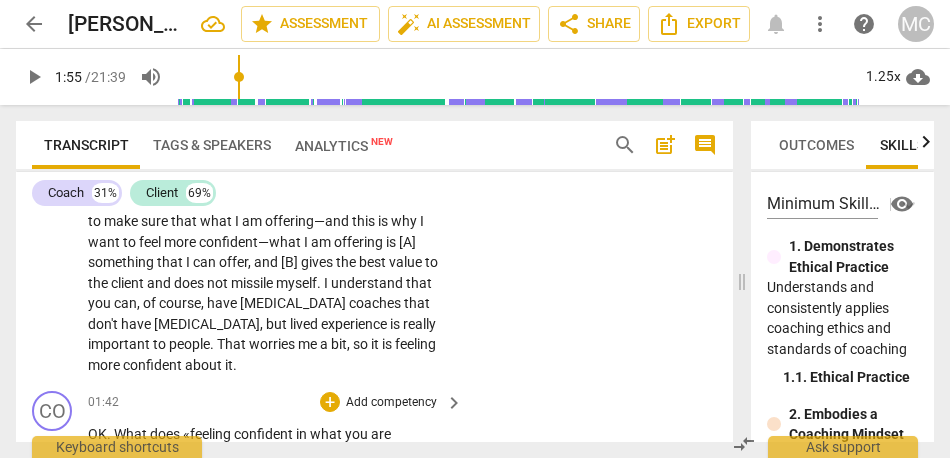 scroll, scrollTop: 736, scrollLeft: 0, axis: vertical 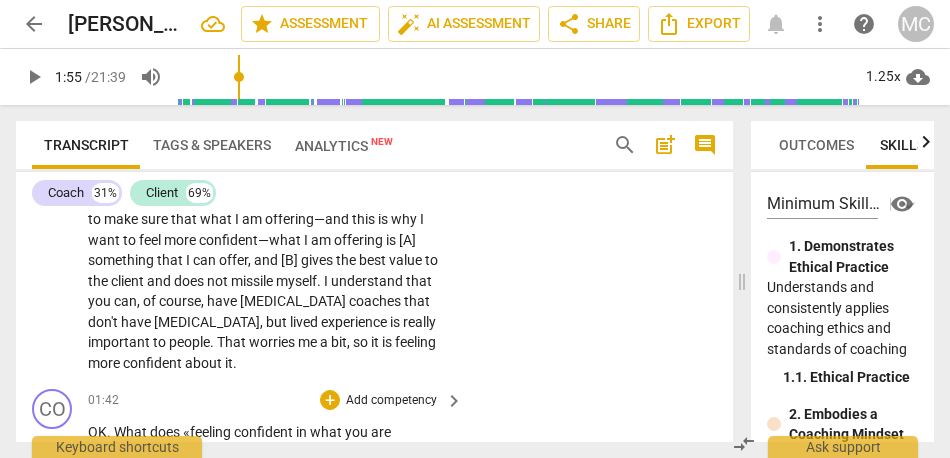 click on "gives" at bounding box center [318, 260] 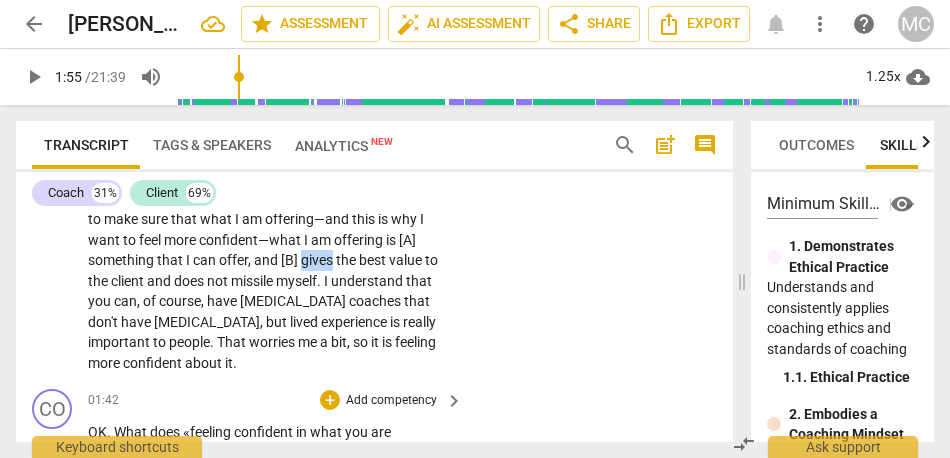 click on "gives" at bounding box center [318, 260] 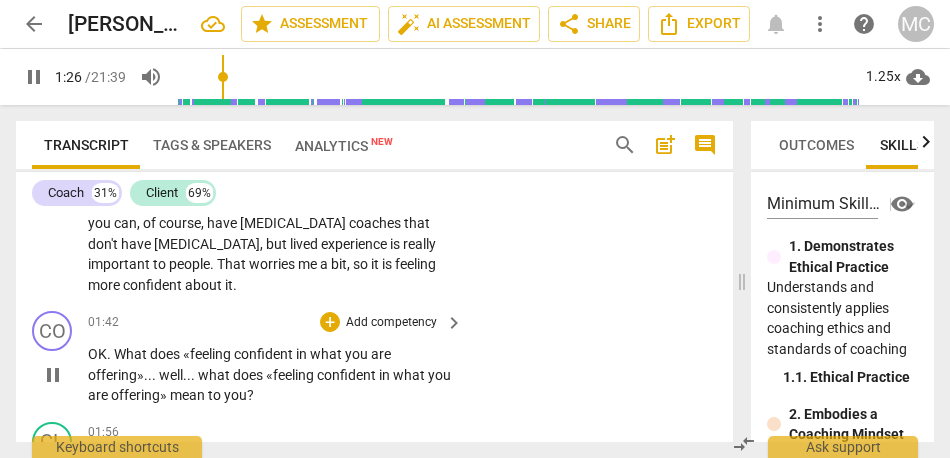 scroll, scrollTop: 815, scrollLeft: 0, axis: vertical 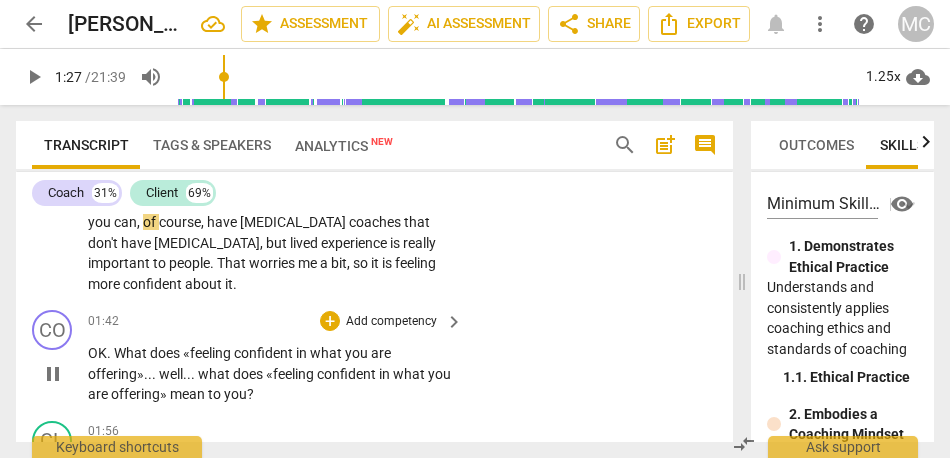 click on "mean" at bounding box center [189, 394] 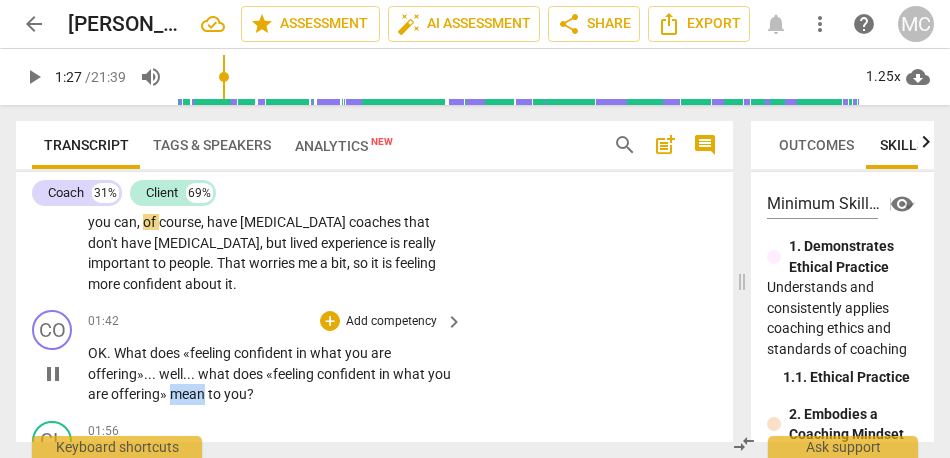 click on "mean" at bounding box center (189, 394) 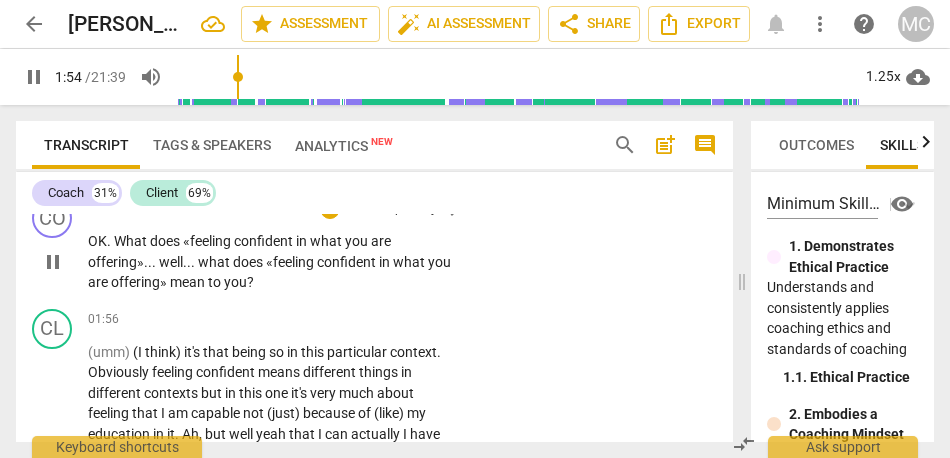 scroll, scrollTop: 927, scrollLeft: 0, axis: vertical 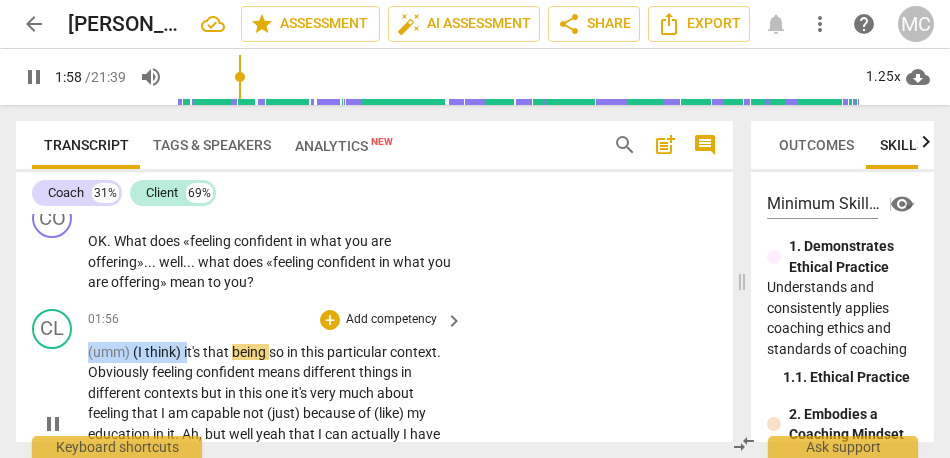 drag, startPoint x: 188, startPoint y: 331, endPoint x: 49, endPoint y: 333, distance: 139.01439 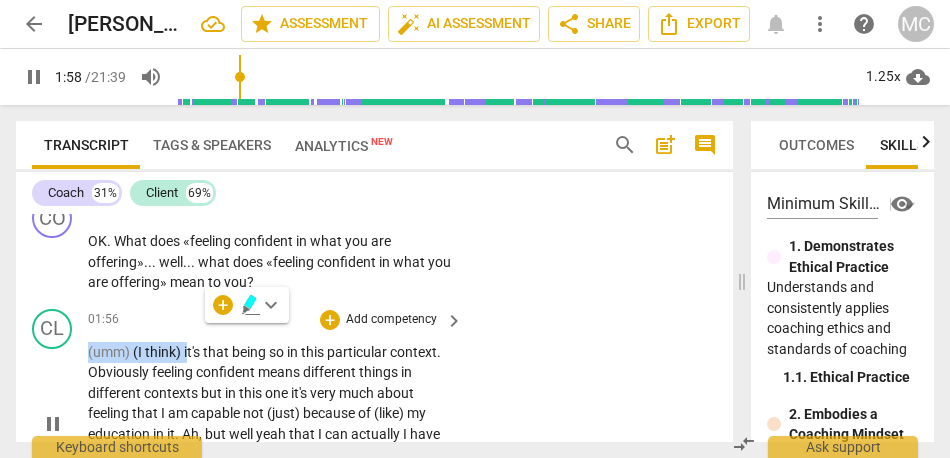 type 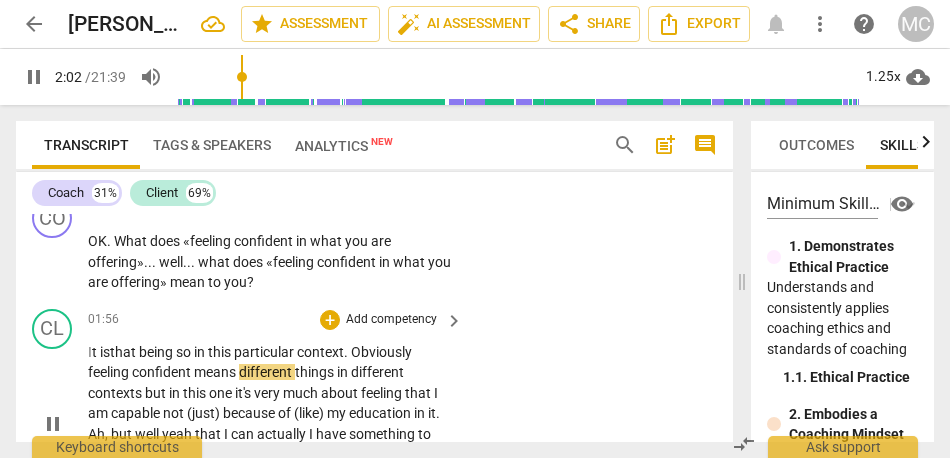 click on "that" at bounding box center (124, 352) 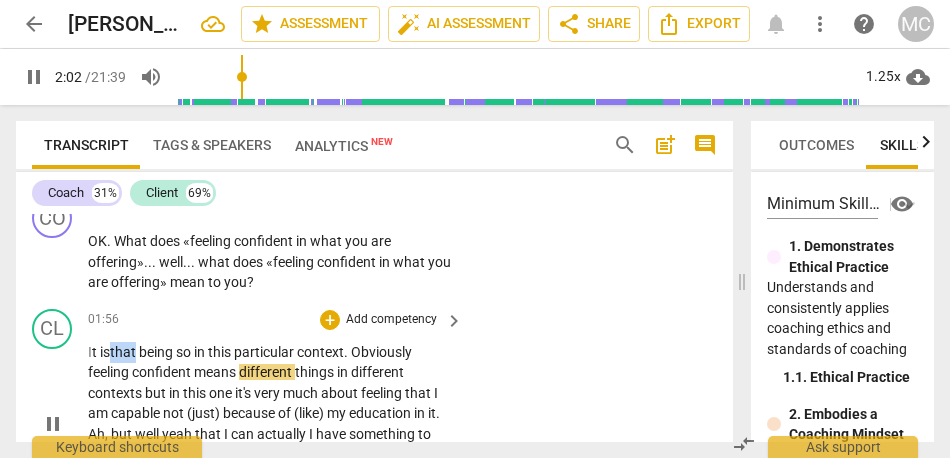 click on "that" at bounding box center (124, 352) 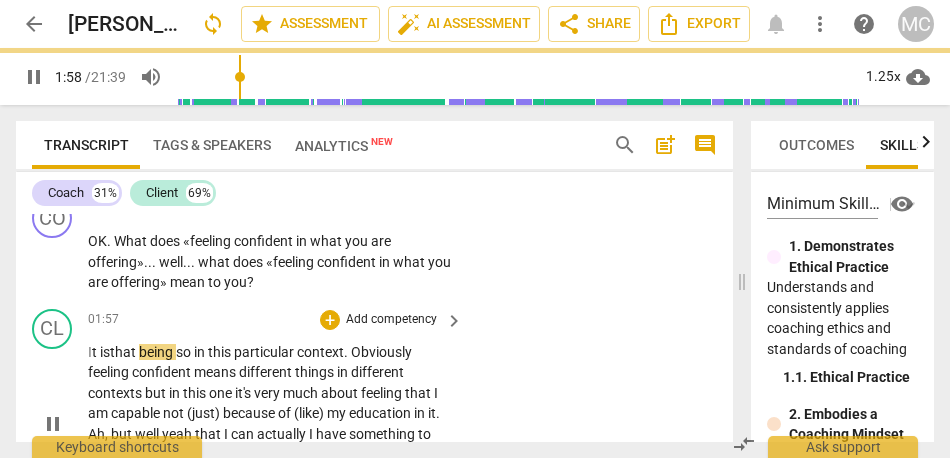 click on "so" at bounding box center [185, 352] 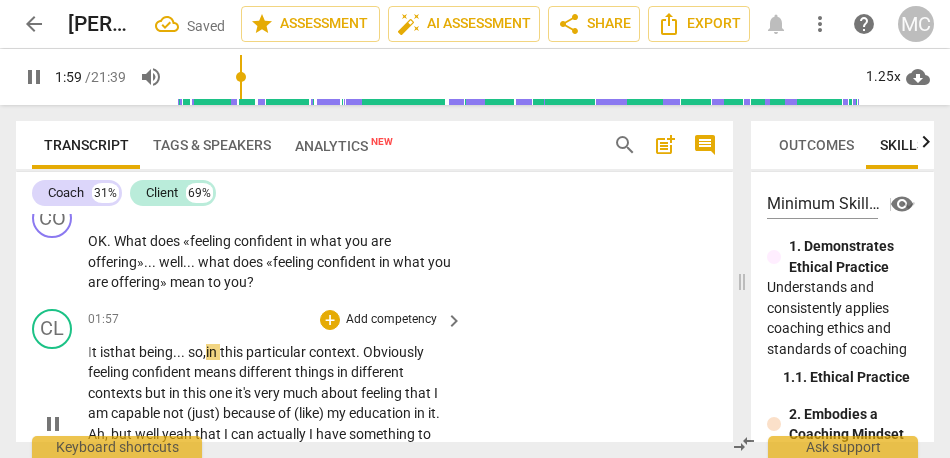 scroll, scrollTop: 977, scrollLeft: 0, axis: vertical 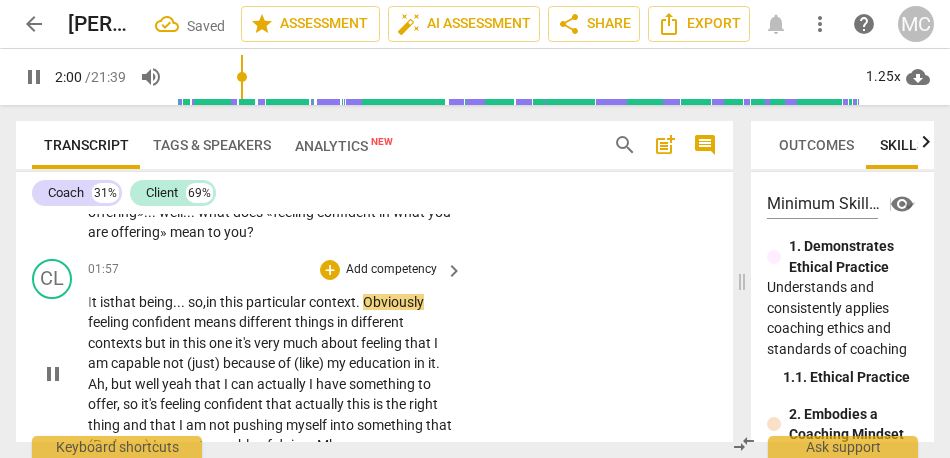 click on "Obviously" at bounding box center (393, 302) 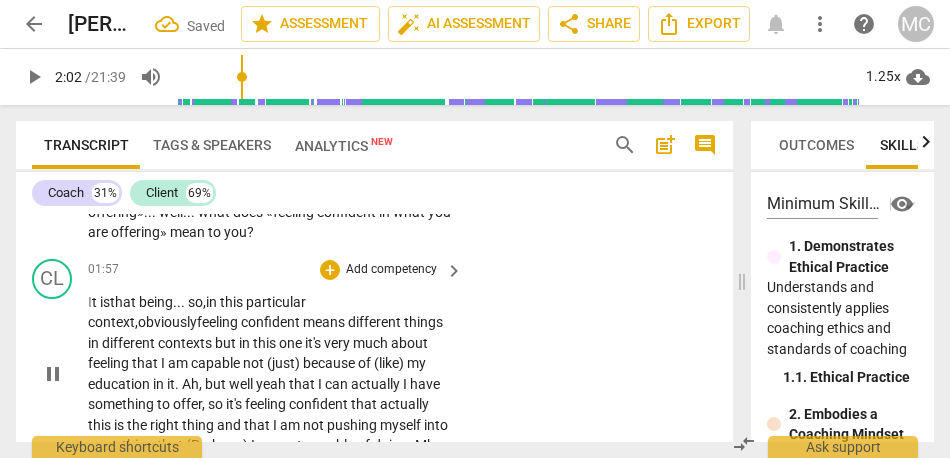 click on "obviously" at bounding box center [167, 322] 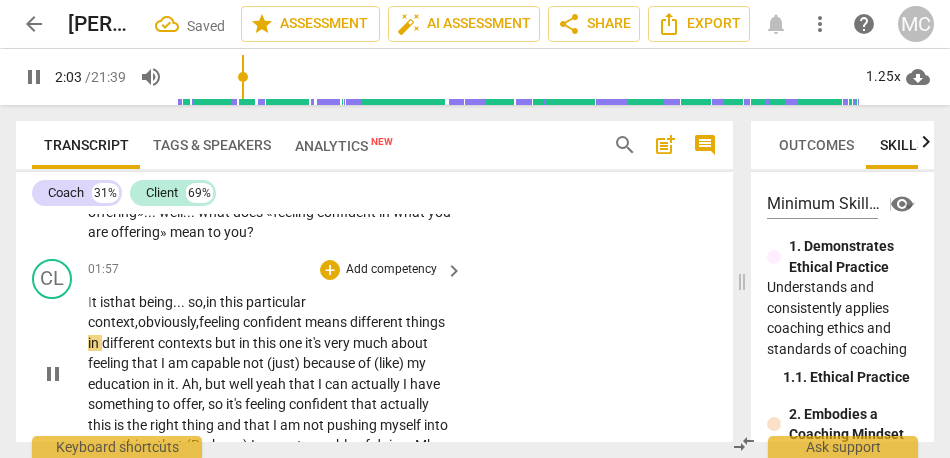 click on "contexts" at bounding box center [186, 343] 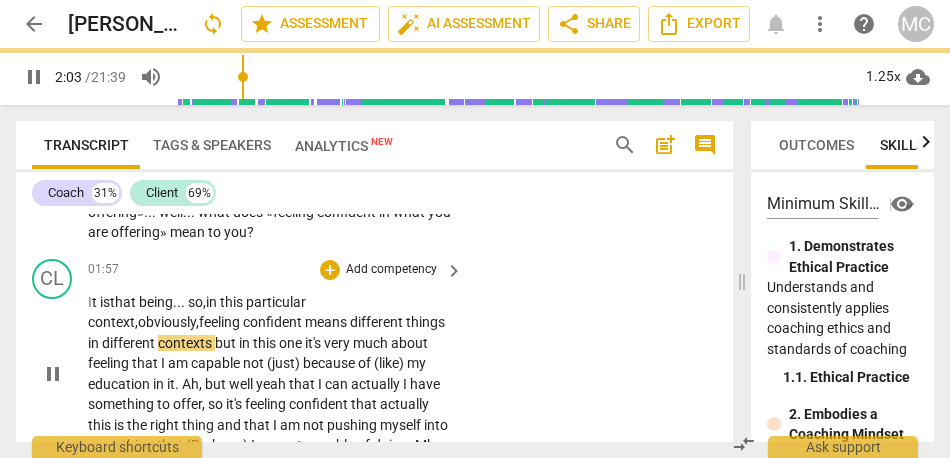 click on "feeling" at bounding box center (221, 322) 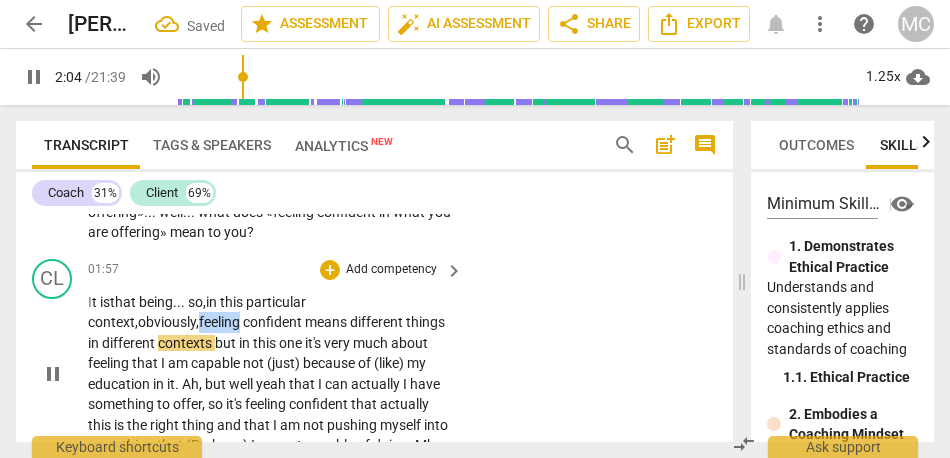 click on "feeling" at bounding box center (221, 322) 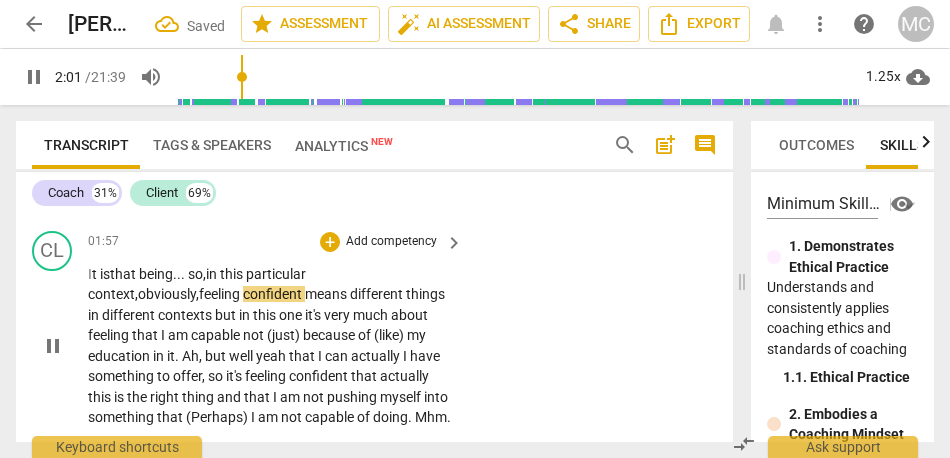 scroll, scrollTop: 1015, scrollLeft: 0, axis: vertical 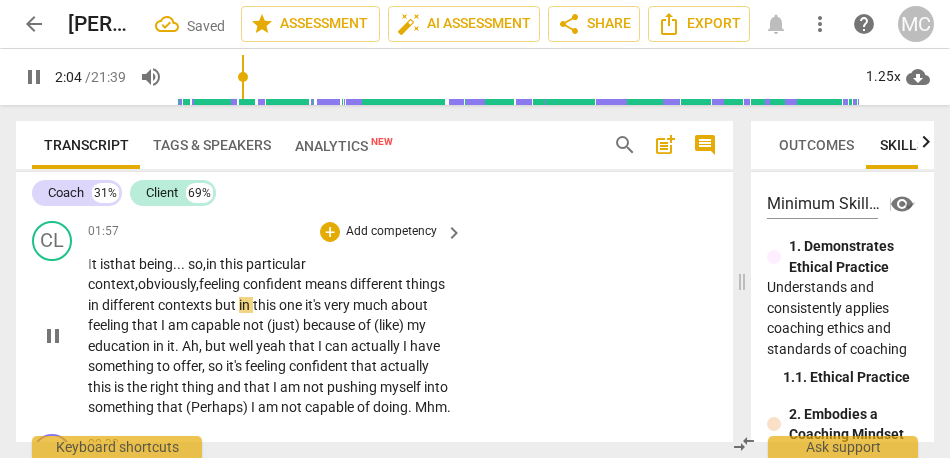 click on "contexts" at bounding box center (186, 305) 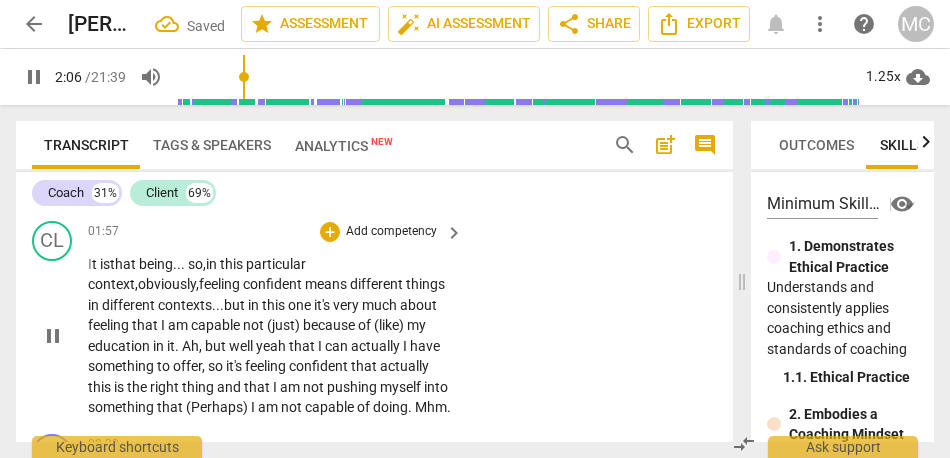 click on "it's" at bounding box center (323, 305) 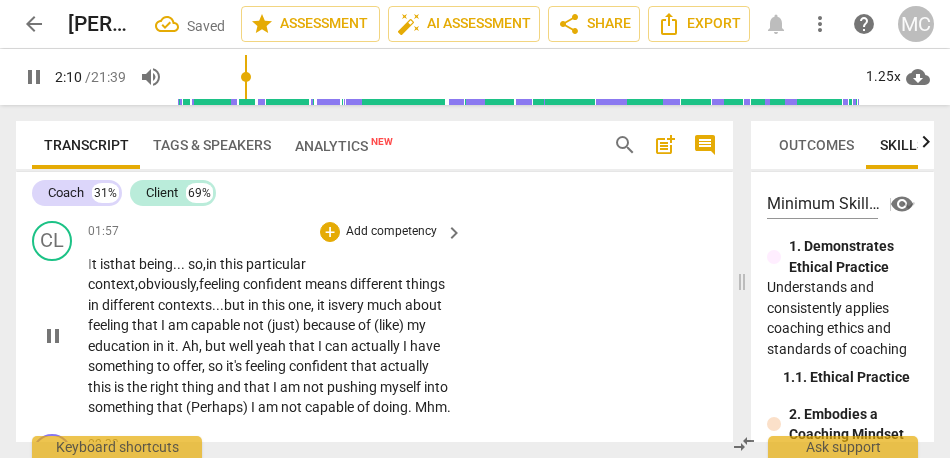 click on "very" at bounding box center (352, 305) 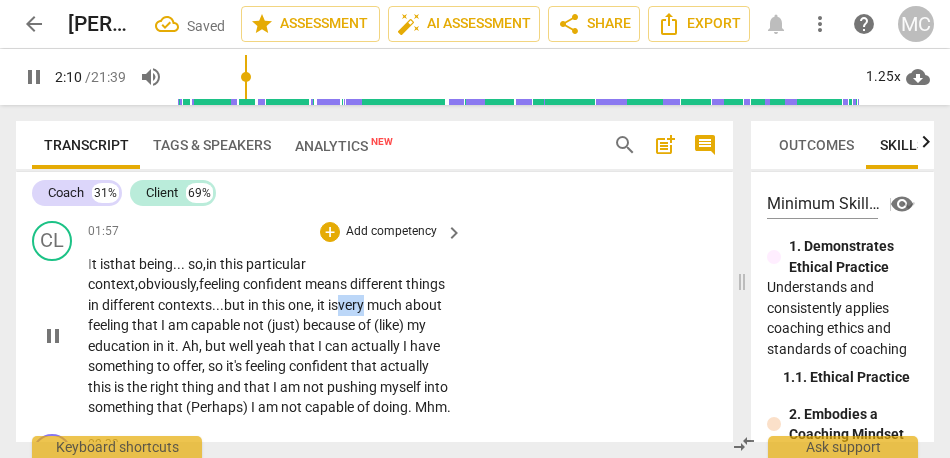 click on "very" at bounding box center [352, 305] 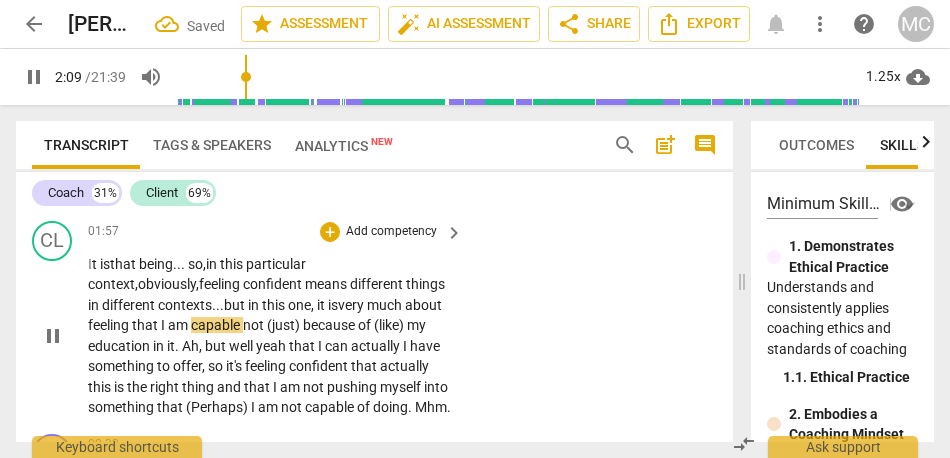 click on "because" at bounding box center [330, 325] 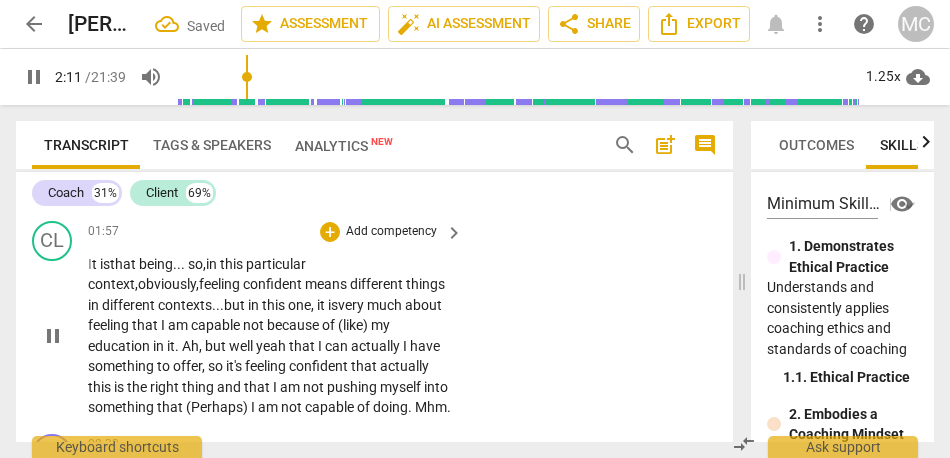 click on "capable" at bounding box center [217, 325] 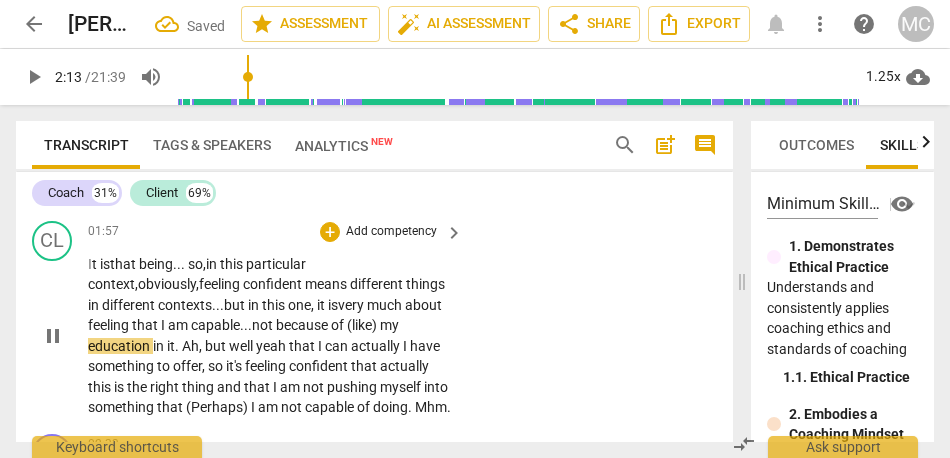 click on "because" at bounding box center [303, 325] 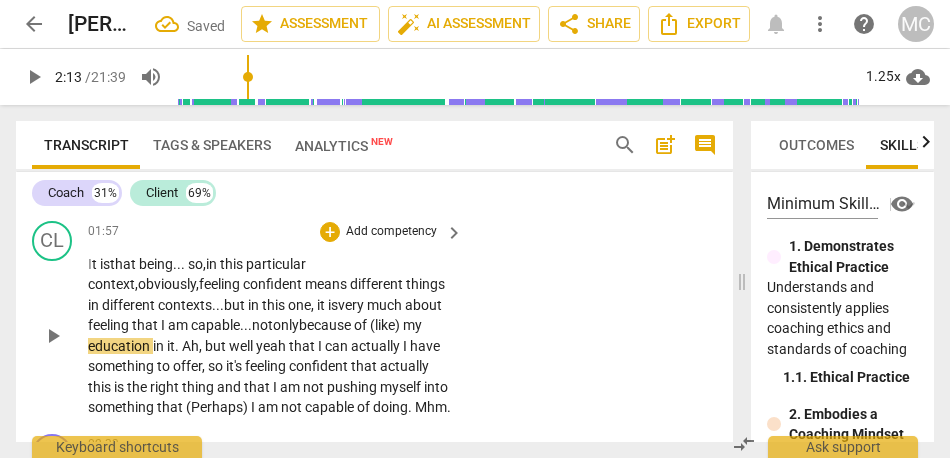 click on "not  only" at bounding box center (275, 325) 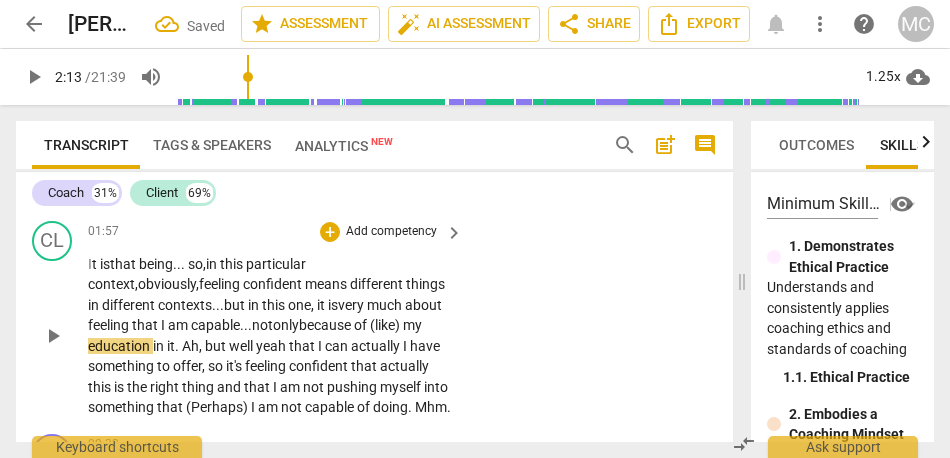 click on "not  only" at bounding box center (275, 325) 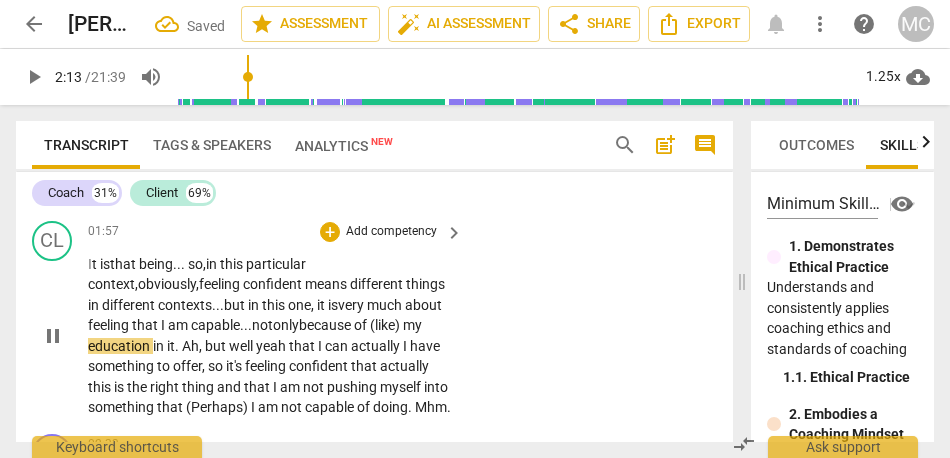 click on "my" at bounding box center (412, 325) 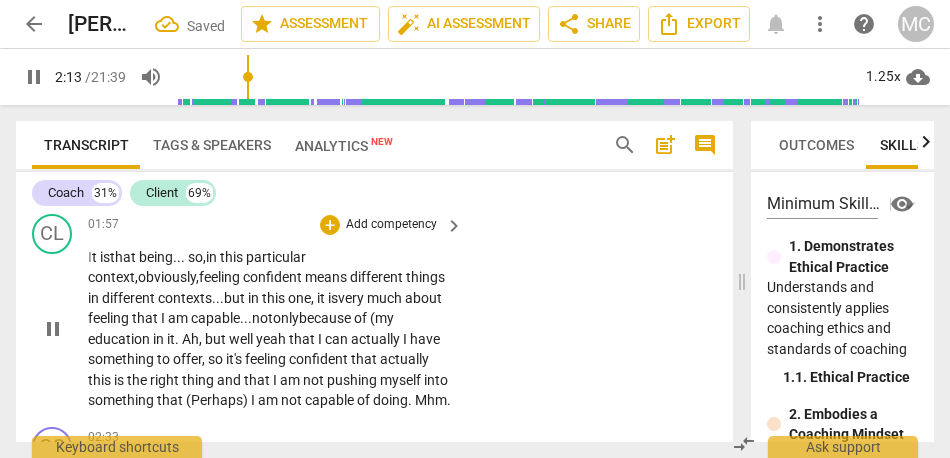scroll, scrollTop: 1022, scrollLeft: 0, axis: vertical 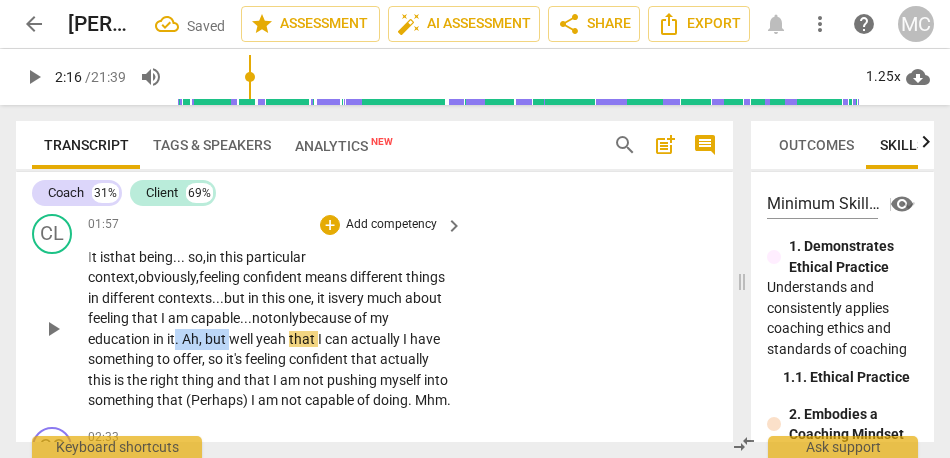drag, startPoint x: 270, startPoint y: 320, endPoint x: 216, endPoint y: 322, distance: 54.037025 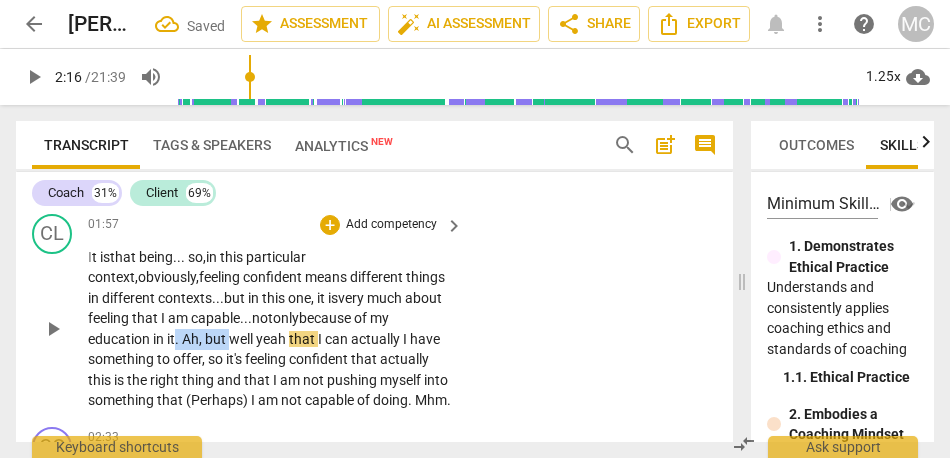 click on "I t is  that   being... so,  in   this   particular   context,  obviously,  feeling   confident   means   different   things   in   different   contexts...  but   in   this   one, it is  very   much   about   feeling   that   I   am   capable...  not  only  because   of   my   education   in   it .   Ah ,   but   well   yeah   that   I   can   actually   I   have   something   to   offer ,   so   it's   feeling   confident   that   actually   this   is   the   right   thing   and   that   I   am   not   pushing   myself   into   something   that   (Perhaps)   I   am   not   capable   of   doing .   Mhm ." at bounding box center [270, 329] 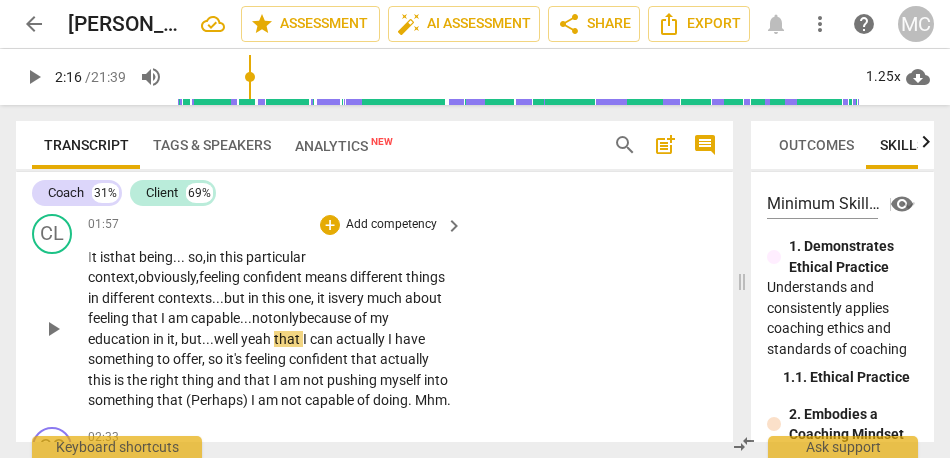 click on "education" at bounding box center [120, 339] 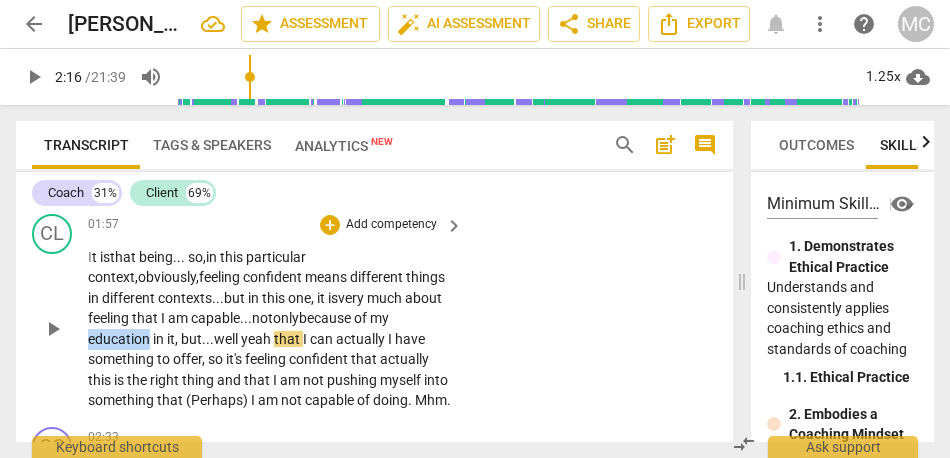 click on "education" at bounding box center [120, 339] 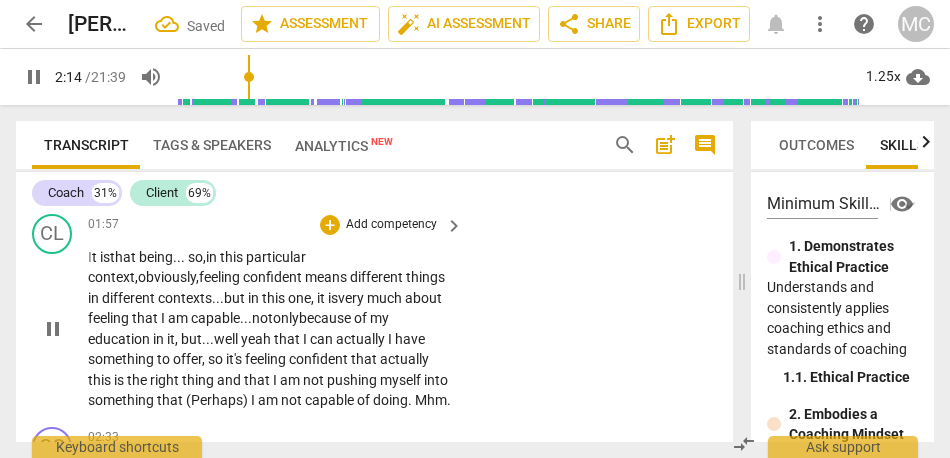 click on "yeah" at bounding box center [257, 339] 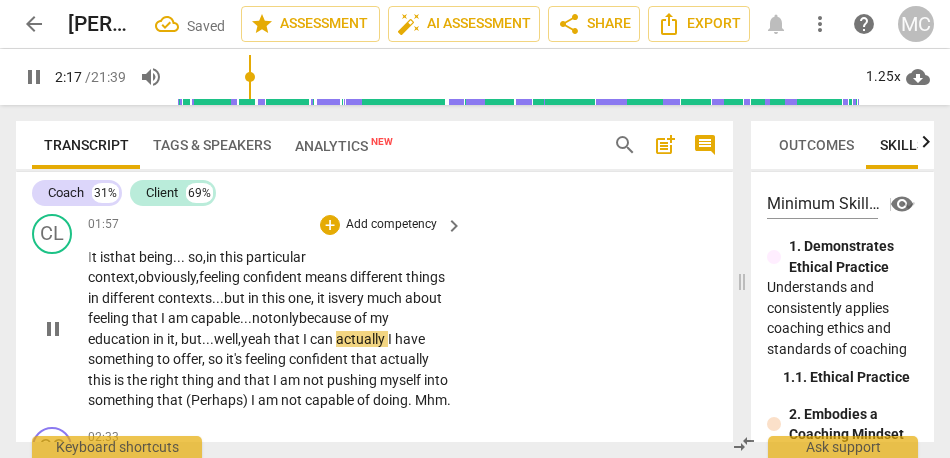 click on "yeah" at bounding box center (257, 339) 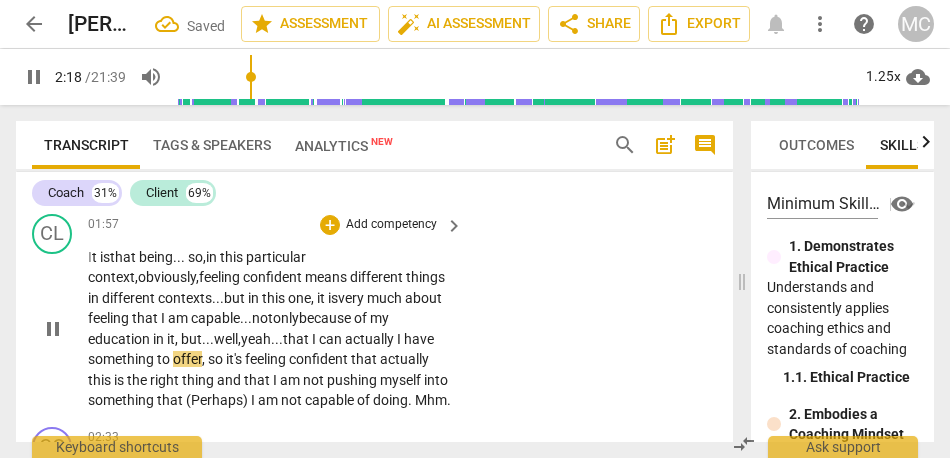 click on "that" at bounding box center (297, 339) 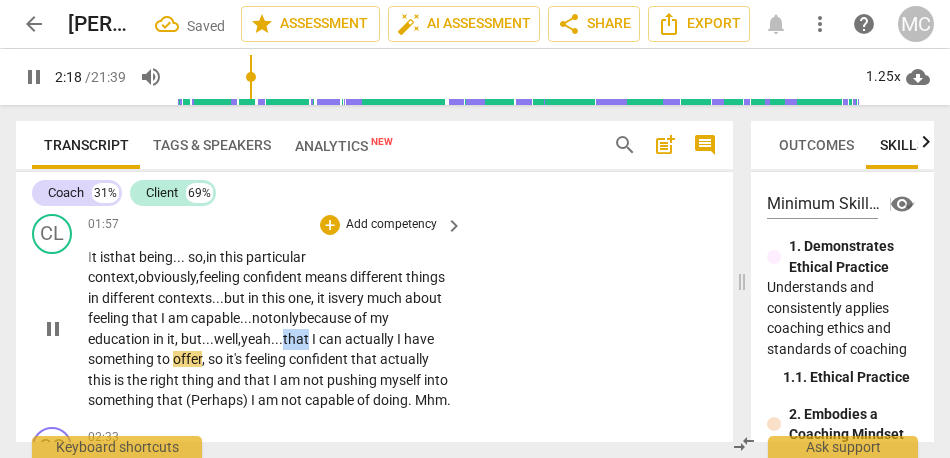 click on "that" at bounding box center [297, 339] 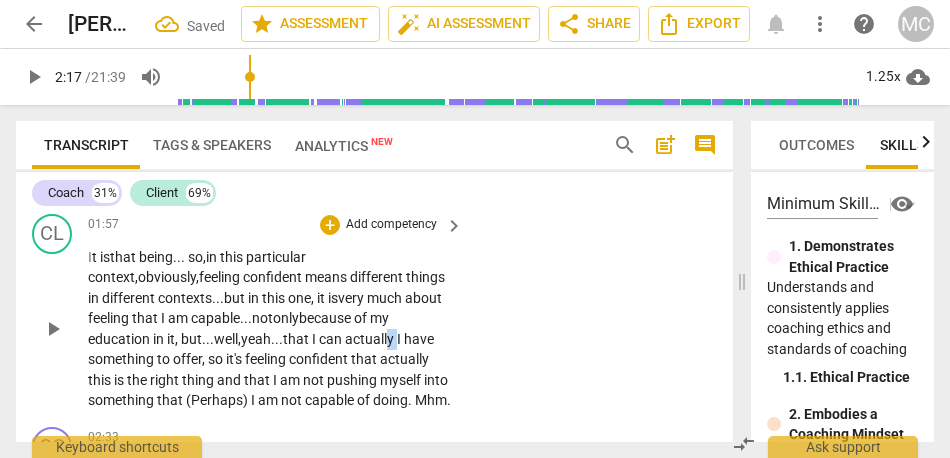 click on "I t is  that   being... so,  in   this   particular   context,  obviously,  feeling   confident   means   different   things   in   different   contexts...  but   in   this   one, it is  very   much   about   feeling   that   I   am   capable...  not  only  because   of   my   education   in   it, but...  well,  yeah...  that   I   can   actually   I   have   something   to   offer ,   so   it's   feeling   confident   that   actually   this   is   the   right   thing   and   that   I   am   not   pushing   myself   into   something   that   (Perhaps)   I   am   not   capable   of   doing .   Mhm ." at bounding box center [270, 329] 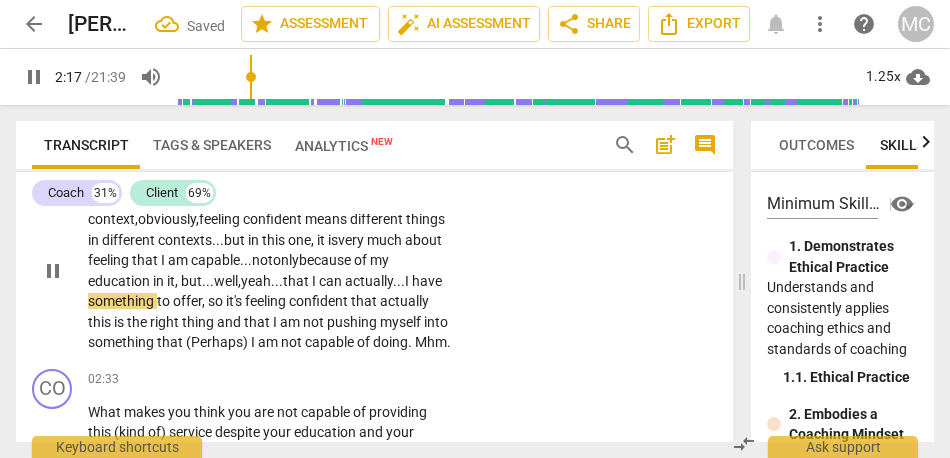 scroll, scrollTop: 1085, scrollLeft: 0, axis: vertical 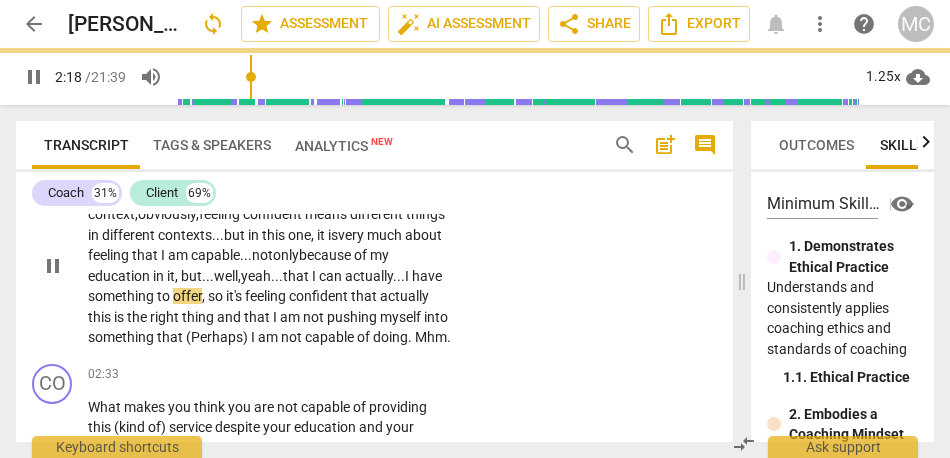 click on "it's" at bounding box center (235, 296) 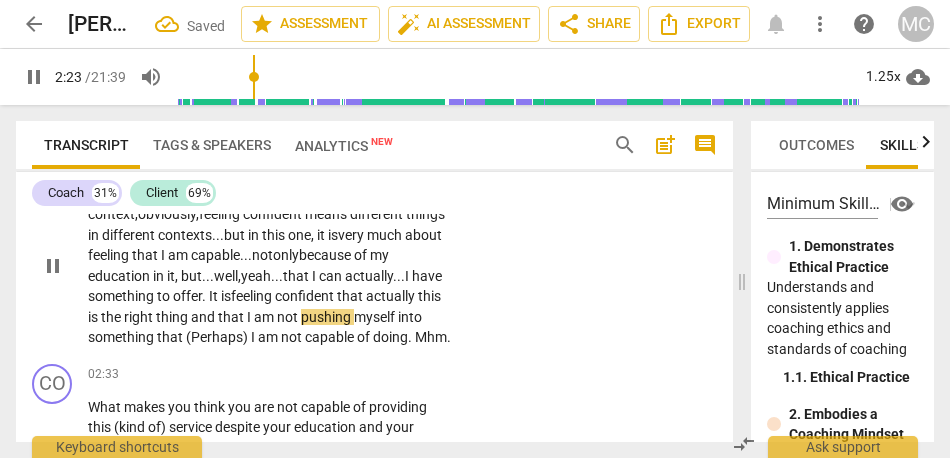 click on "feeling" at bounding box center (253, 296) 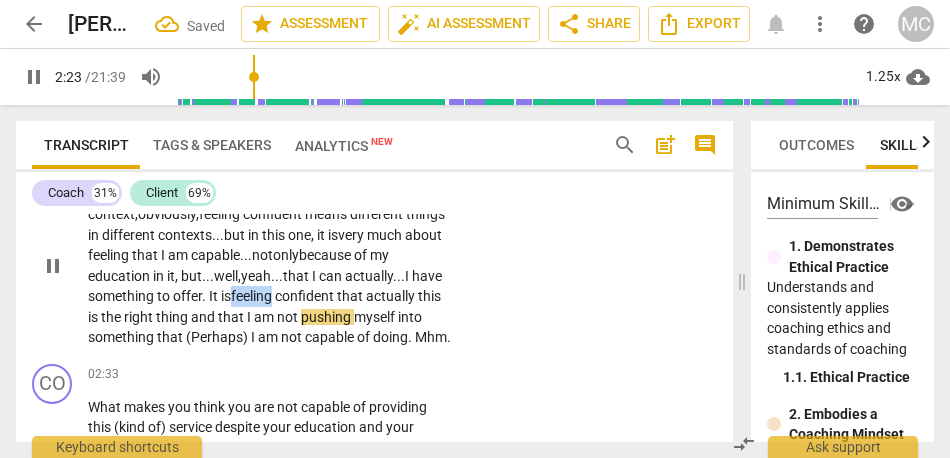 click on "feeling" at bounding box center (253, 296) 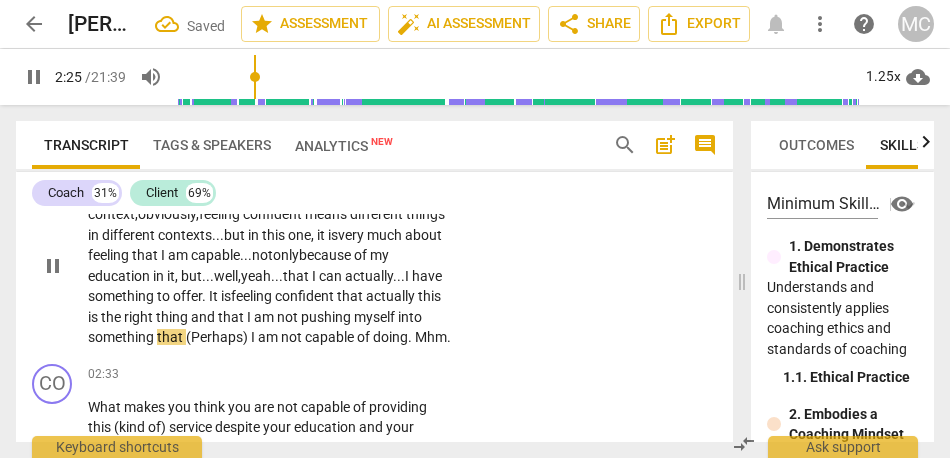 click on "(Perhaps)" at bounding box center [218, 337] 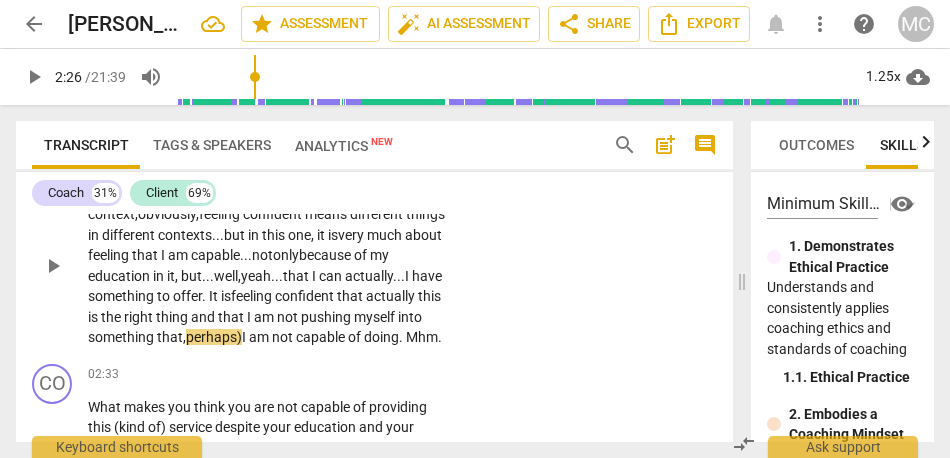 click on "I" at bounding box center (245, 337) 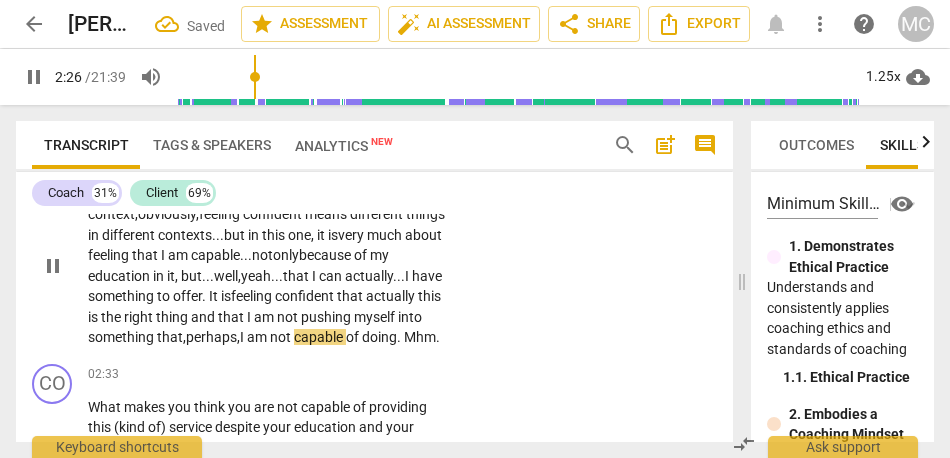 scroll, scrollTop: 1140, scrollLeft: 0, axis: vertical 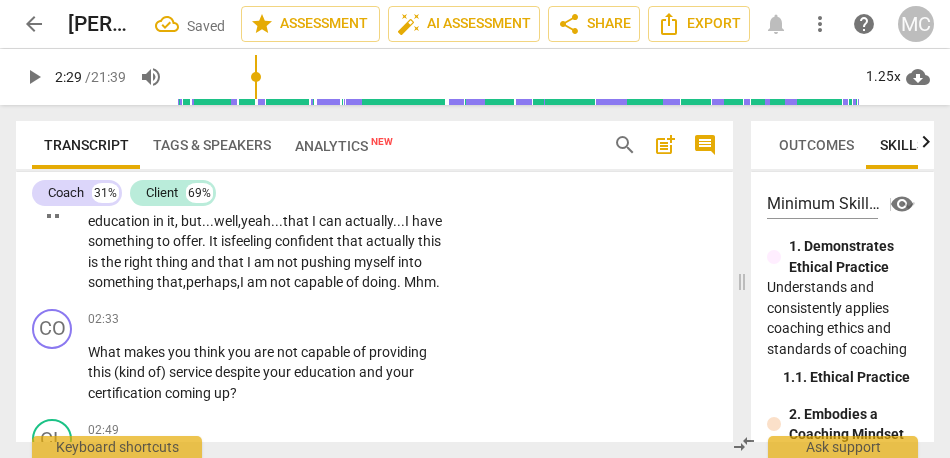 click on "doing" at bounding box center [379, 282] 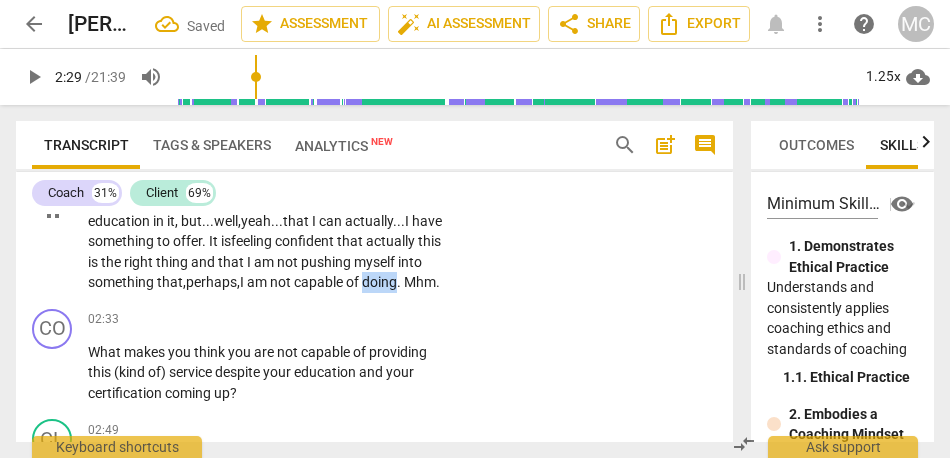 click on "doing" at bounding box center (379, 282) 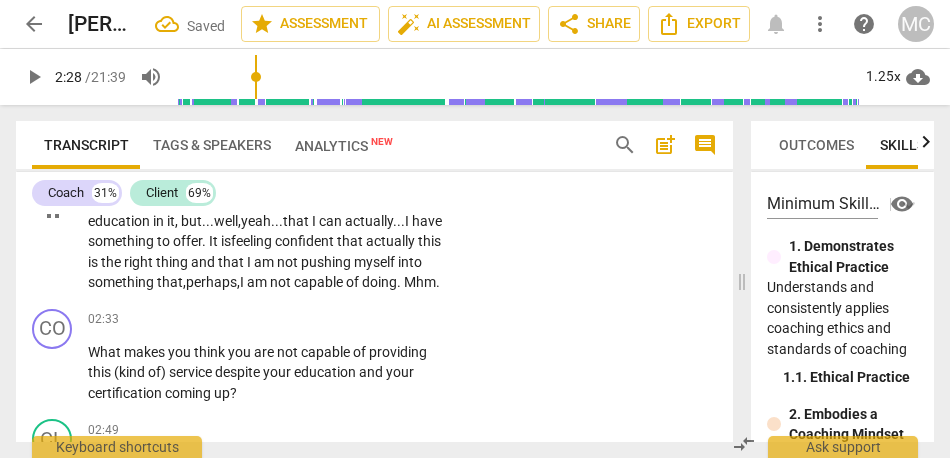 click on "Mhm" at bounding box center [420, 282] 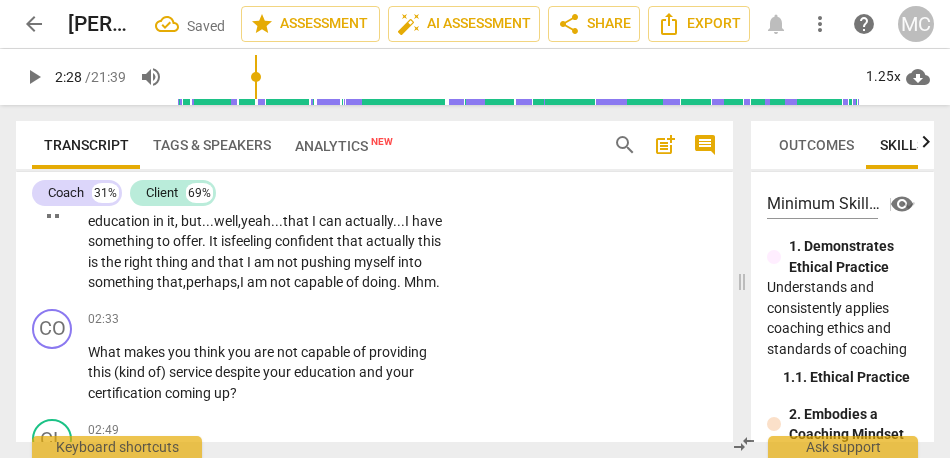 type on "148" 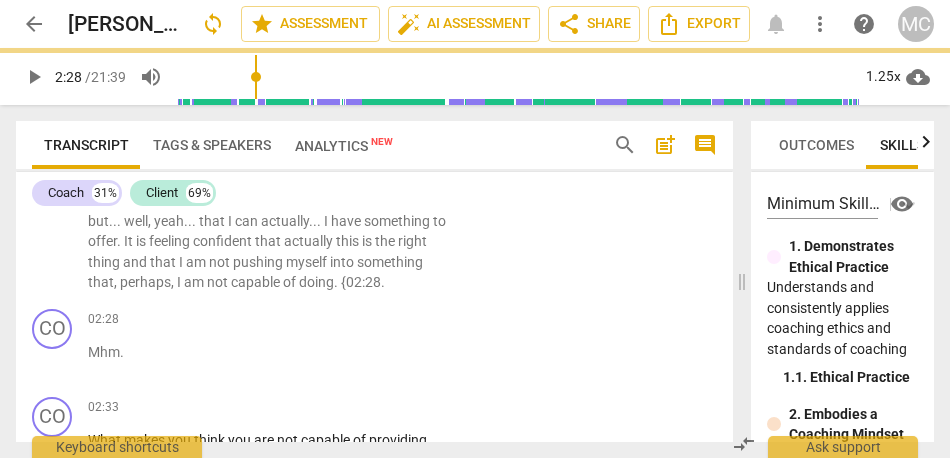 scroll, scrollTop: 1208, scrollLeft: 0, axis: vertical 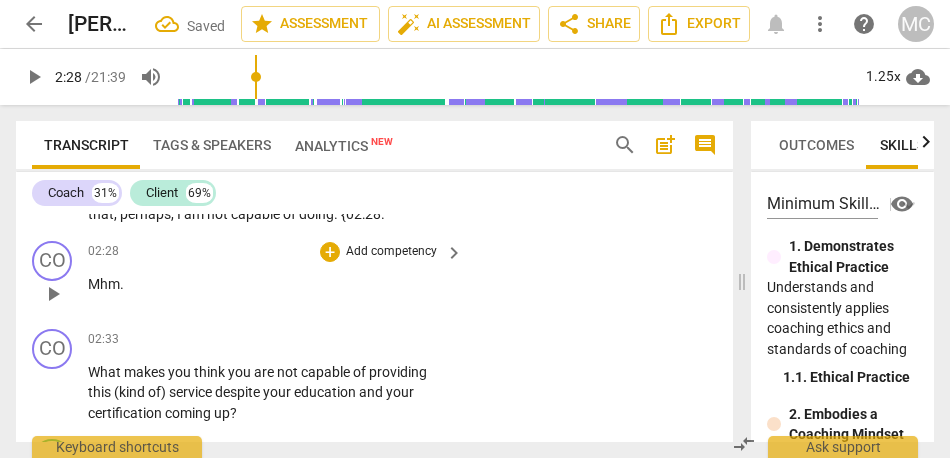 click on "Mhm" at bounding box center [104, 284] 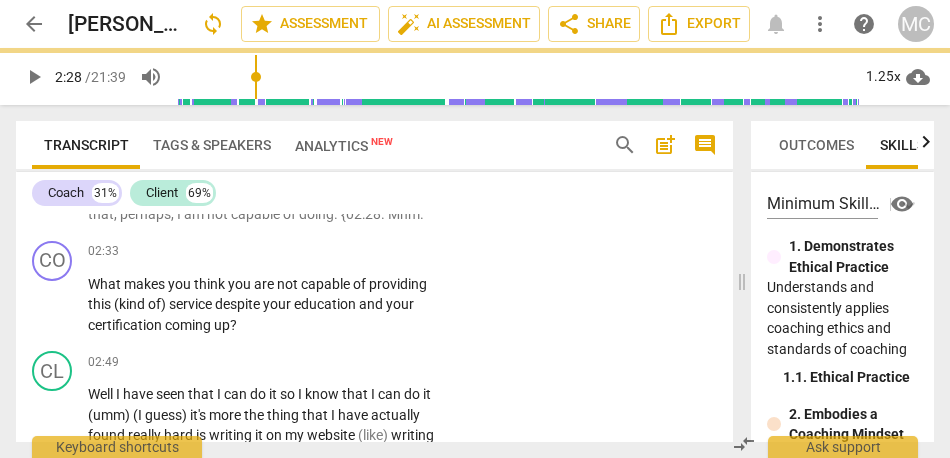 scroll, scrollTop: 1120, scrollLeft: 0, axis: vertical 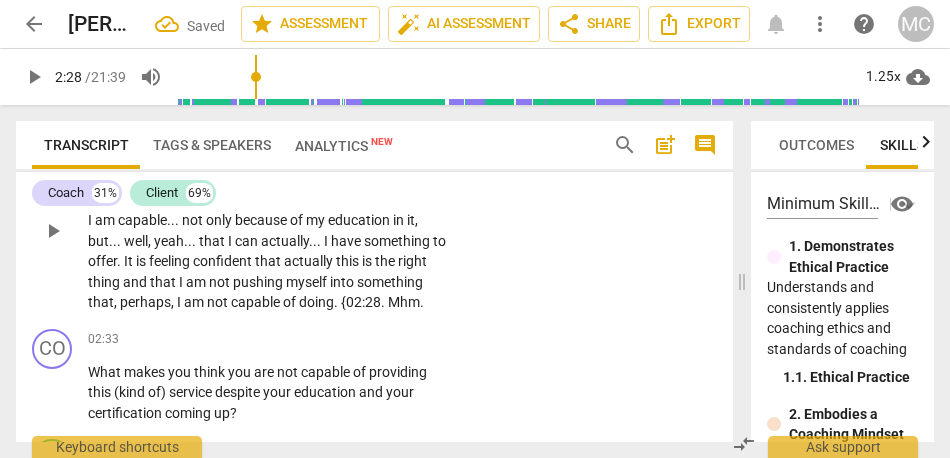 click on "." at bounding box center (384, 302) 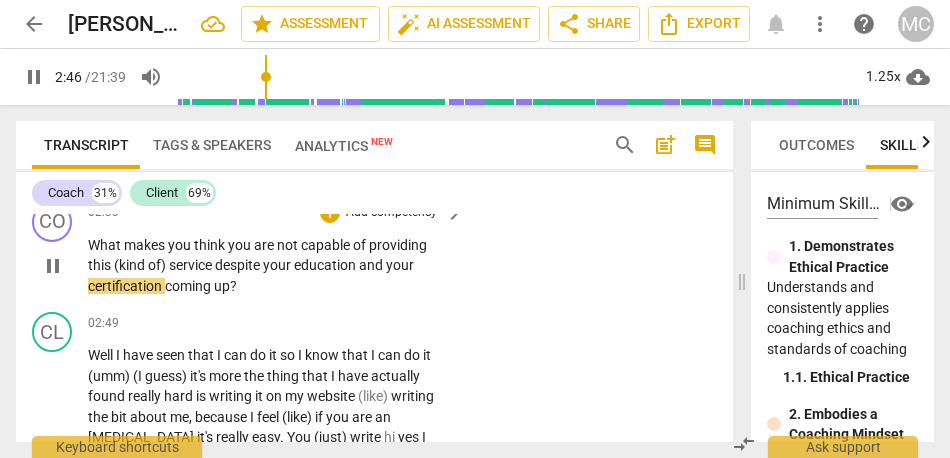 scroll, scrollTop: 1248, scrollLeft: 0, axis: vertical 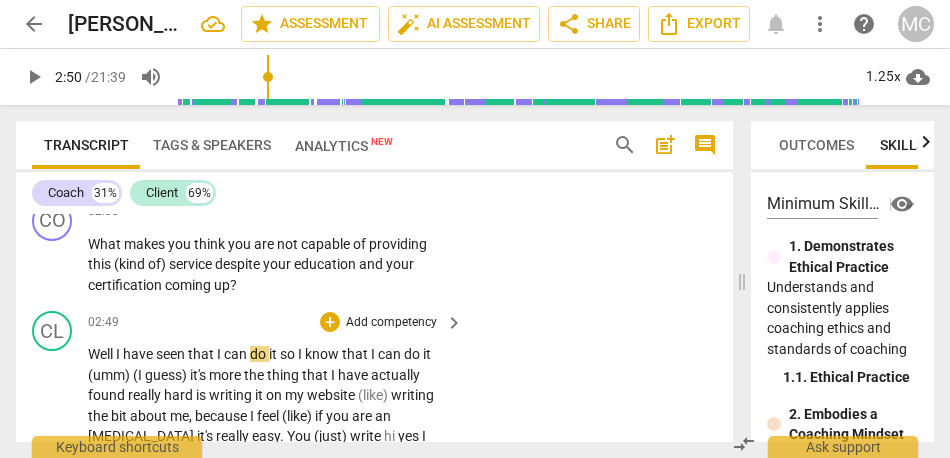 click on "I" at bounding box center (119, 354) 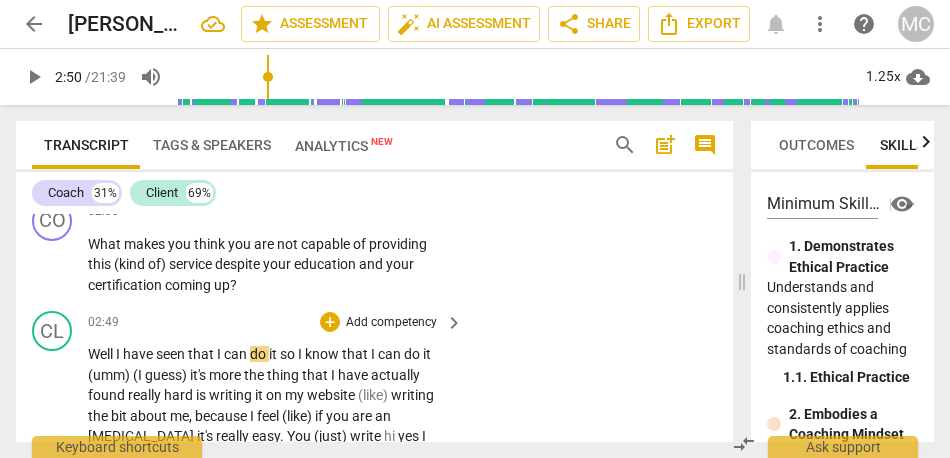 type 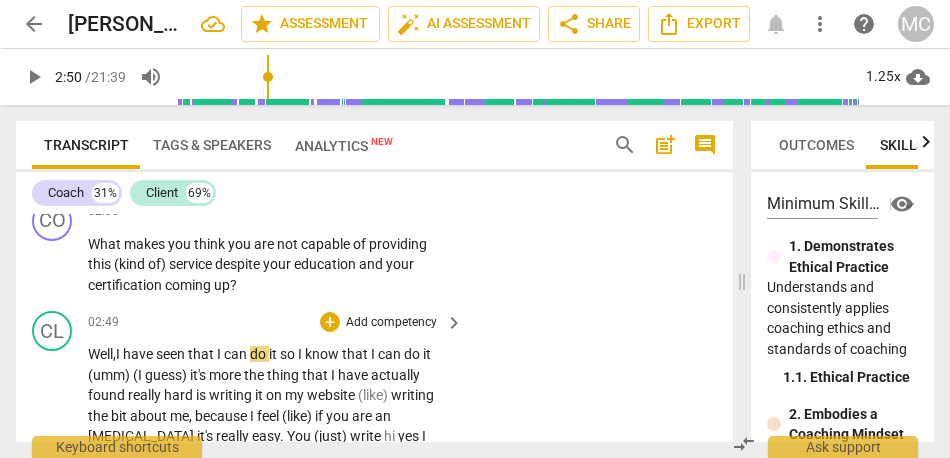 click on "have" at bounding box center (139, 354) 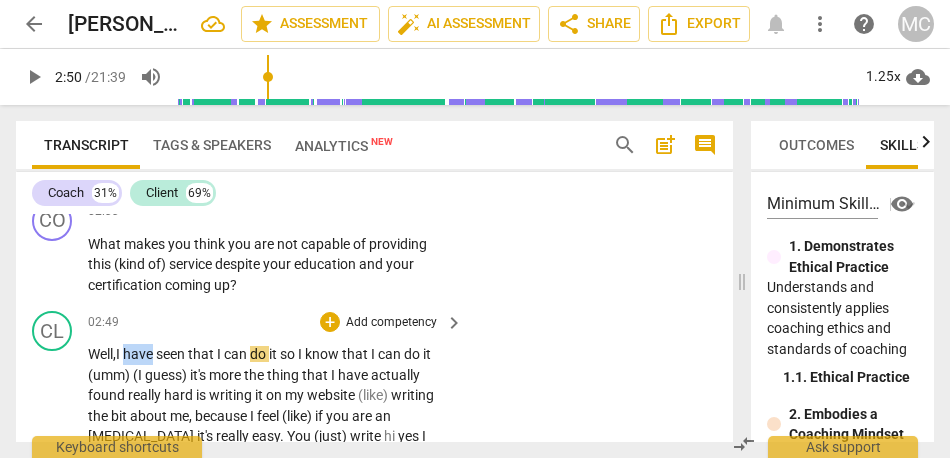click on "have" at bounding box center (139, 354) 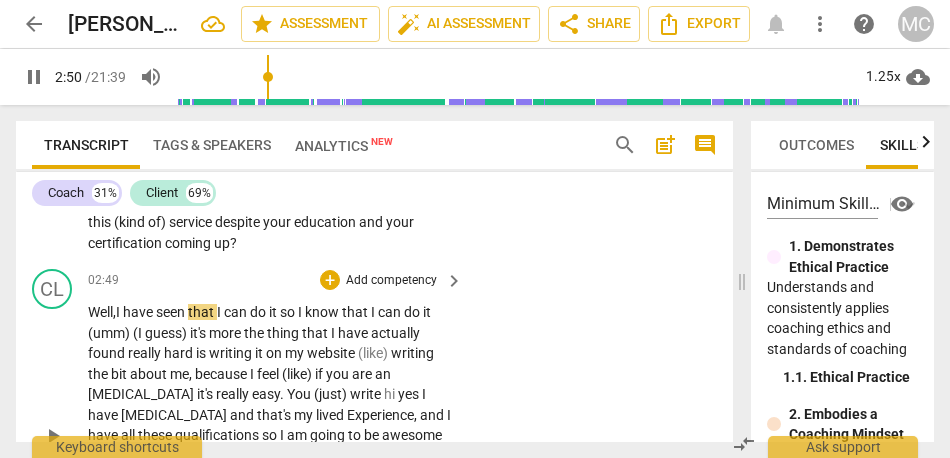 scroll, scrollTop: 1308, scrollLeft: 0, axis: vertical 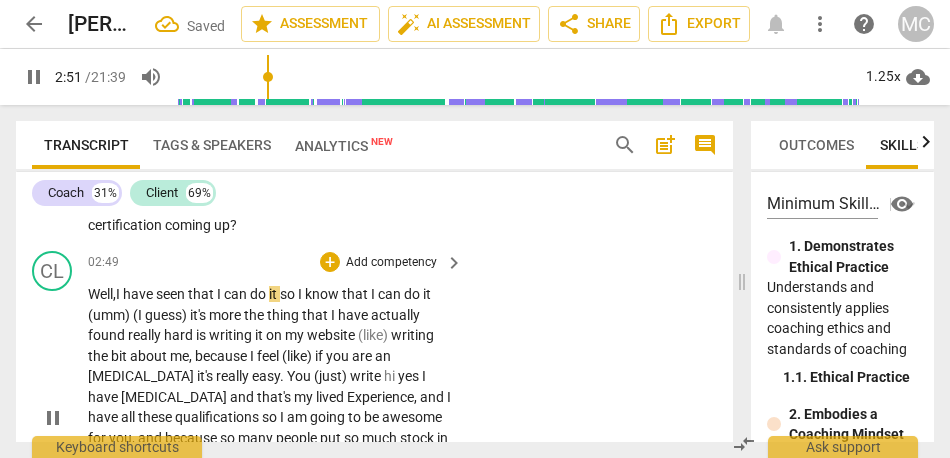 click on "so" at bounding box center (289, 294) 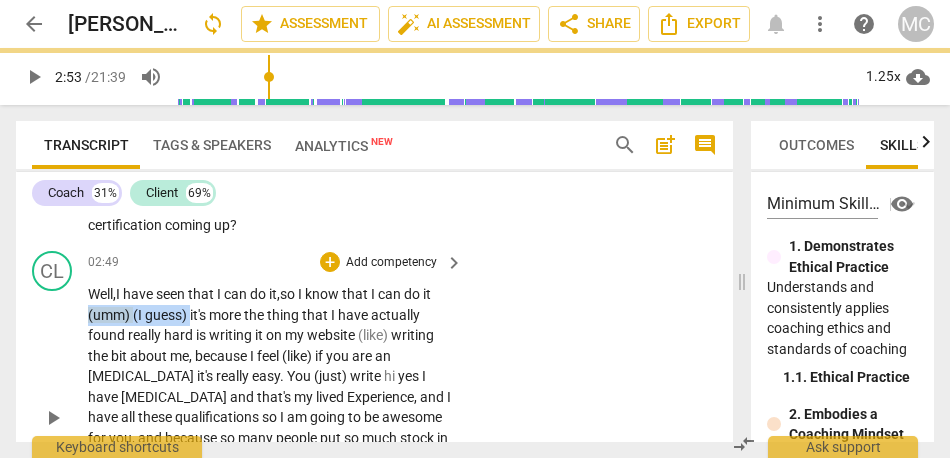drag, startPoint x: 191, startPoint y: 295, endPoint x: 62, endPoint y: 301, distance: 129.13947 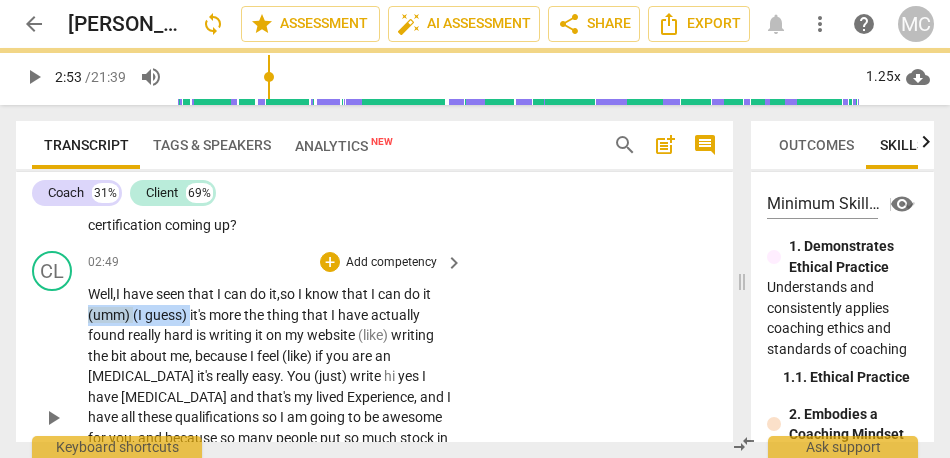 click on "CL play_arrow pause 02:49 + Add competency keyboard_arrow_right Well,  I   have   seen   that   I   can   do   it,  so   I   know   that   I   can   do   it   (umm)   (I   guess)   it's   more   the   thing   that   I   have   actually   found   really   hard   is   writing   it   on   my   website   (like)   writing   the   bit   about   me ,   because   I   feel   (like)   if   you   are   an   [MEDICAL_DATA]   it's   really   easy .   You   (just)   write   hi   yes   I   have   [MEDICAL_DATA]   and   that's   my   lived   Experience ,   and   I   have   all   these   qualifications   so   I   am   going   to   be   awesome   for   you ,   and   because   so   many   people   put   so   much   stock   in   lived   experience   that's   made   me   (uh)   shrink   a   little   bit ,   and   so   I   really   struggled   to   do   my   About   Me   page   because   I   don't   know   how   to   say   it   (like)   it's   been   really   difficult   where   I   want   that   about   Me   section   to   show   that   I   am" at bounding box center (374, 401) 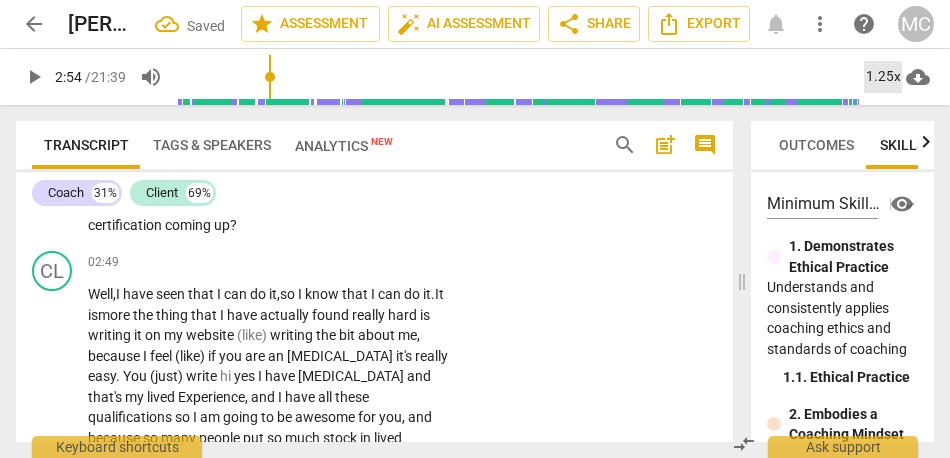 click on "1.25x" at bounding box center (883, 77) 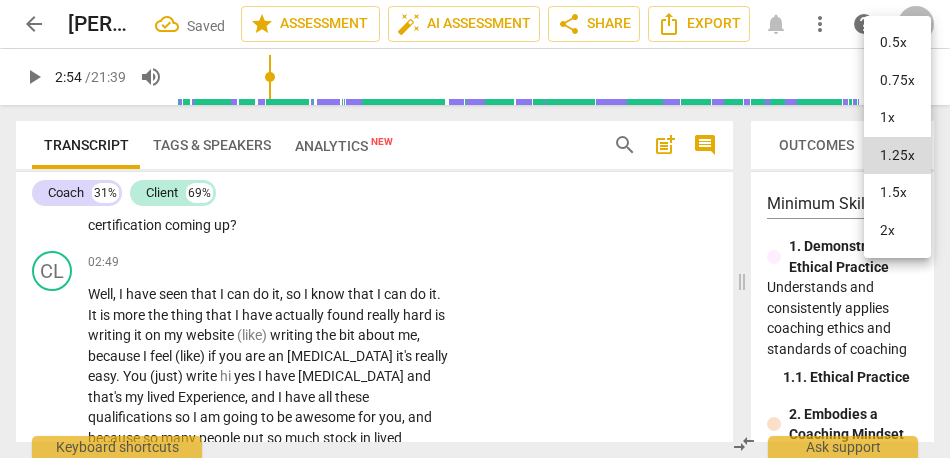 click on "1.5x" at bounding box center (897, 193) 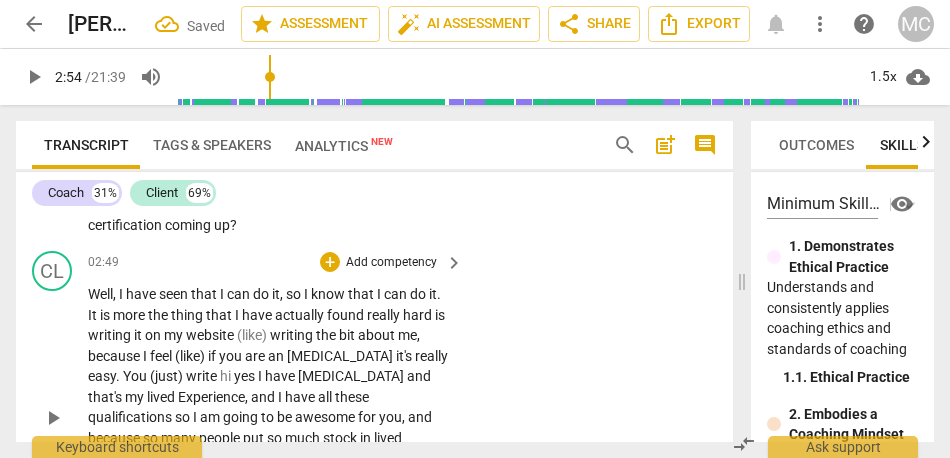 click on "the" at bounding box center (159, 315) 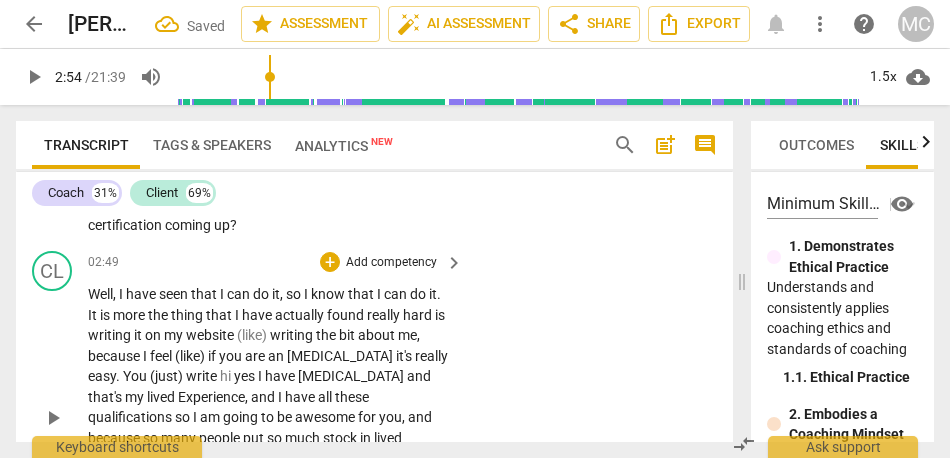click on "do" at bounding box center [419, 294] 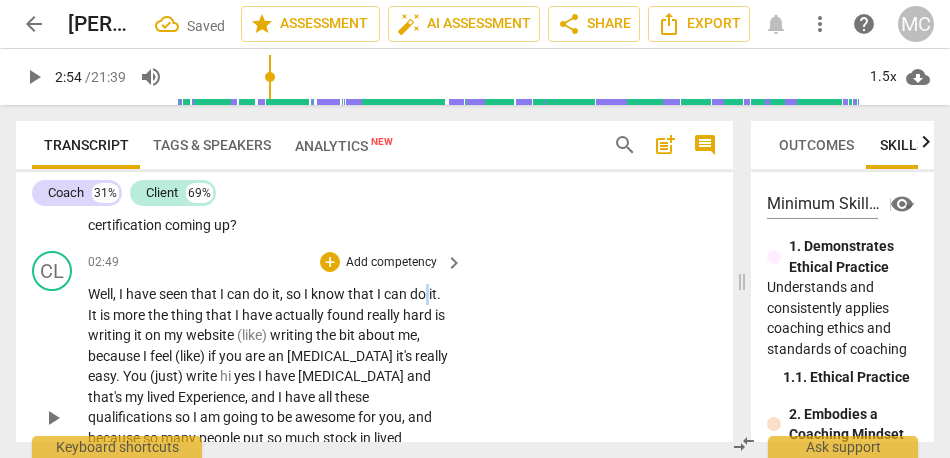 click on "do" at bounding box center [419, 294] 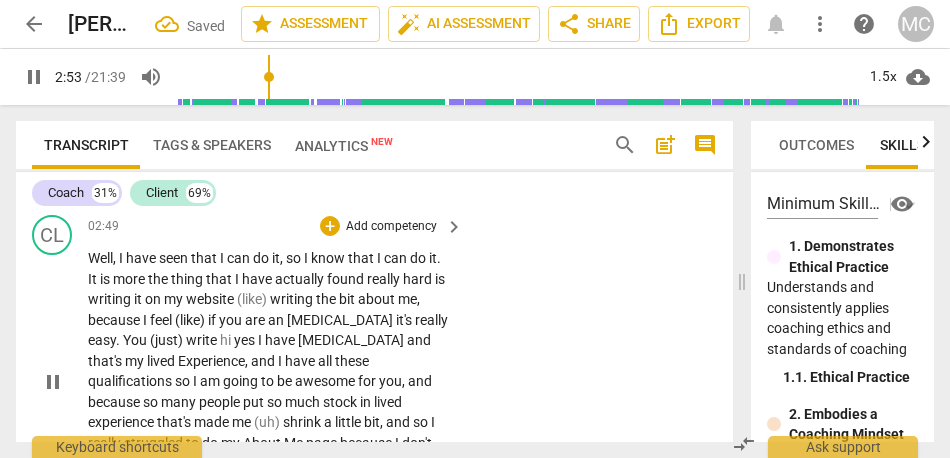 scroll, scrollTop: 1365, scrollLeft: 0, axis: vertical 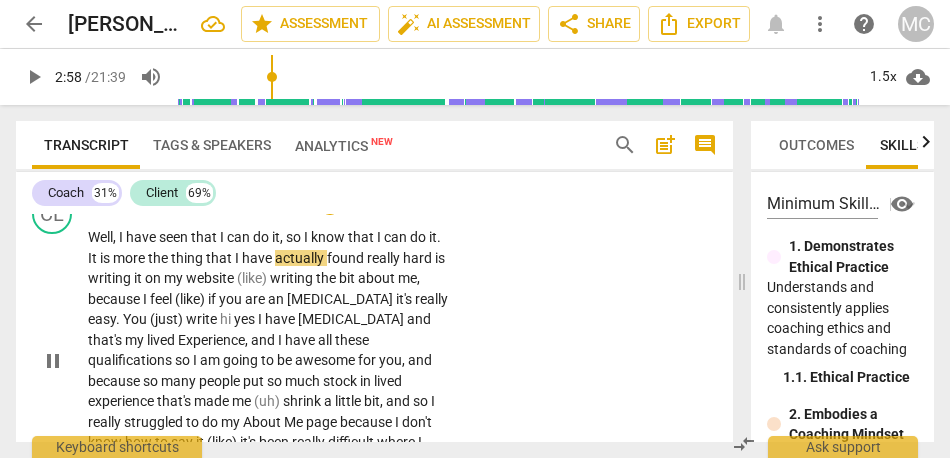 click on "more" at bounding box center [130, 258] 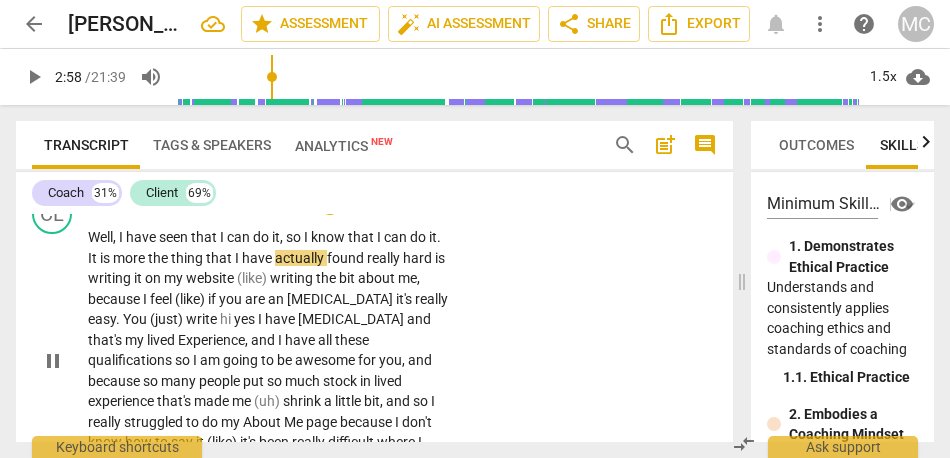 type on "178" 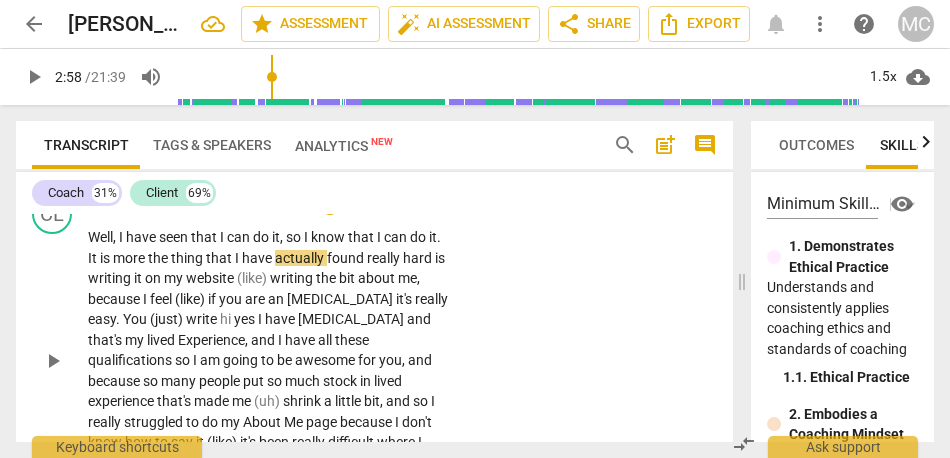 type 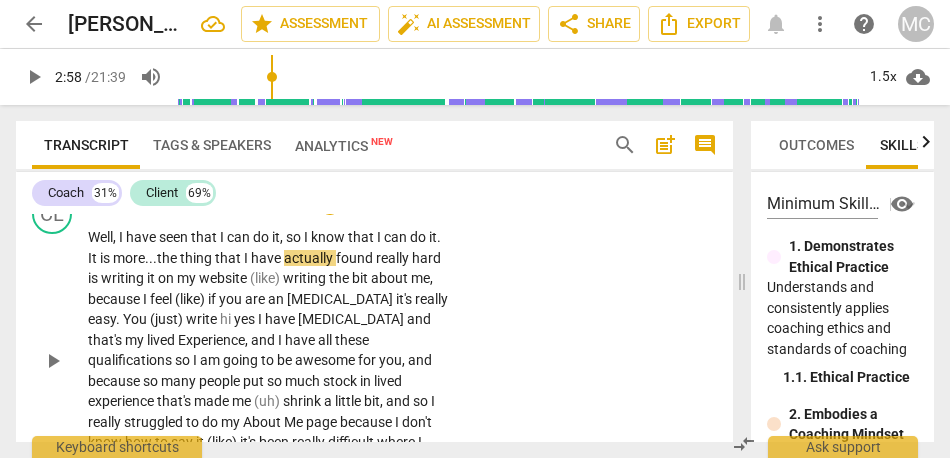 click on "the" at bounding box center (168, 258) 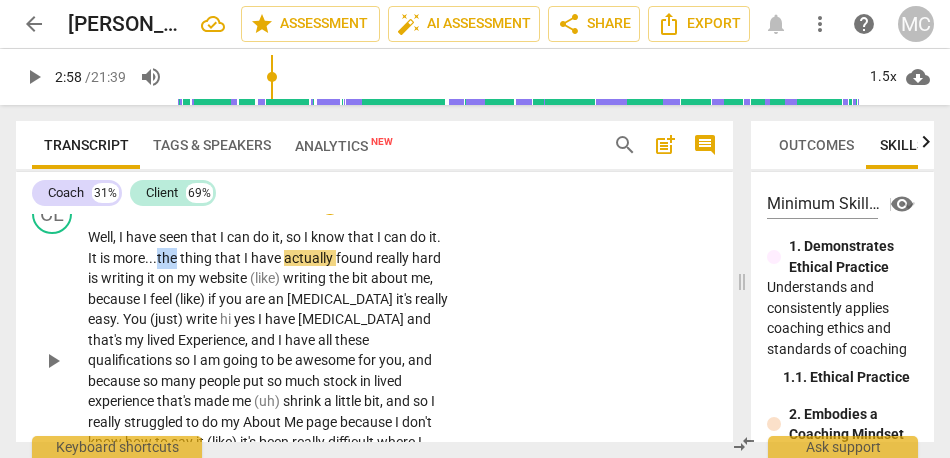 click on "the" at bounding box center (168, 258) 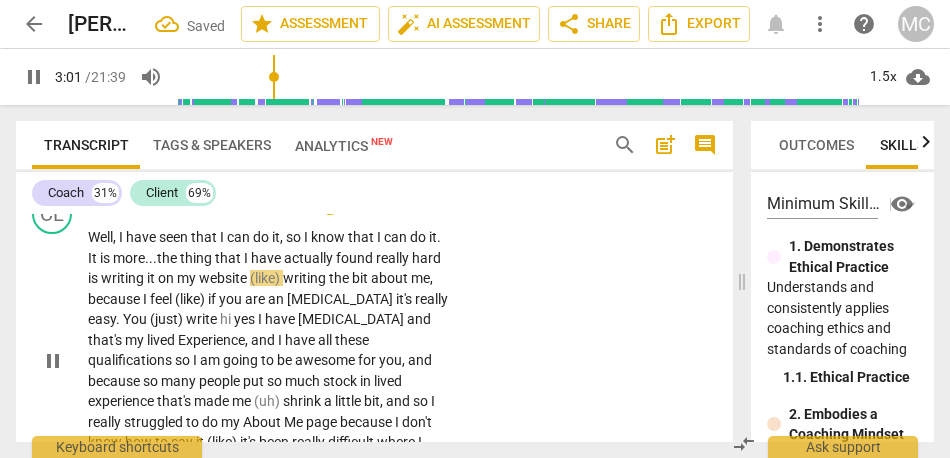 click on "really" at bounding box center (394, 258) 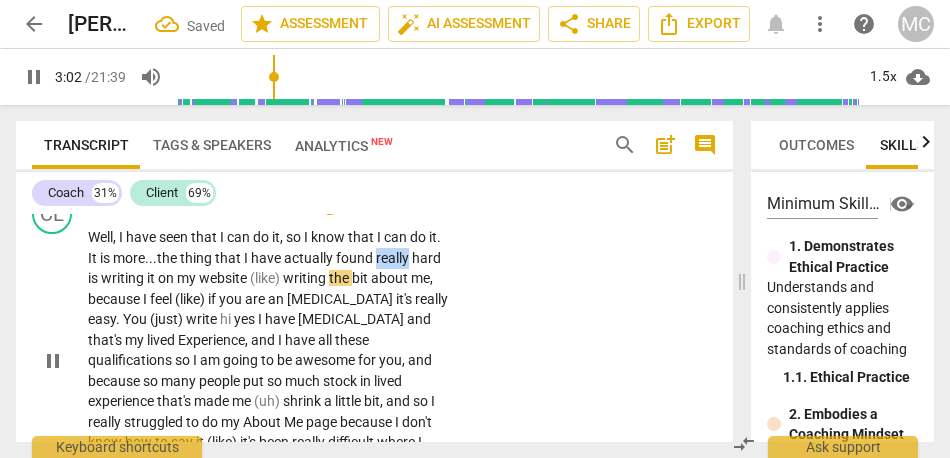 click on "really" at bounding box center (394, 258) 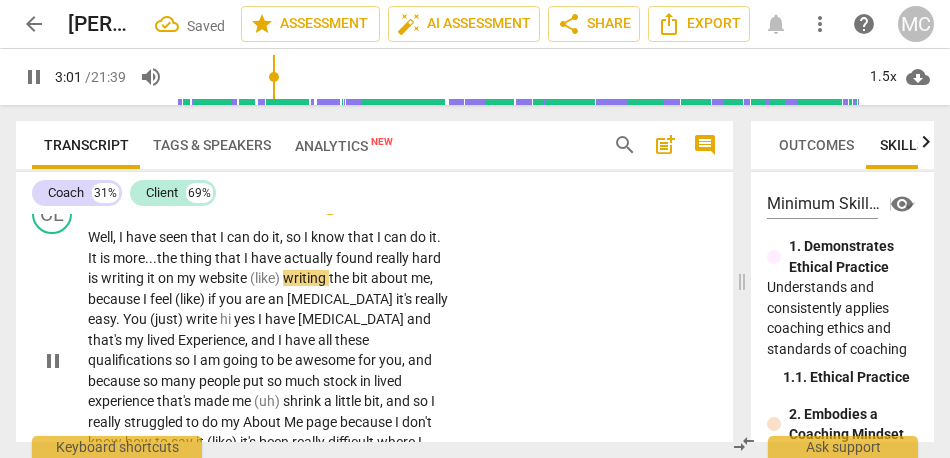 click on "(like)" at bounding box center (266, 278) 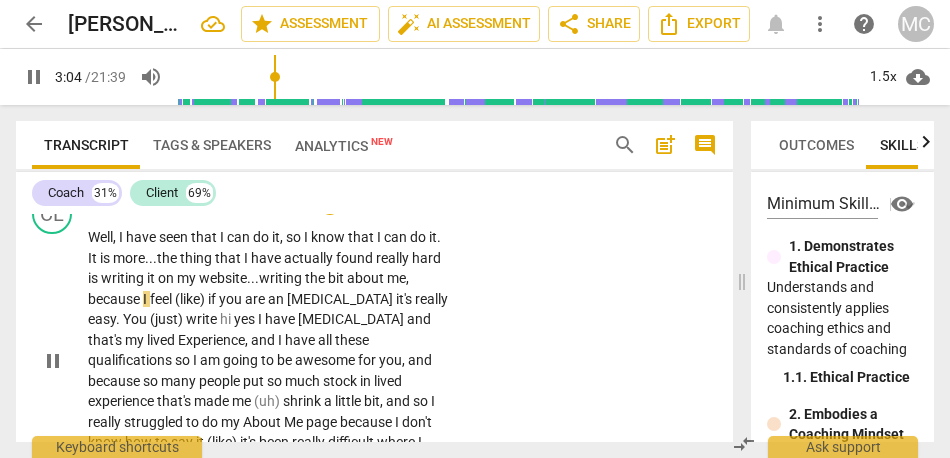 click on "writing" at bounding box center (282, 278) 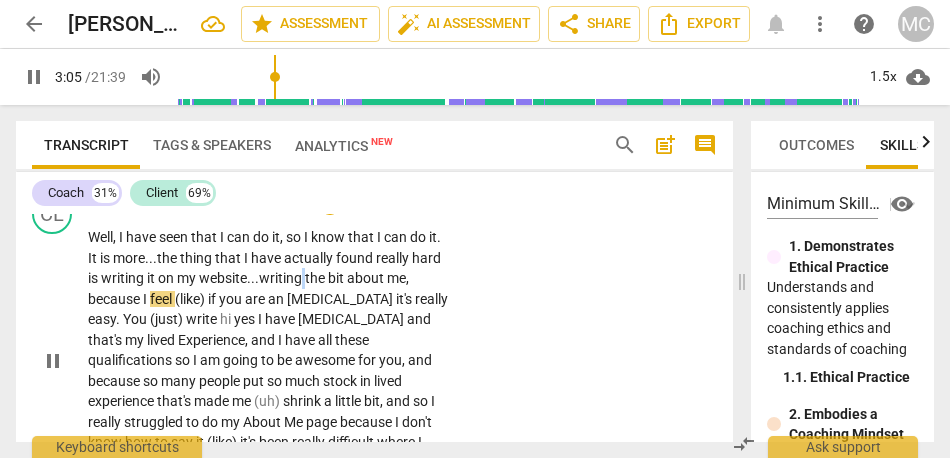 click on "writing" at bounding box center (282, 278) 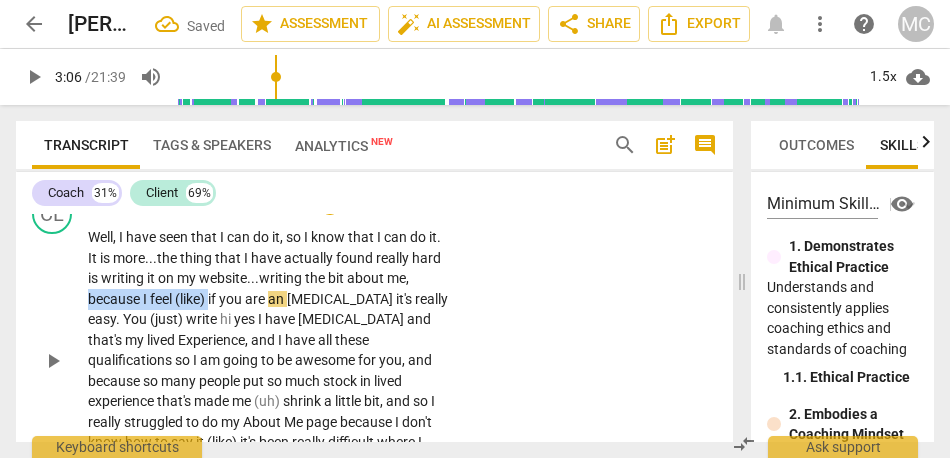 drag, startPoint x: 211, startPoint y: 277, endPoint x: 56, endPoint y: 277, distance: 155 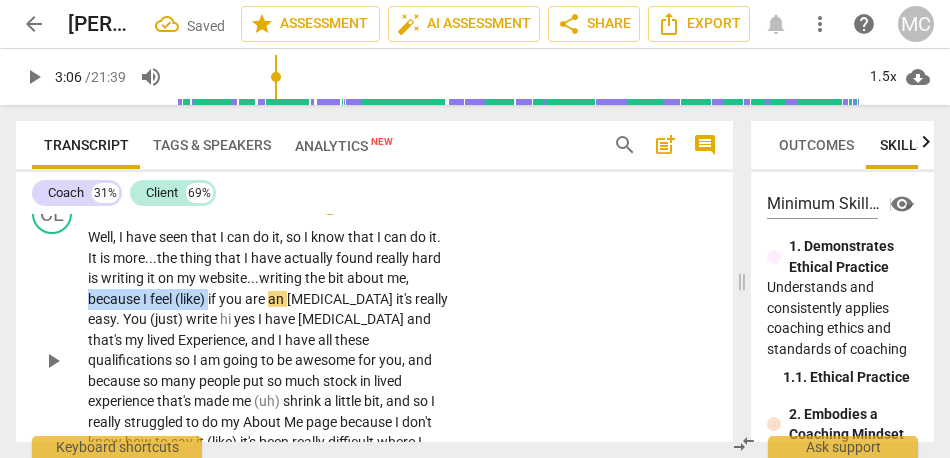 click on "CL play_arrow pause 02:49 + Add competency keyboard_arrow_right Well ,   I   have   seen   that   I   can   do   it ,   so   I   know   that   I   can   do   it .   It   is   more...  the   thing   that   I   have   actually   found   really   hard   is   writing   it   on   my   website...  writing   the   bit   about   me ,   because   I   feel   (like)   if   you   are   an   [MEDICAL_DATA]   it's   really   easy .   You   (just)   write   hi   yes   I   have   [MEDICAL_DATA]   and   that's   my   lived   Experience ,   and   I   have   all   these   qualifications   so   I   am   going   to   be   awesome   for   you ,   and   because   so   many   people   put   so   much   stock   in   lived   experience   that's   made   me   (uh)   shrink   a   little   bit ,   and   so   I   really   struggled   to   do   my   About   Me   page   because   I   don't   know   how   to   say   it   (like)   it's   been   really   difficult   where   I   want   that   about   Me   section   to   show   that   I   am   confident   about" at bounding box center [374, 344] 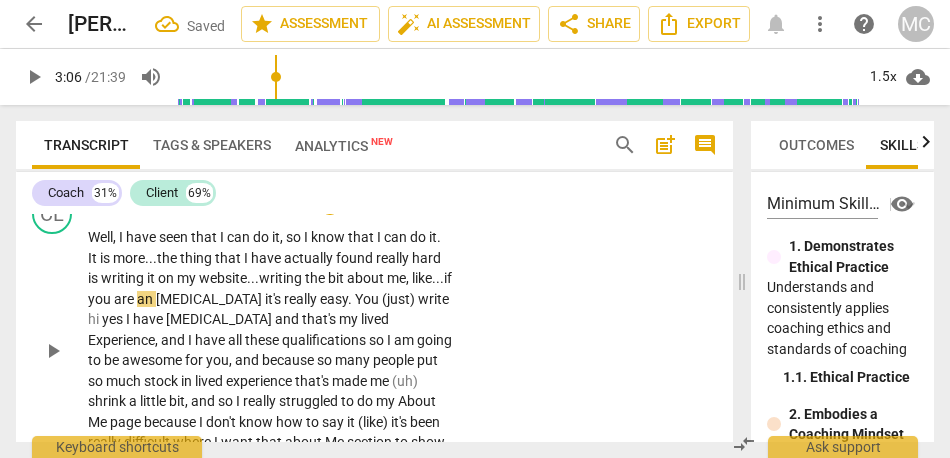click on ", like..." at bounding box center [425, 278] 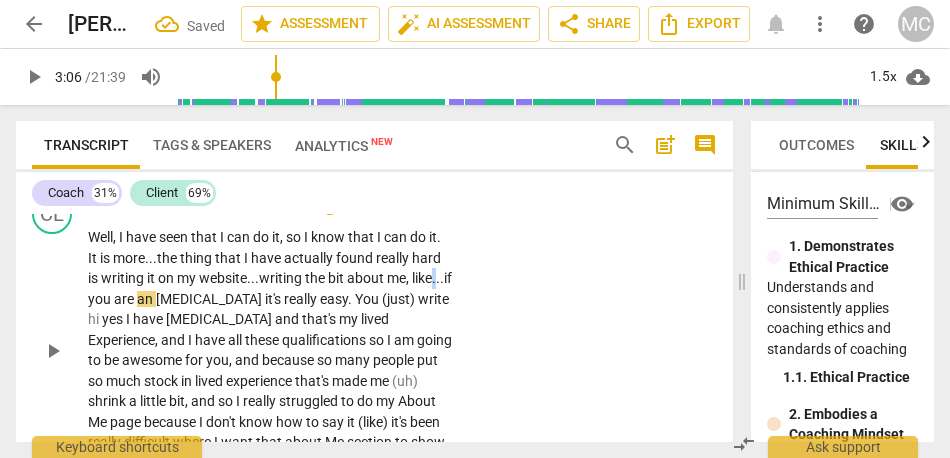 click on ", like..." at bounding box center (425, 278) 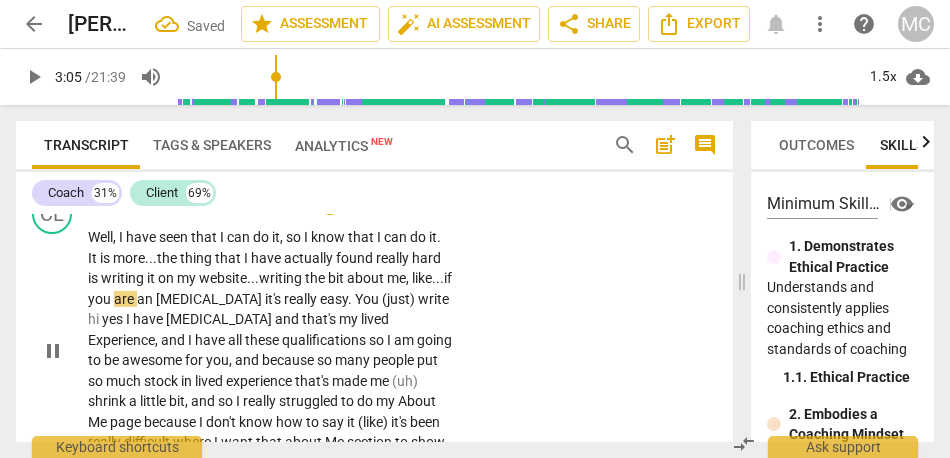 click on ", like..." at bounding box center (425, 278) 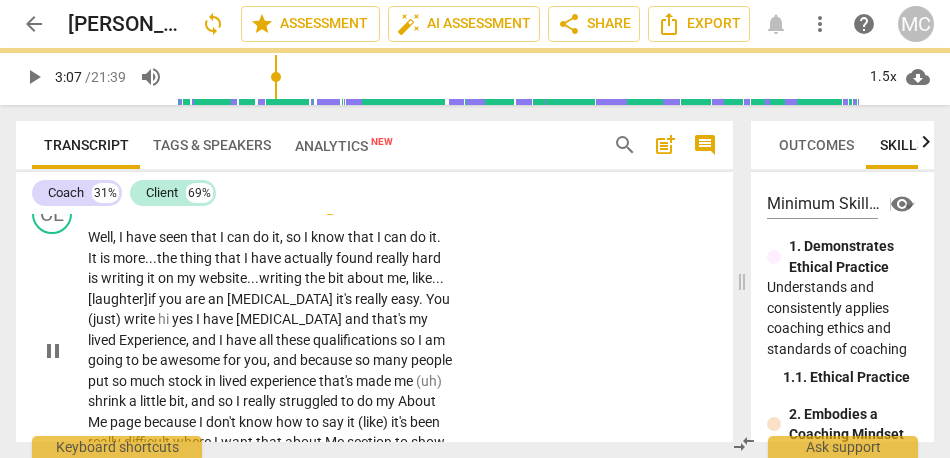 click on "are" at bounding box center [196, 299] 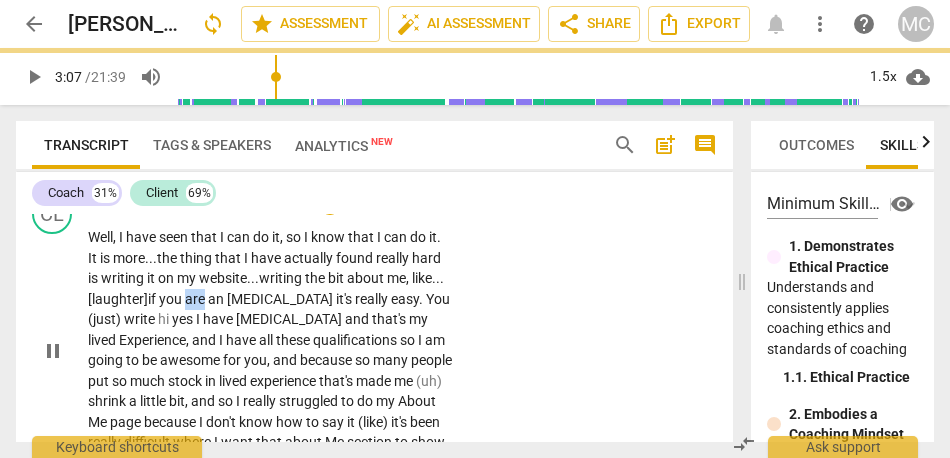 click on "are" at bounding box center (196, 299) 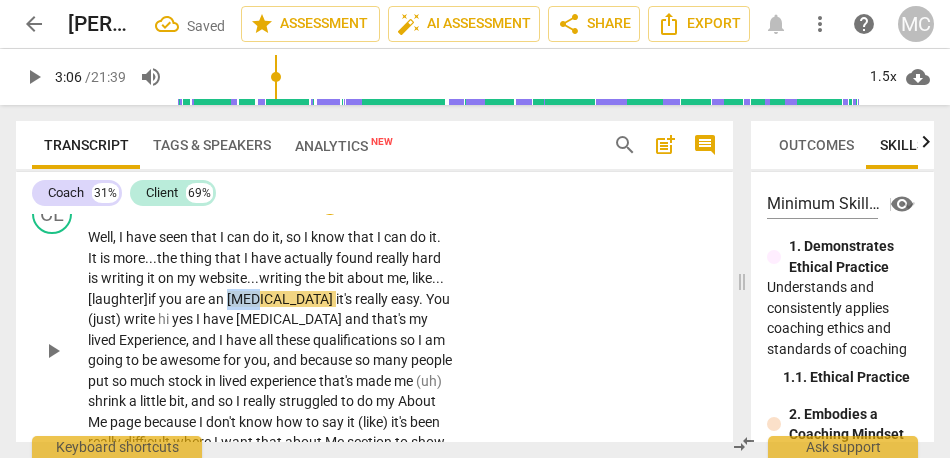 drag, startPoint x: 296, startPoint y: 279, endPoint x: 266, endPoint y: 279, distance: 30 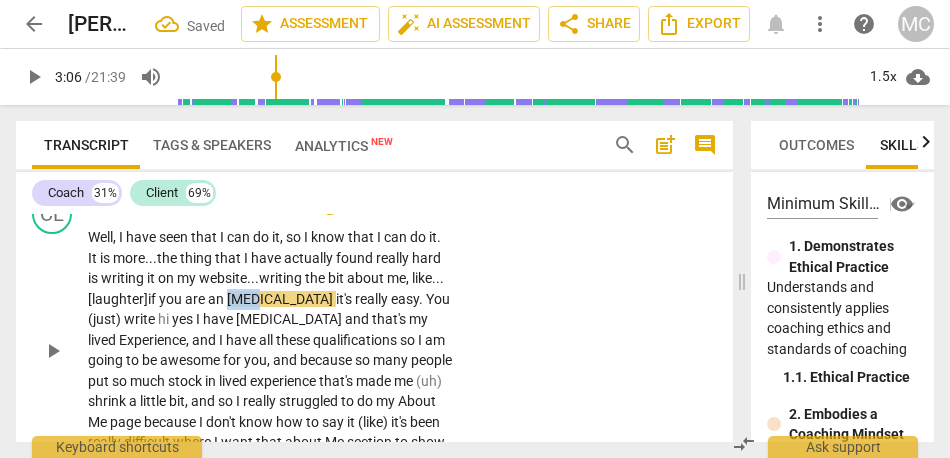 click on "[MEDICAL_DATA]" at bounding box center (281, 299) 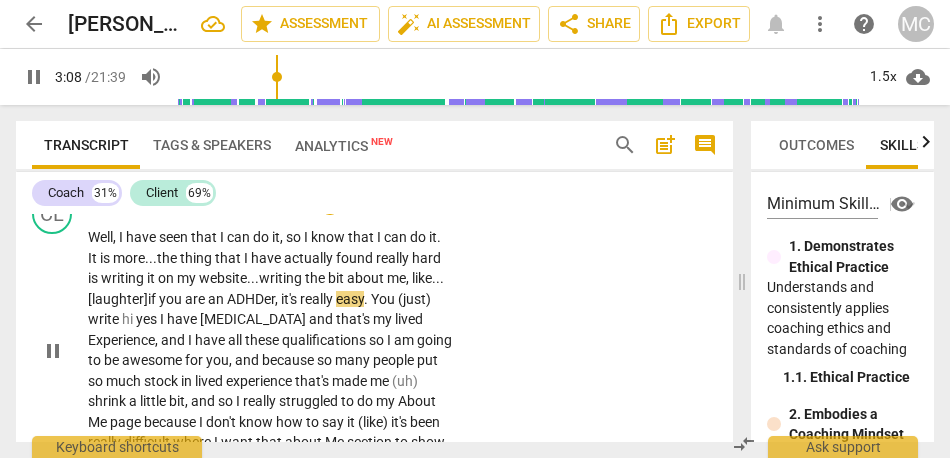 click on "about" at bounding box center [367, 278] 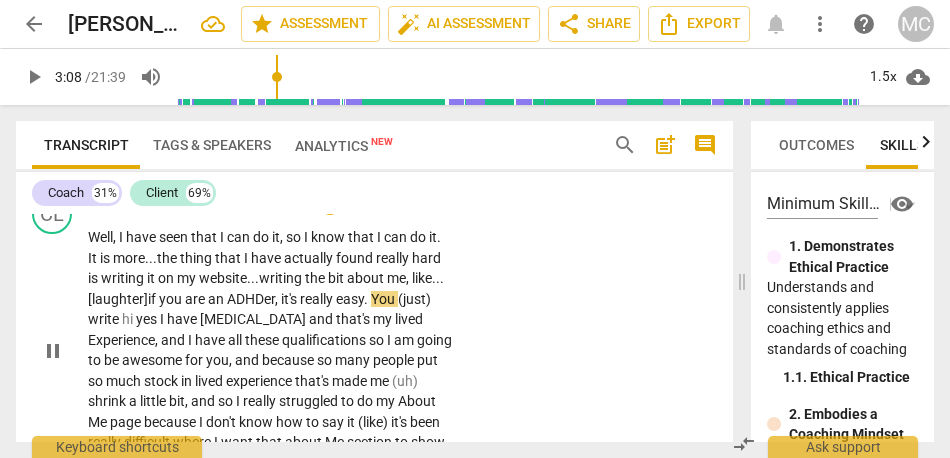 click on "really" at bounding box center [318, 299] 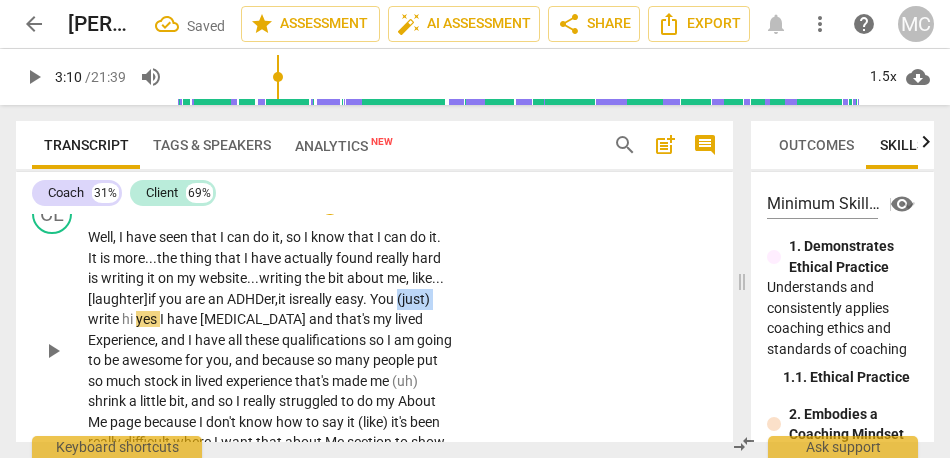 drag, startPoint x: 128, startPoint y: 297, endPoint x: 75, endPoint y: 297, distance: 53 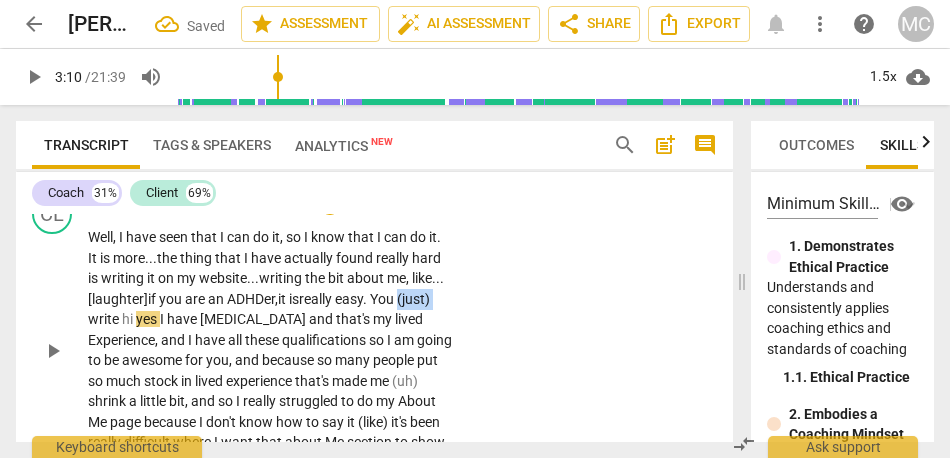 click on "CL play_arrow pause 02:49 + Add competency keyboard_arrow_right Well ,   I   have   seen   that   I   can   do   it ,   so   I   know   that   I   can   do   it .   It   is   more...  the   thing   that   I   have   actually   found   really   hard   is   writing   it   on   my   website...  writing   the   bit   about   me , like... [laughter]  if   you   are   an   ADHDer,  it is  really   easy .   You   (just)   write   hi   yes   I   have   [MEDICAL_DATA]   and   that's   my   lived   Experience ,   and   I   have   all   these   qualifications   so   I   am   going   to   be   awesome   for   you ,   and   because   so   many   people   put   so   much   stock   in   lived   experience   that's   made   me   (uh)   shrink   a   little   bit ,   and   so   I   really   struggled   to   do   my   About   Me   page   because   I   don't   know   how   to   say   it   (like)   it's   been   really   difficult   where   I   want   that   about   Me   section   to   show   that   I   am   confident   about   what" at bounding box center (374, 333) 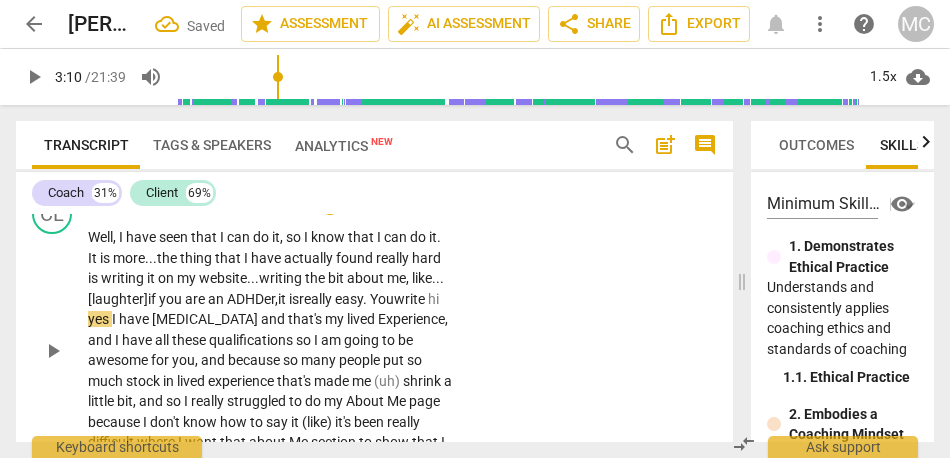click on "write" at bounding box center (411, 299) 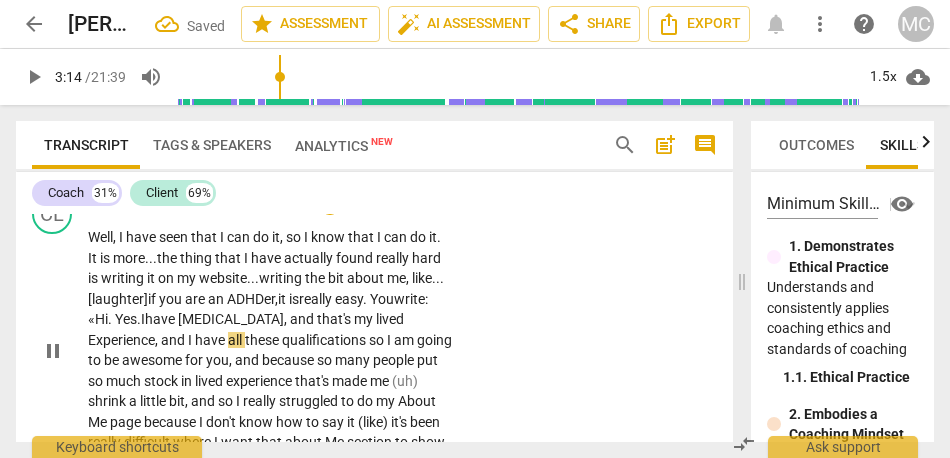 click on "Experience" at bounding box center [121, 340] 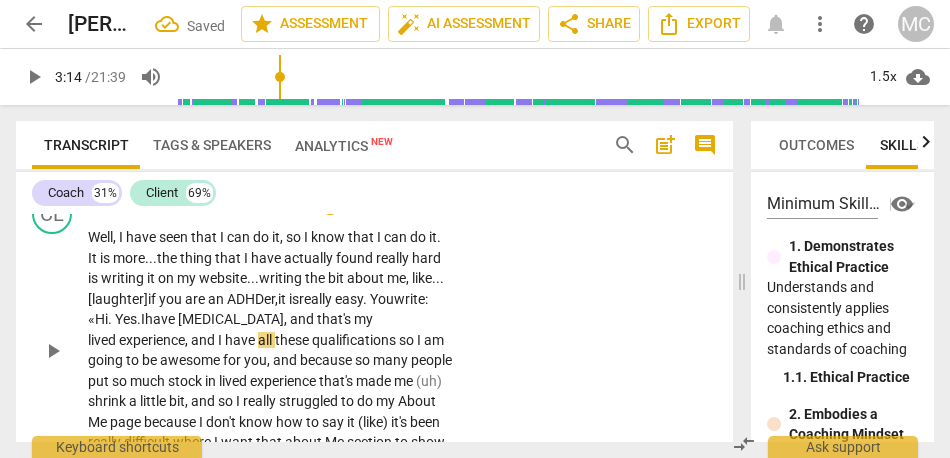click on "experience" at bounding box center [152, 340] 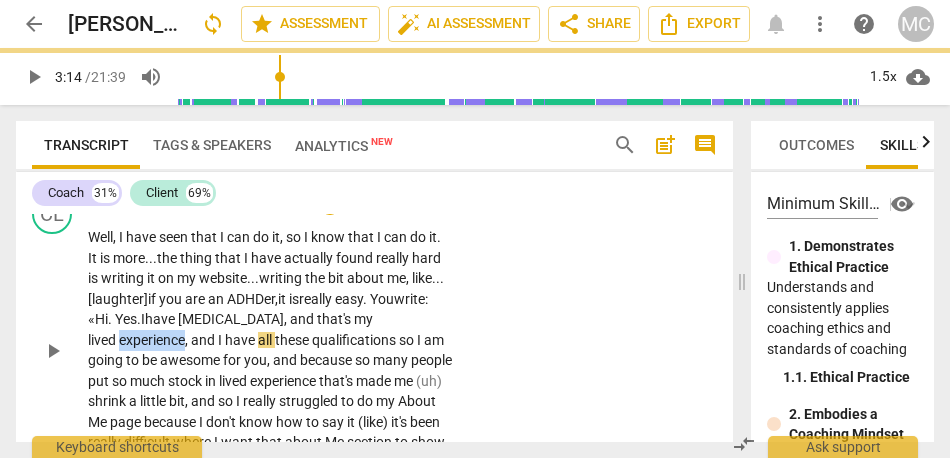 click on "experience" at bounding box center [152, 340] 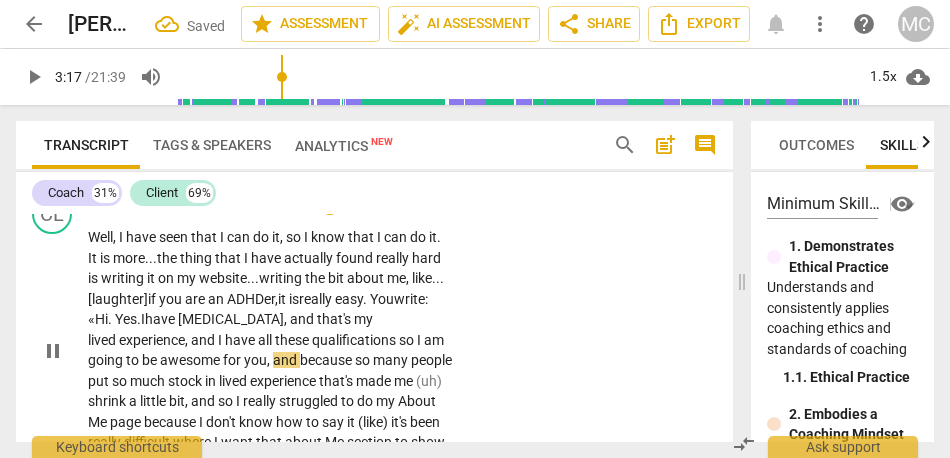 click on "so" at bounding box center [408, 340] 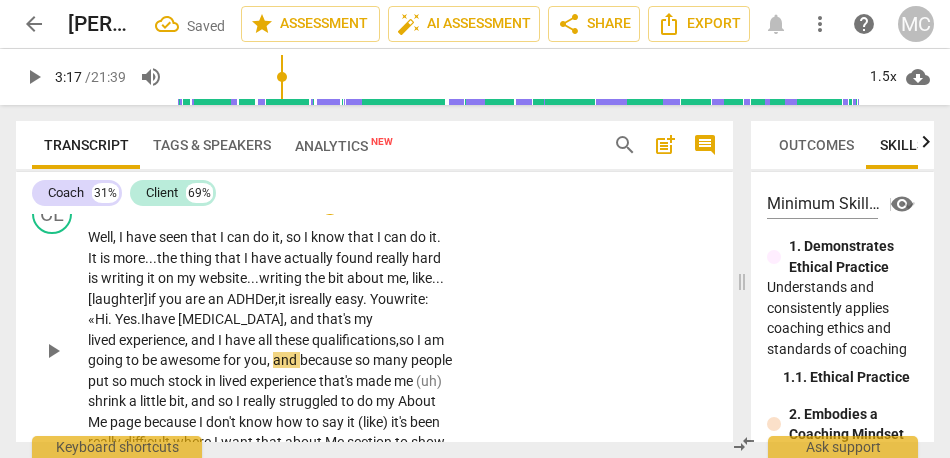 click on "qualifications," at bounding box center [355, 340] 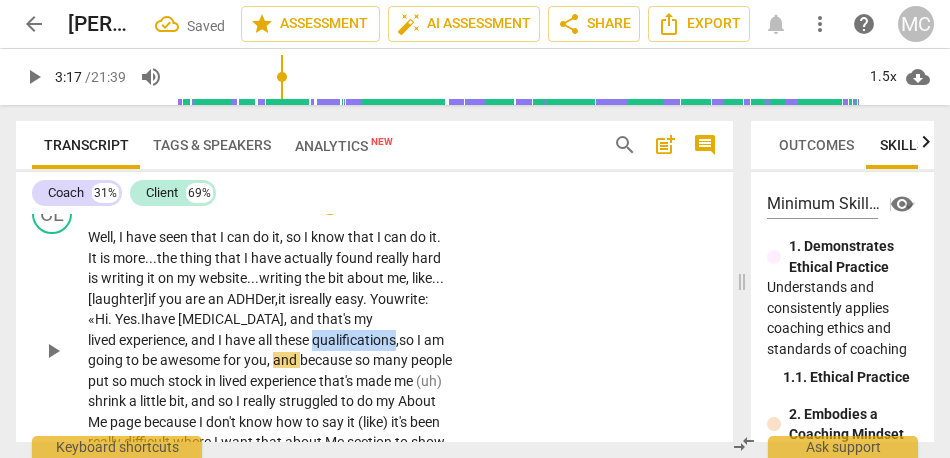 click on "qualifications," at bounding box center (355, 340) 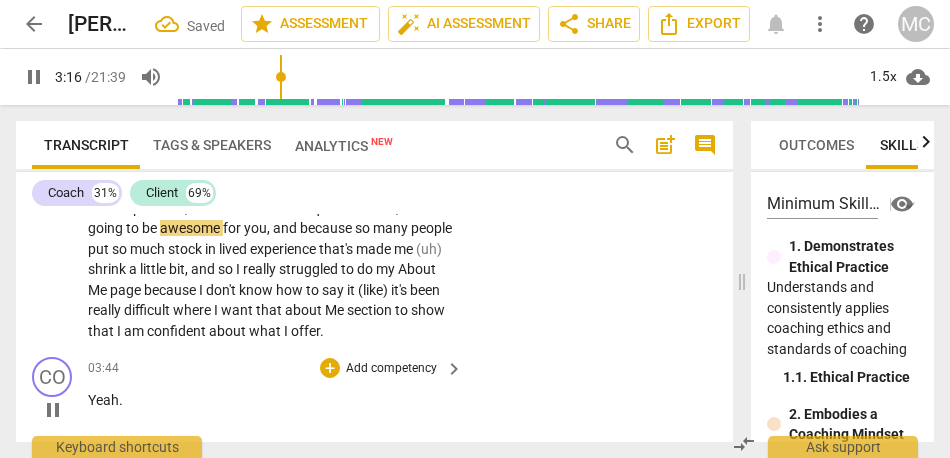 scroll, scrollTop: 1380, scrollLeft: 0, axis: vertical 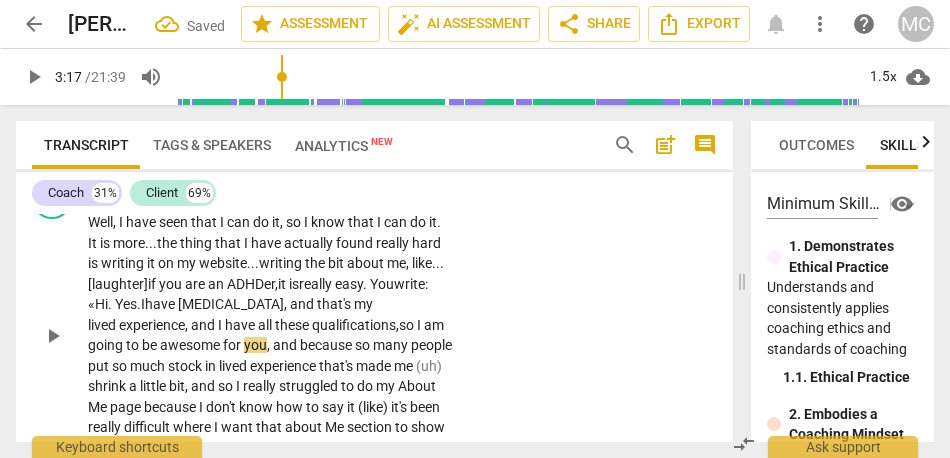 click on "am" at bounding box center [434, 325] 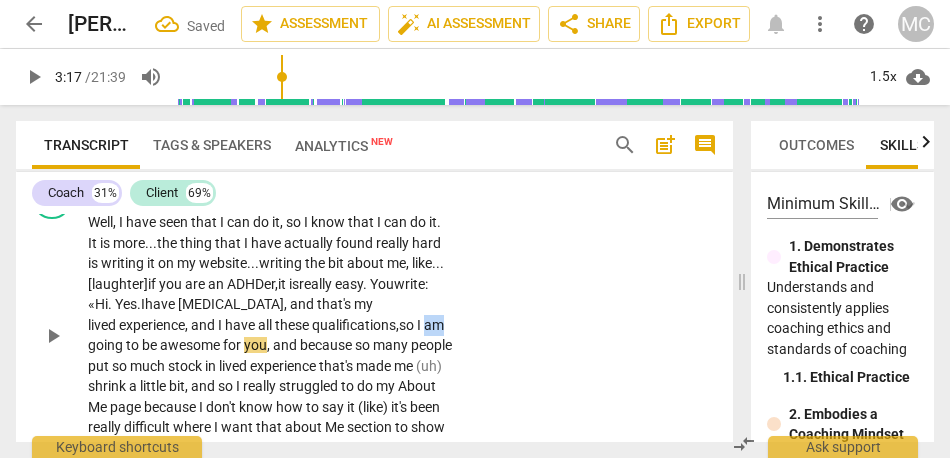 click on "am" at bounding box center [434, 325] 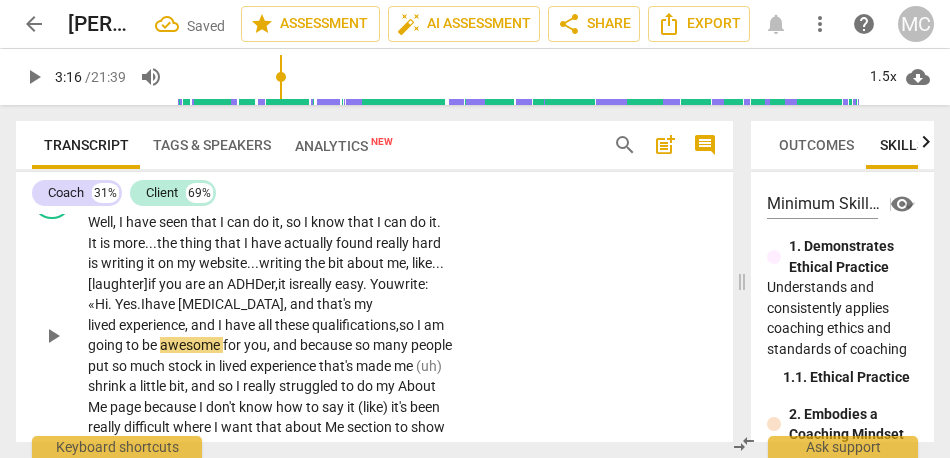 click on "to" at bounding box center (134, 345) 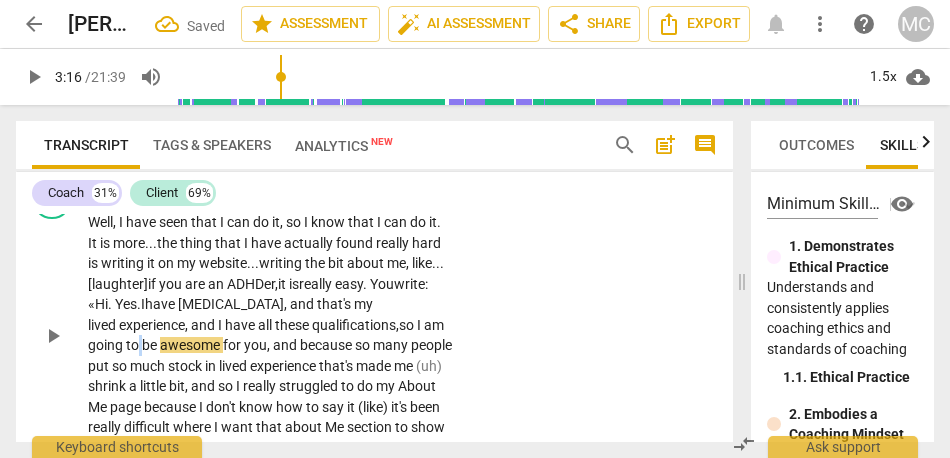 click on "to" at bounding box center (134, 345) 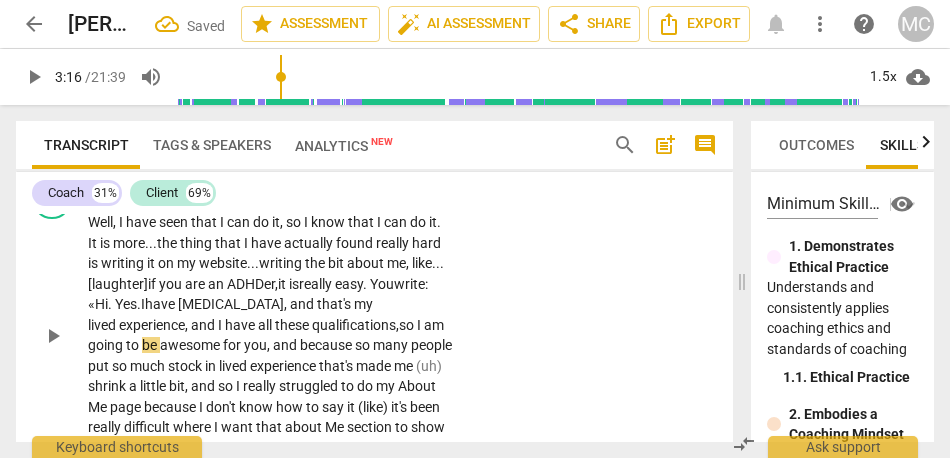 click on "awesome" at bounding box center (191, 345) 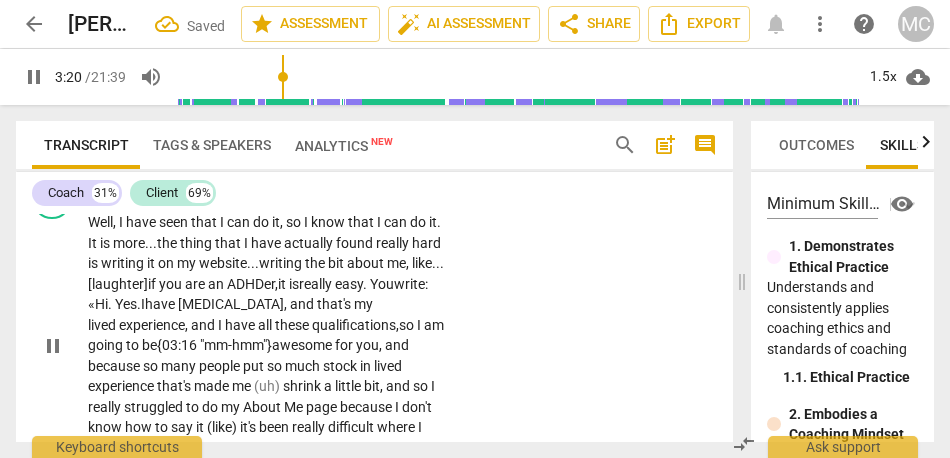 click on "awesome" at bounding box center (303, 345) 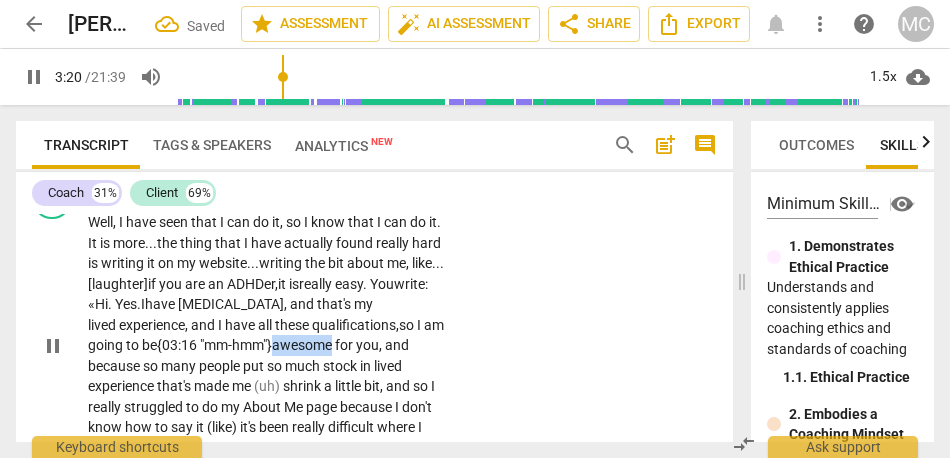 click on "awesome" at bounding box center [303, 345] 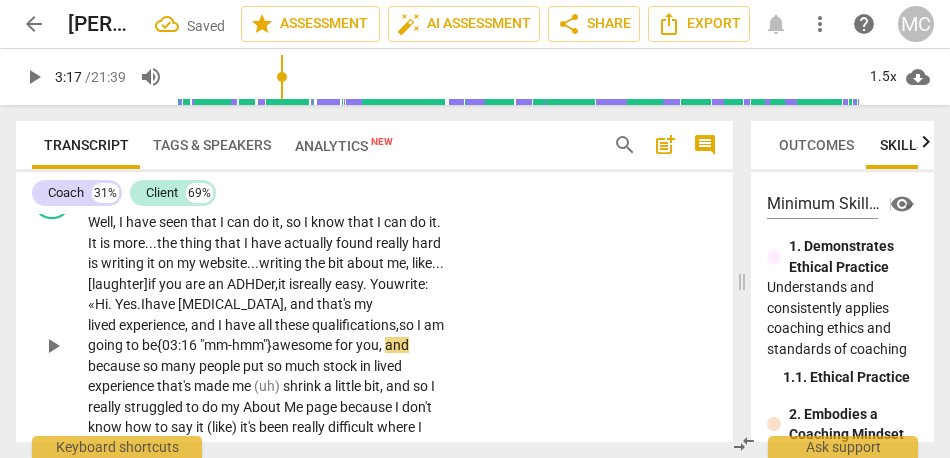 click on "be  {03:16 "mm-hmm"}" at bounding box center [207, 345] 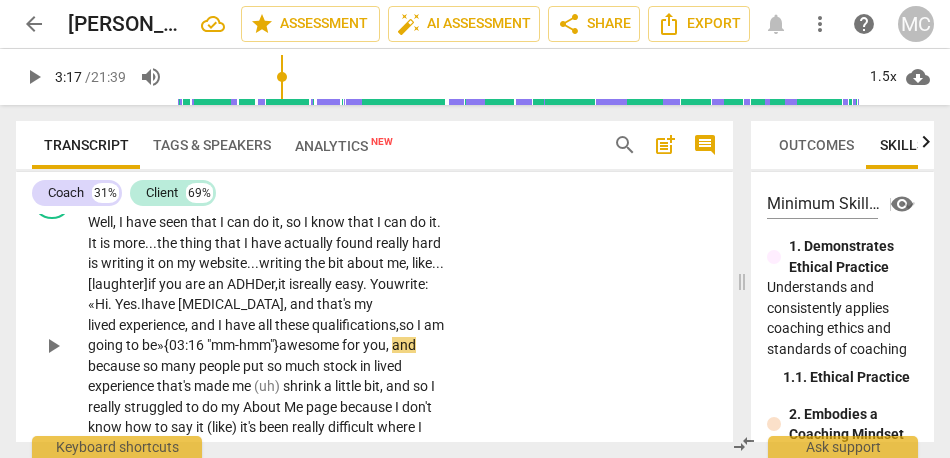 click on "Well ,   I   have   seen   that   I   can   do   it ,   so   I   know   that   I   can   do   it .   It   is   more...  the   thing   that   I   have   actually   found   really   hard   is   writing   it   on   my   website...  writing   the   bit   about   me , like... [laughter]  if   you   are   an   ADHDer,  it is  really   easy .   You  write: «Hi.   Yes.  I  have   [MEDICAL_DATA],   and   that's   my   lived   experience ,   and   I   have   all   these   qualifications,  so   I   am   going   to   be»  {03:16 "mm-hmm"}  awesome   for   you ,   and   because   so   many   people   put   so   much   stock   in   lived   experience   that's   made   me   (uh)   shrink   a   little   bit ,   and   so   I   really   struggled   to   do   my   About   Me   page   because   I   don't   know   how   to   say   it   (like)   it's   been   really   difficult   where   I   want   that   about   Me   section   to   show   that   I   am   confident   about   what   I   offer ." at bounding box center (270, 345) 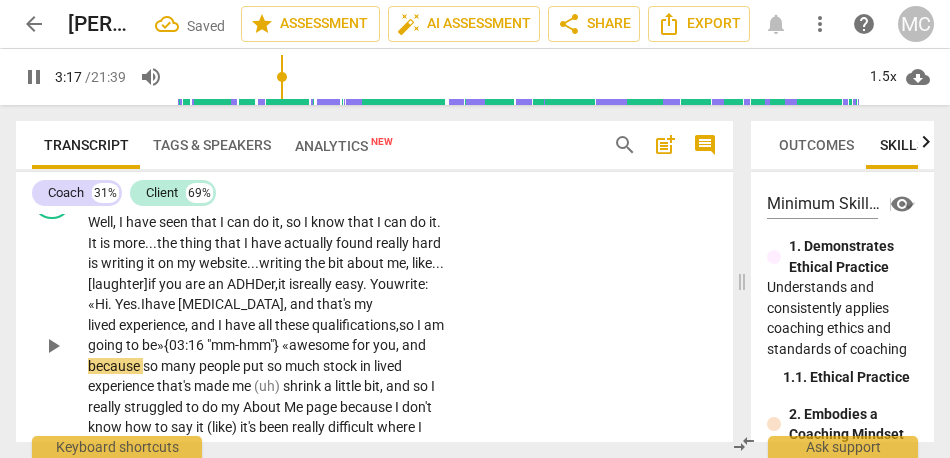 click on "awesome" at bounding box center (320, 345) 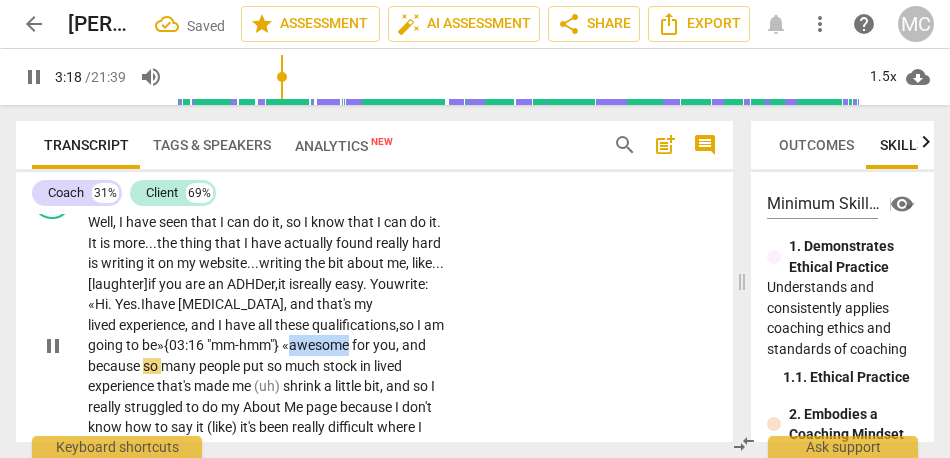 click on "awesome" at bounding box center (320, 345) 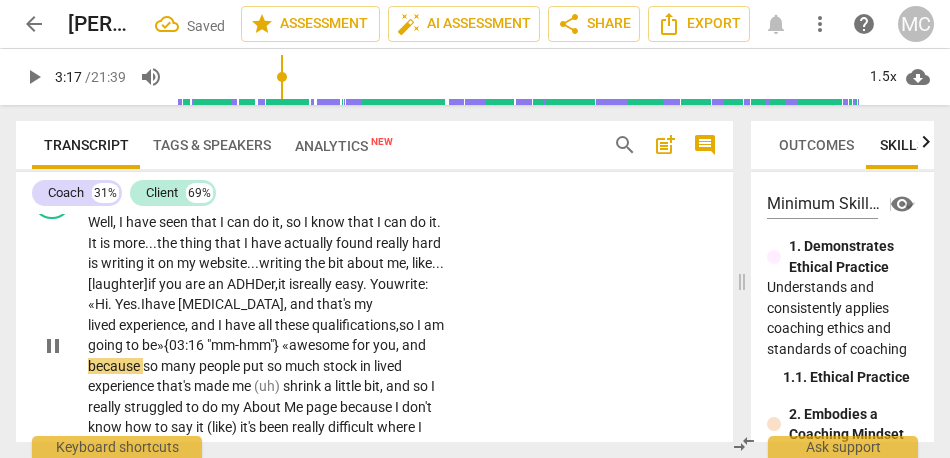 click on "you" at bounding box center (384, 345) 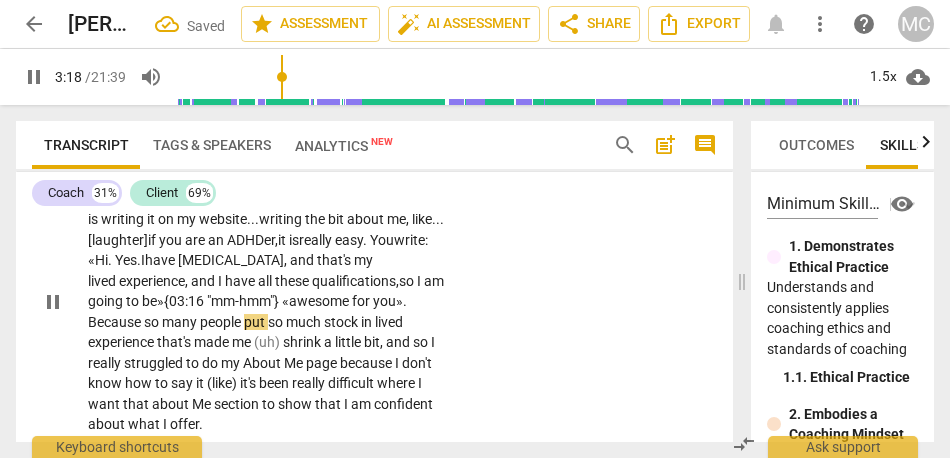 scroll, scrollTop: 1444, scrollLeft: 0, axis: vertical 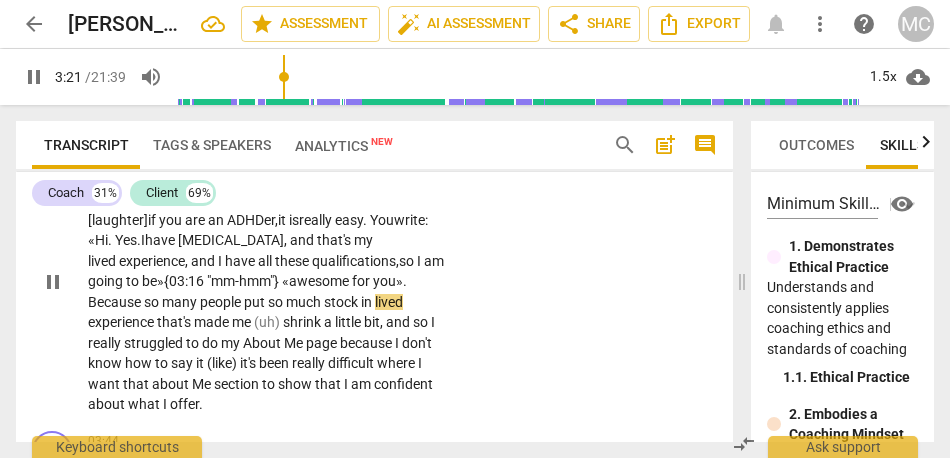 click on "experience" at bounding box center (122, 322) 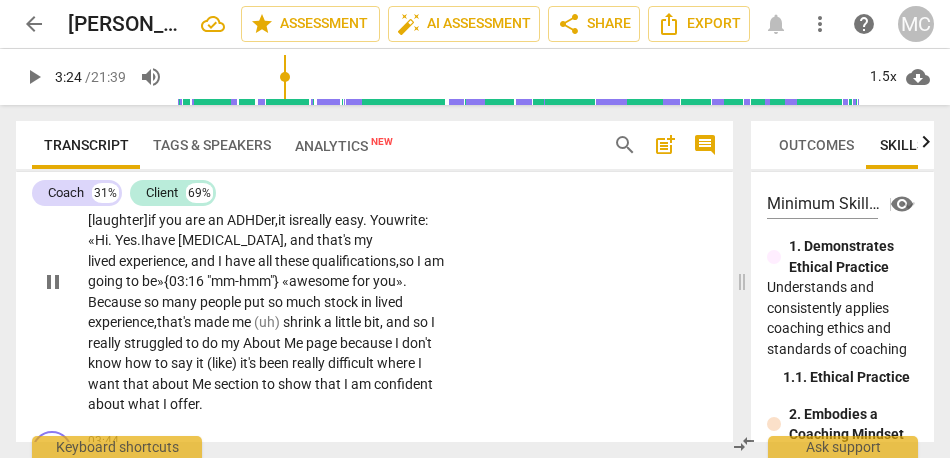 click on "that's" at bounding box center (175, 322) 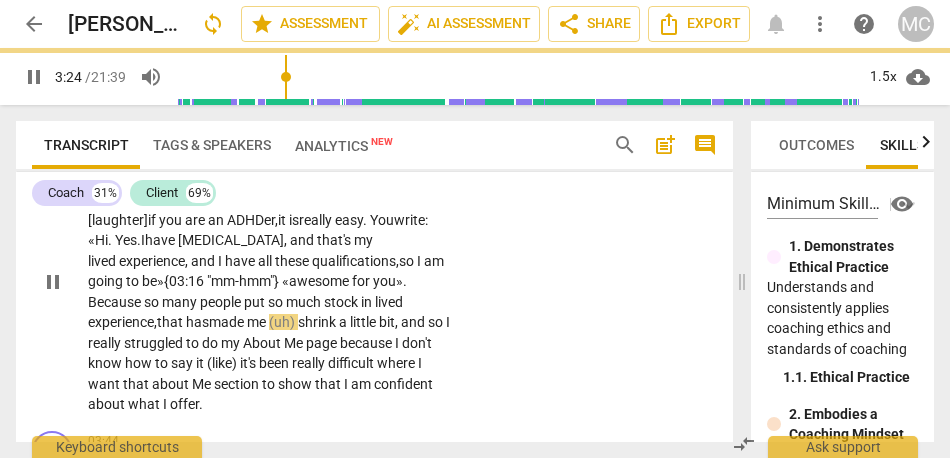 click on "shrink" at bounding box center (318, 322) 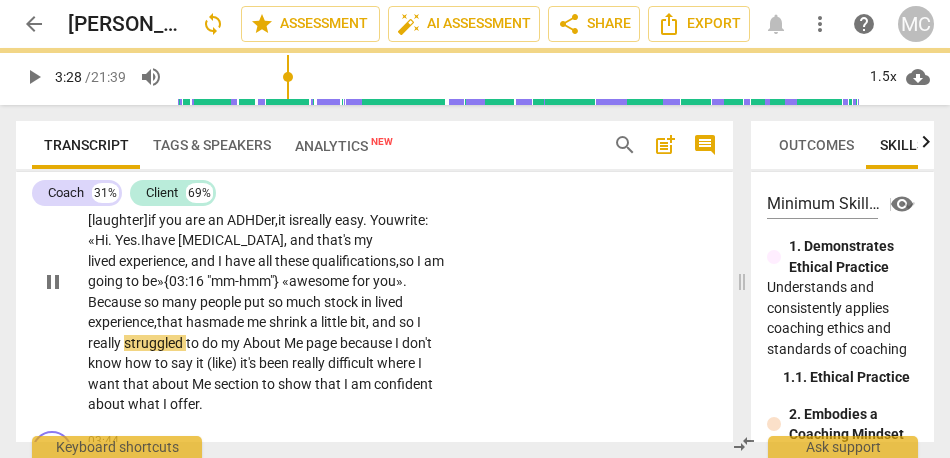 click on "Well ,   I   have   seen   that   I   can   do   it ,   so   I   know   that   I   can   do   it .   It   is   more...  the   thing   that   I   have   actually   found   really   hard   is   writing   it   on   my   website...  writing   the   bit   about   me , like... [laughter]  if   you   are   an   ADHDer,  it is  really   easy .   You  write: «Hi.   Yes.  I  have   [MEDICAL_DATA],   and   that's   my   lived   experience ,   and   I   have   all   these   qualifications,  so   I   am   going   to   be»  {03:16 "mm-hmm"} « awesome   for   you». B ecause   so   many   people   put   so   much   stock   in   lived   experience,  that has  made   me   shrink   a   little   bit ,   and   so   I   really   struggled   to   do   my   About   Me   page   because   I   don't   know   how   to   say   it   (like)   it's   been   really   difficult   where   I   want   that   about   Me   section   to   show   that   I   am   confident   about   what   I   offer ." at bounding box center (270, 281) 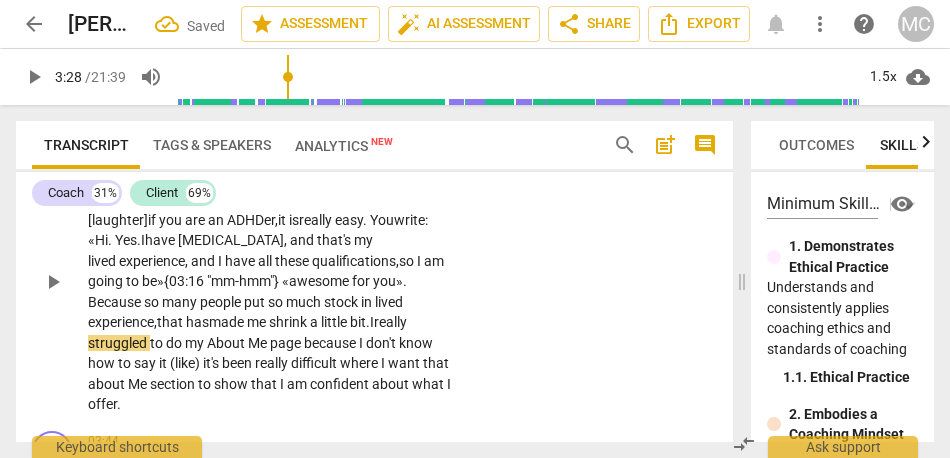 click on "shrink" at bounding box center [289, 322] 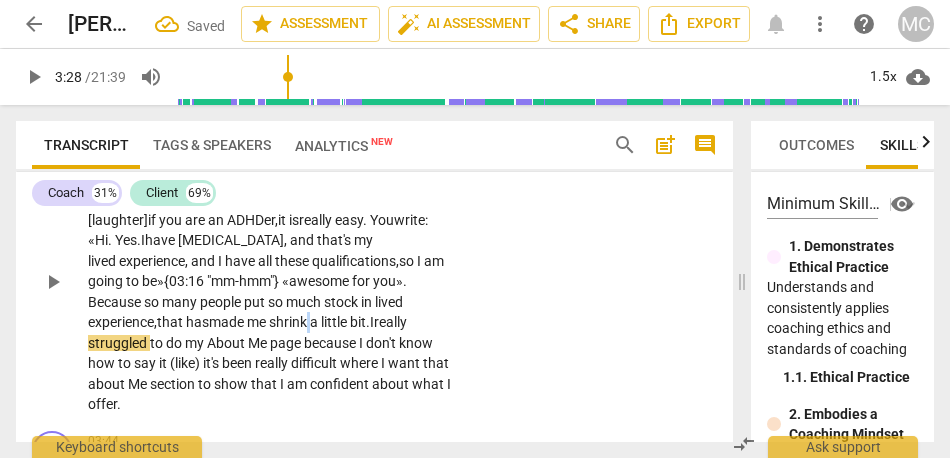 click on "shrink" at bounding box center [289, 322] 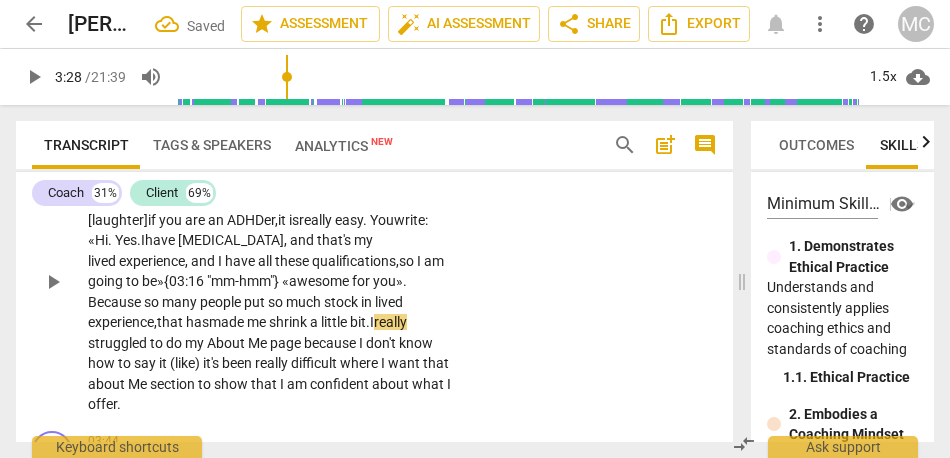 click on "little" at bounding box center (335, 322) 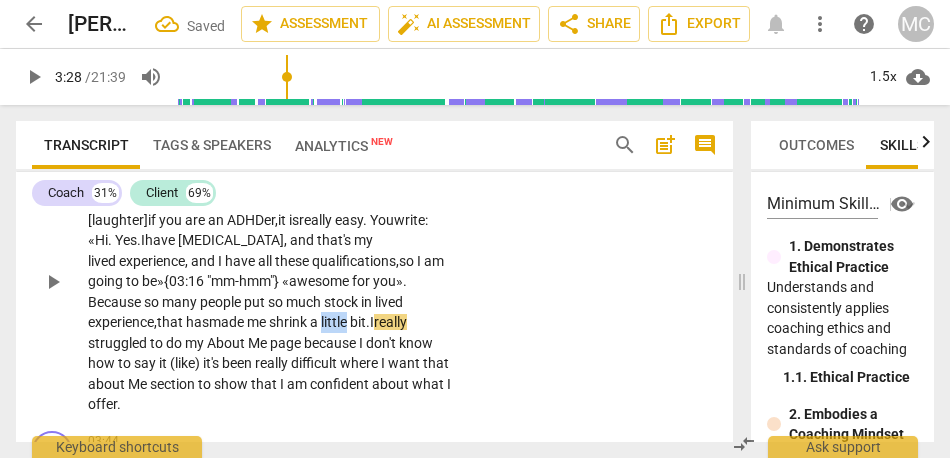 click on "little" at bounding box center [335, 322] 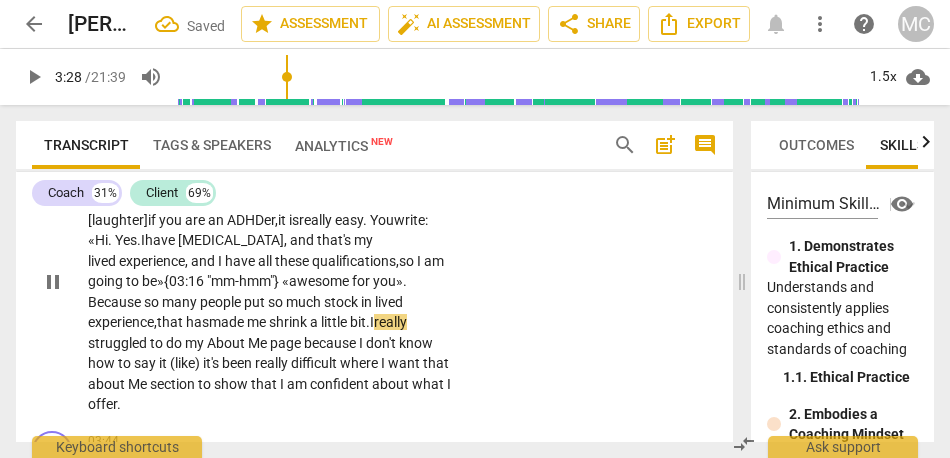 click on "bit." at bounding box center [360, 322] 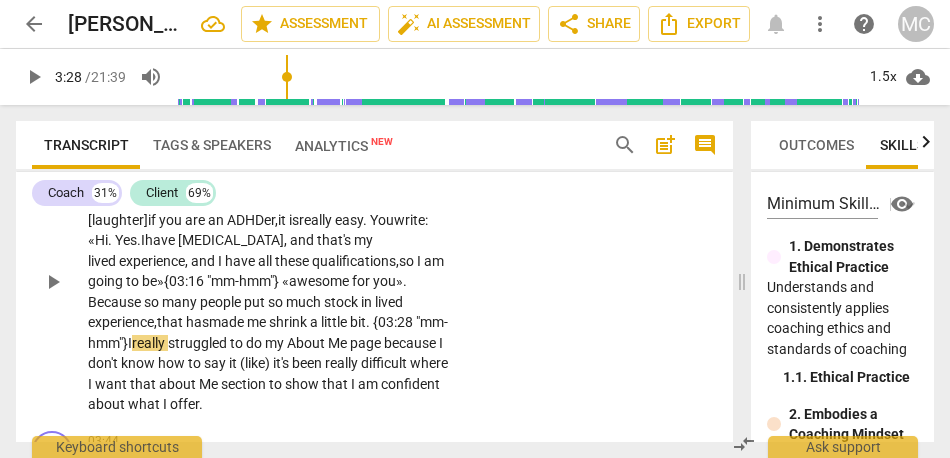 click on "shrink" at bounding box center [289, 322] 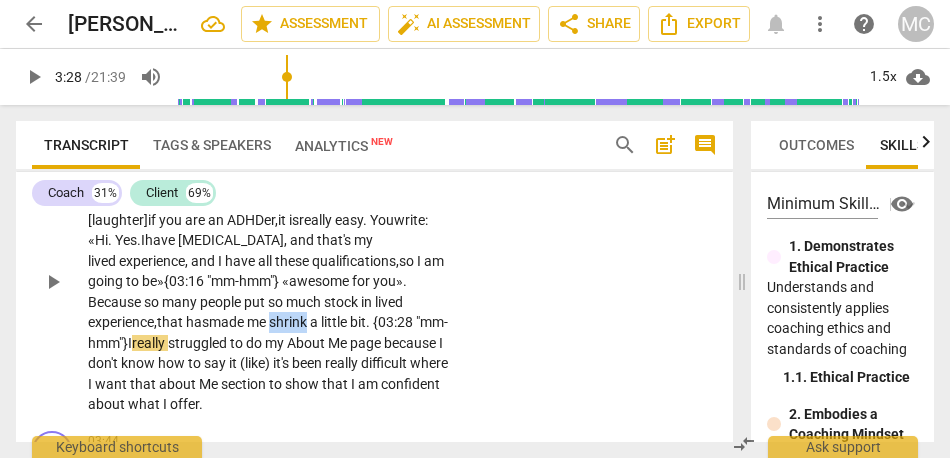 click on "shrink" at bounding box center (289, 322) 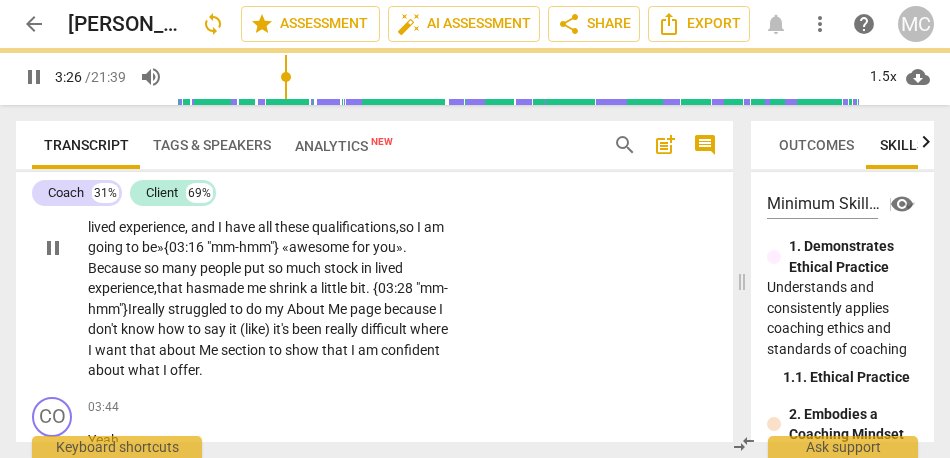 scroll, scrollTop: 1482, scrollLeft: 0, axis: vertical 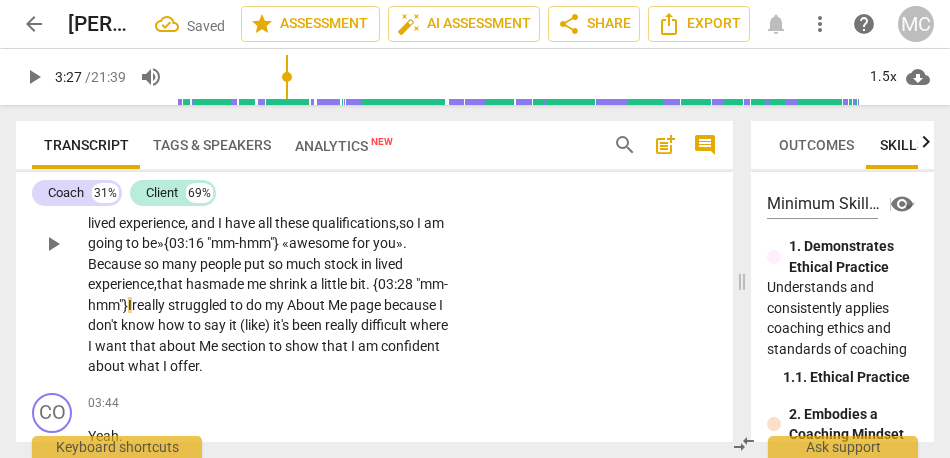 click on "bit. {03:28 "mm-hmm"}" at bounding box center (268, 294) 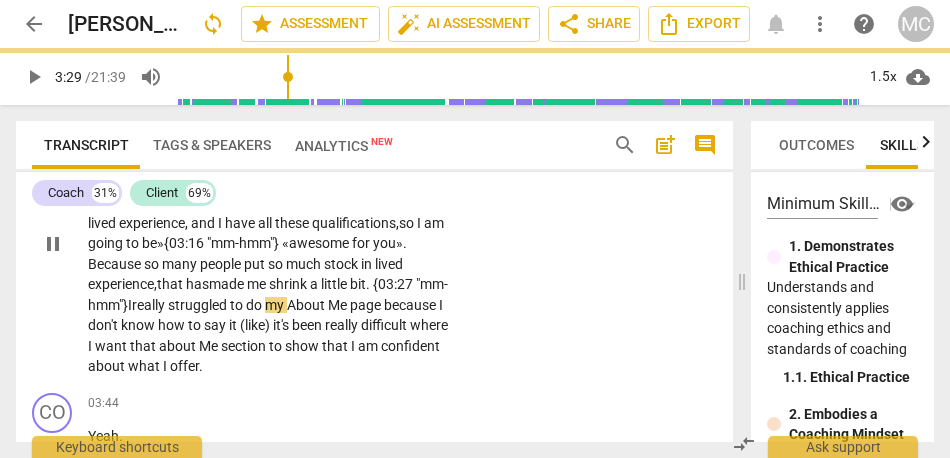 click on "About" at bounding box center [307, 305] 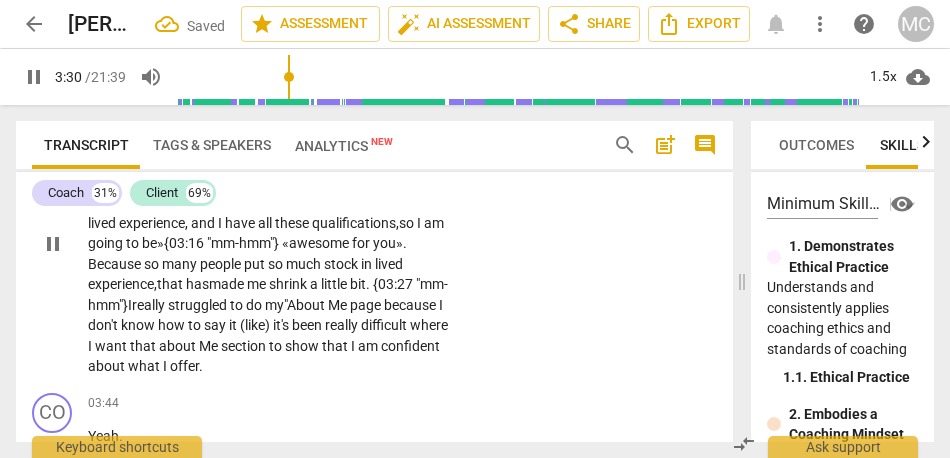 click on "page" at bounding box center [367, 305] 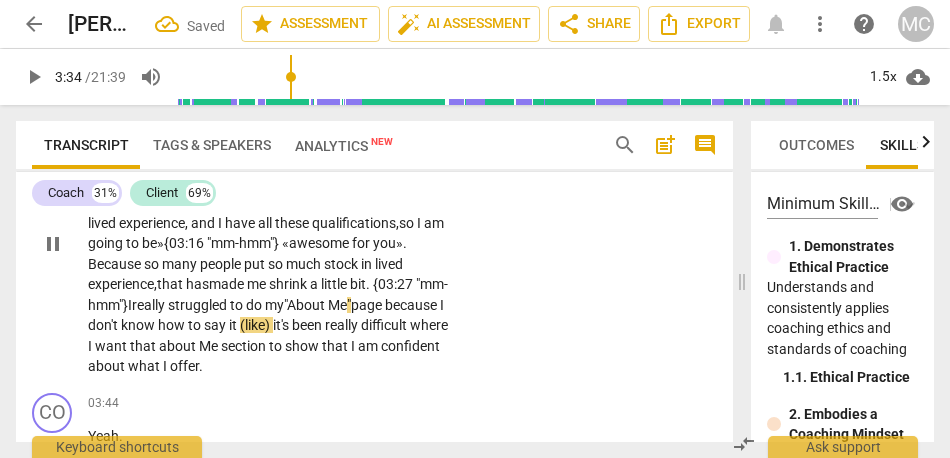 click on "know" at bounding box center [139, 325] 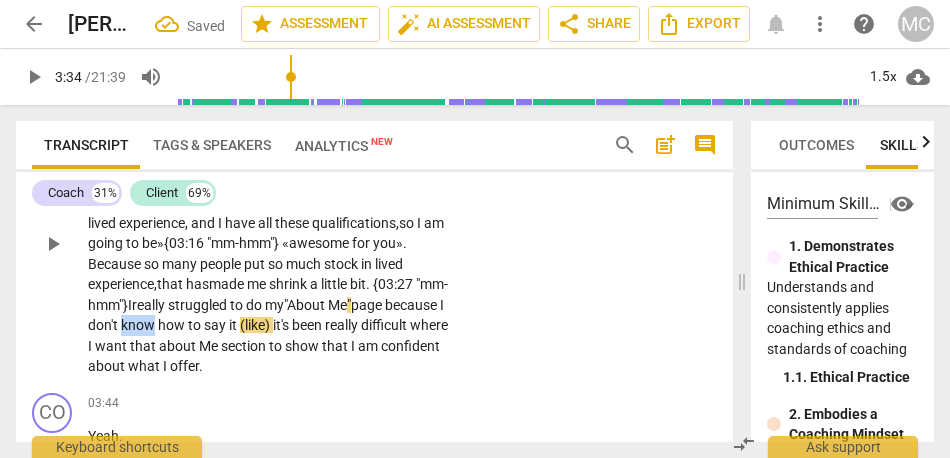 click on "know" at bounding box center (139, 325) 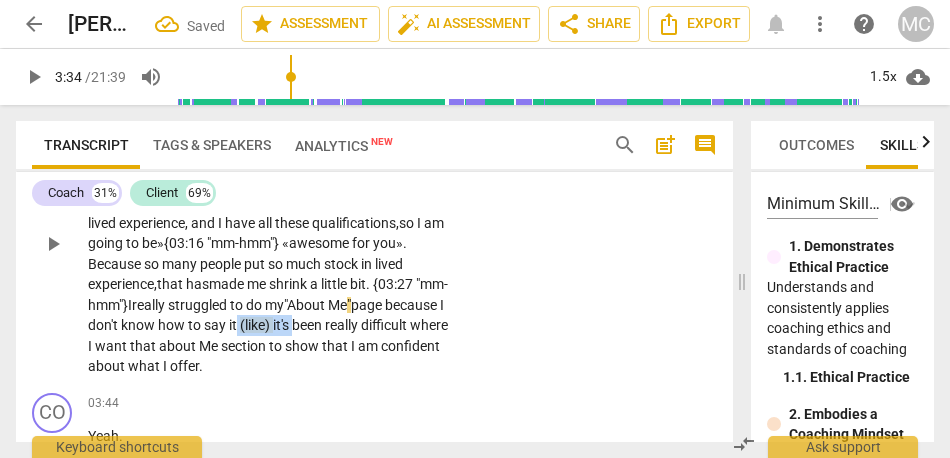 drag, startPoint x: 357, startPoint y: 304, endPoint x: 301, endPoint y: 304, distance: 56 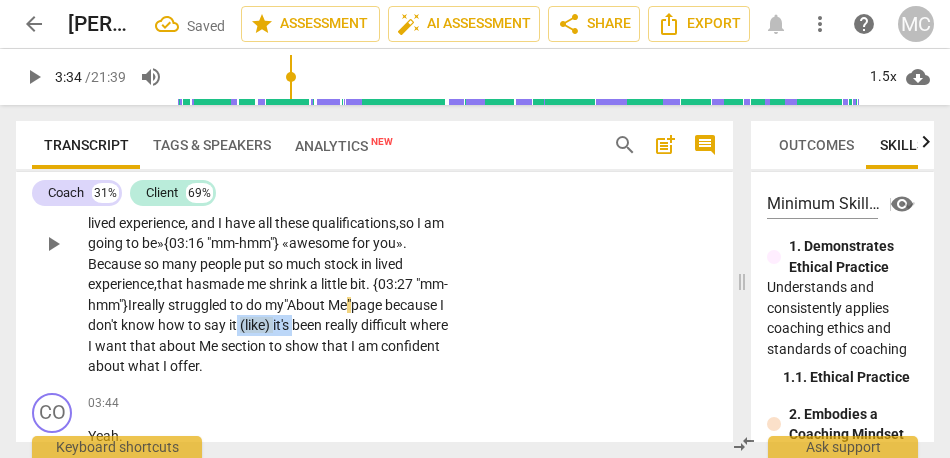 click on "Well ,   I   have   seen   that   I   can   do   it ,   so   I   know   that   I   can   do   it .   It   is   more...  the   thing   that   I   have   actually   found   really   hard   is   writing   it   on   my   website...  writing   the   bit   about   me , like... [laughter]  if   you   are   an   ADHDer,  it is  really   easy .   You  write: «Hi.   Yes.  I  have   [MEDICAL_DATA],   and   that's   my   lived   experience ,   and   I   have   all   these   qualifications,  so   I   am   going   to   be»  {03:16 "mm-hmm"} « awesome   for   you». B ecause   so   many   people   put   so   much   stock   in   lived   experience,  that has  made   me   shrink   a   little   bit. {03:27 "mm-hmm"}  I  really   struggled   to   do   my  " About   Me "  page   because   I   don't   know   how   to   say   it   (like)   it's   been   really   difficult   where   I   want   that   about   Me   section   to   show   that   I   am   confident   about   what   I   offer ." at bounding box center [270, 243] 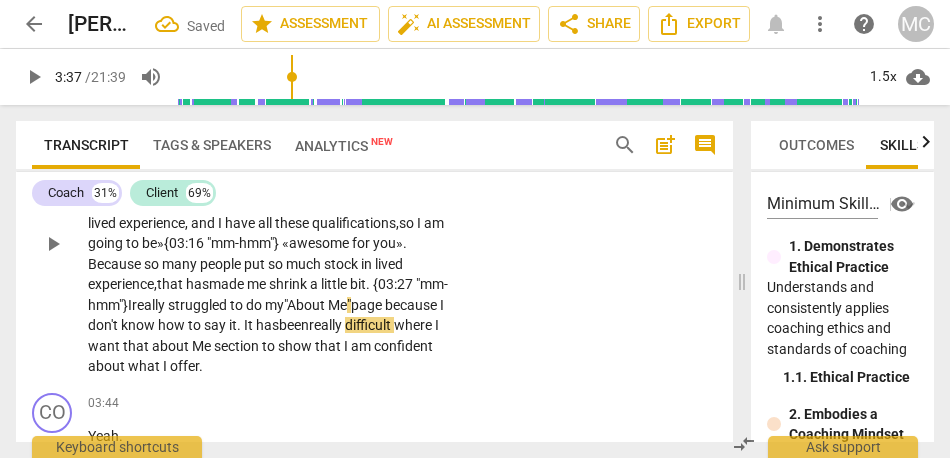 click on "Well ,   I   have   seen   that   I   can   do   it ,   so   I   know   that   I   can   do   it .   It   is   more...  the   thing   that   I   have   actually   found   really   hard   is   writing   it   on   my   website...  writing   the   bit   about   me , like... [laughter]  if   you   are   an   ADHDer,  it is  really   easy .   You  write: «Hi.   Yes.  I  have   [MEDICAL_DATA],   and   that's   my   lived   experience ,   and   I   have   all   these   qualifications,  so   I   am   going   to   be»  {03:16 "mm-hmm"} « awesome   for   you». B ecause   so   many   people   put   so   much   stock   in   lived   experience,  that has  made   me   shrink   a   little   bit. {03:27 "mm-hmm"}  I  really   struggled   to   do   my  " About   Me "  page   because   I   don't   know   how   to   say   it. It has  been  really   difficult   where   I   want   that   about   Me   section   to   show   that   I   am   confident   about   what   I   offer ." at bounding box center (270, 243) 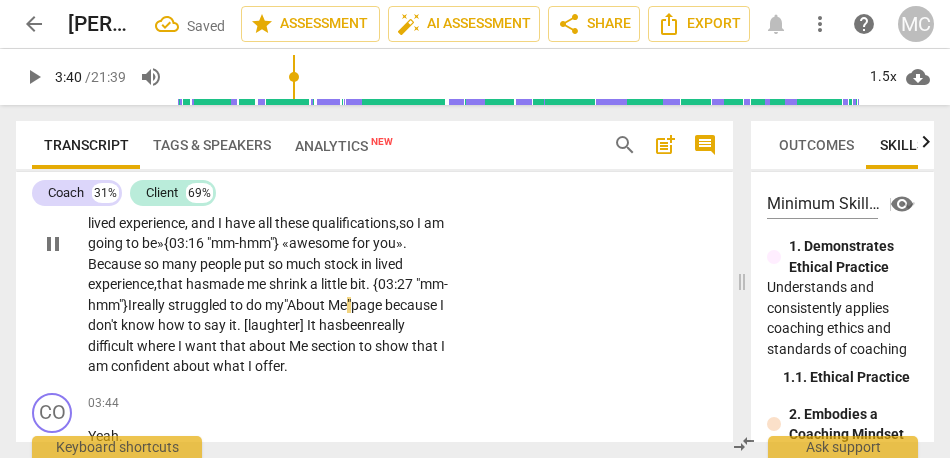 click on "that" at bounding box center (234, 346) 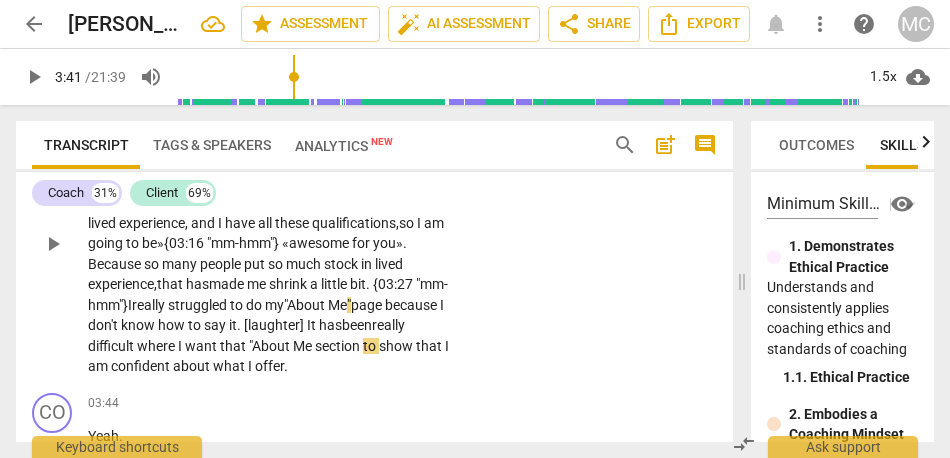 click on "About" at bounding box center [272, 346] 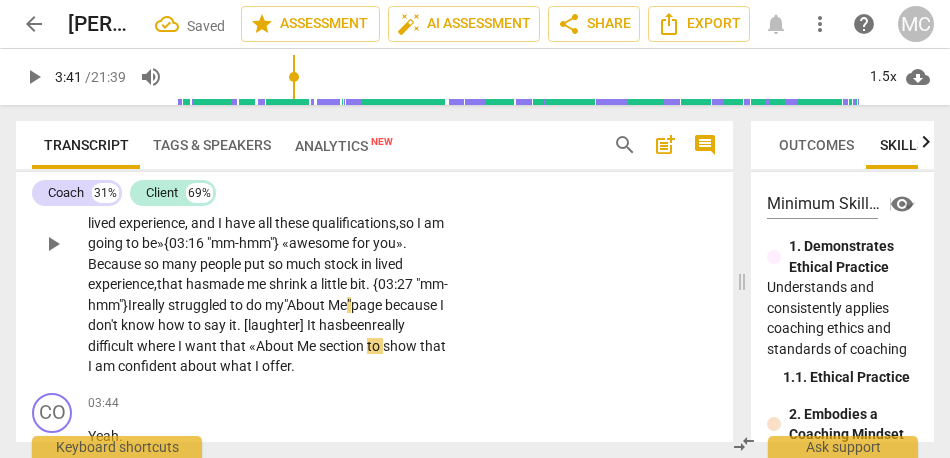 click on "About" at bounding box center (307, 305) 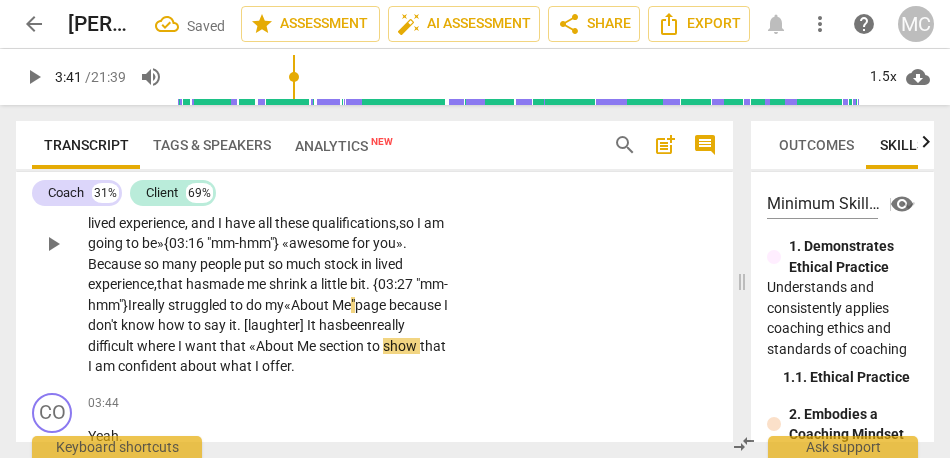 click on "Me "" at bounding box center [343, 305] 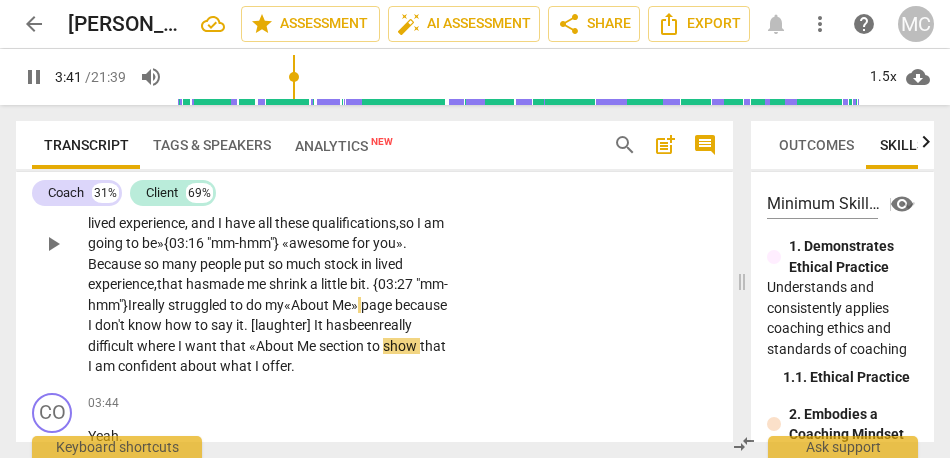 click on "About" at bounding box center (276, 346) 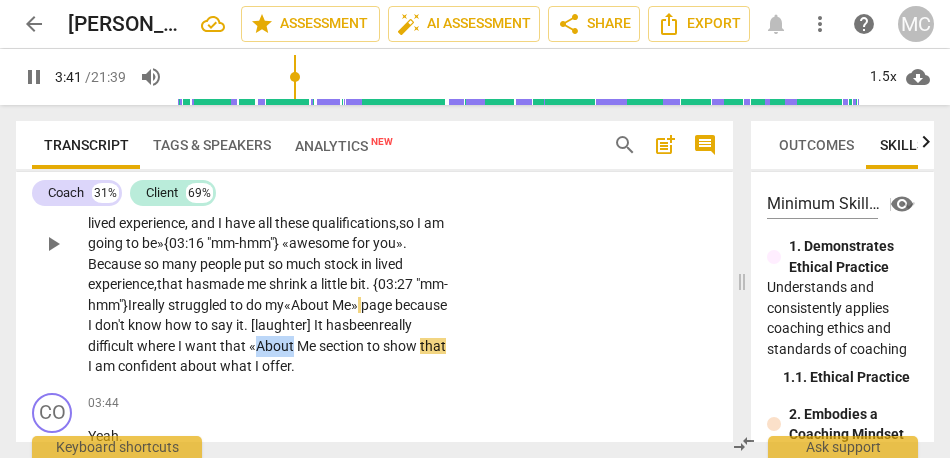 click on "About" at bounding box center (276, 346) 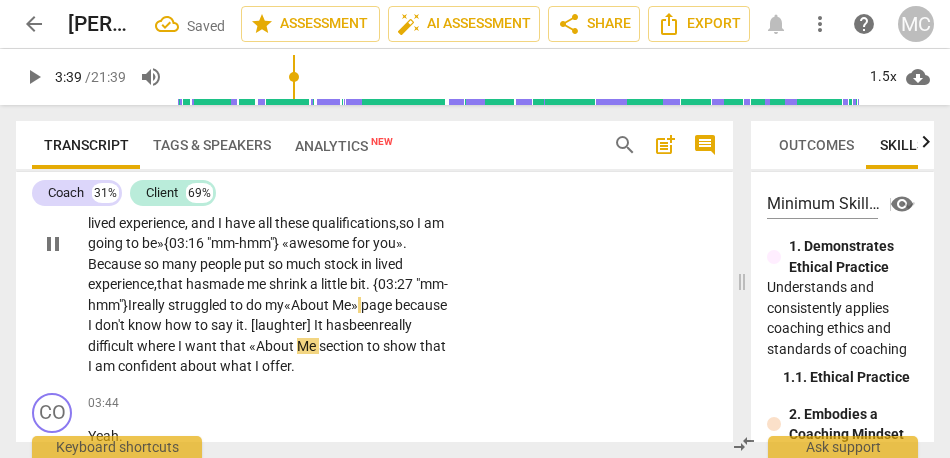 click on "Me" at bounding box center [308, 346] 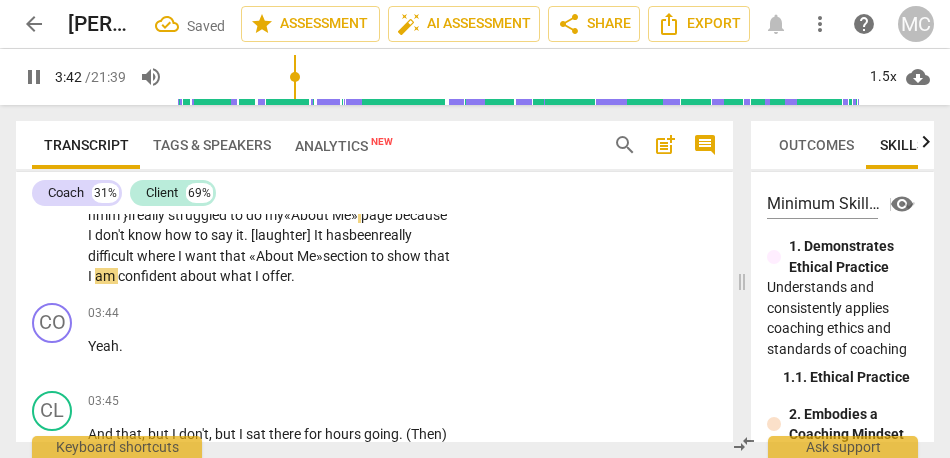 scroll, scrollTop: 1572, scrollLeft: 0, axis: vertical 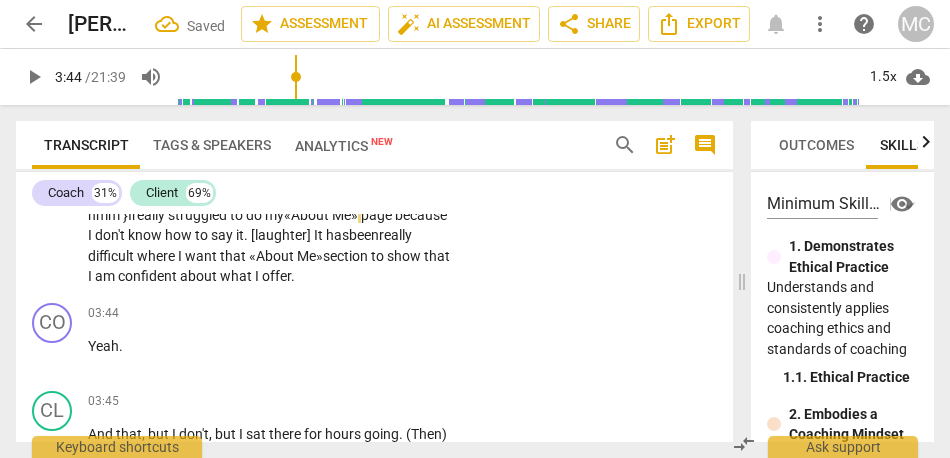 click on "am" at bounding box center (106, 276) 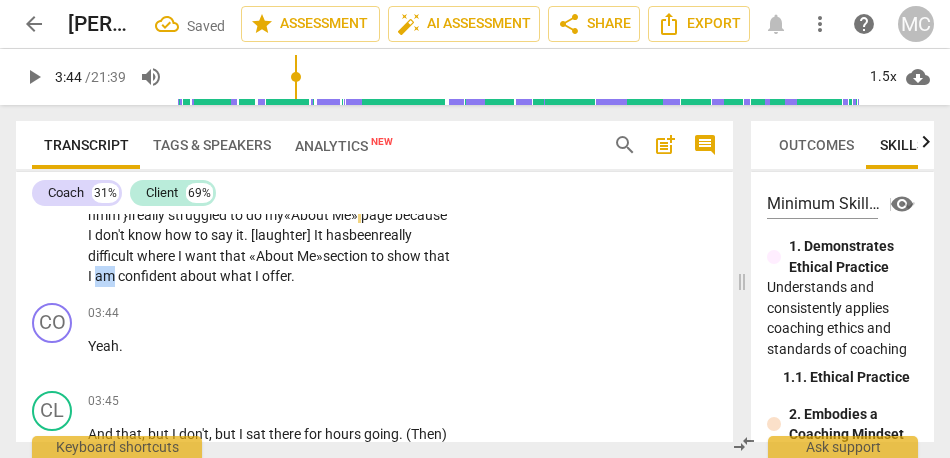 click on "am" at bounding box center [106, 276] 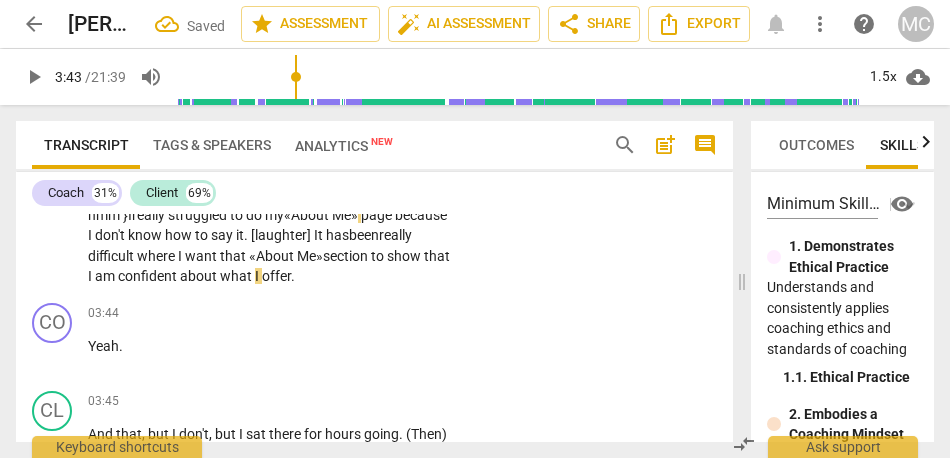 click on "offer" at bounding box center [276, 276] 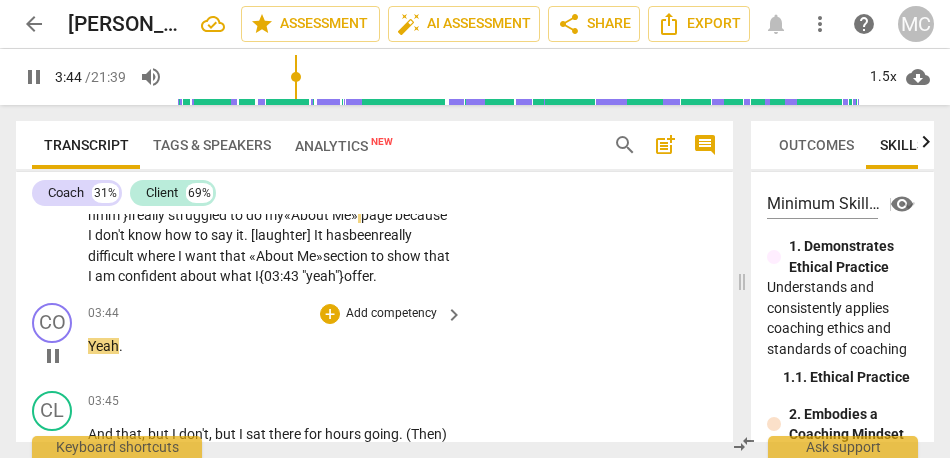 click on "Yeah" at bounding box center (103, 346) 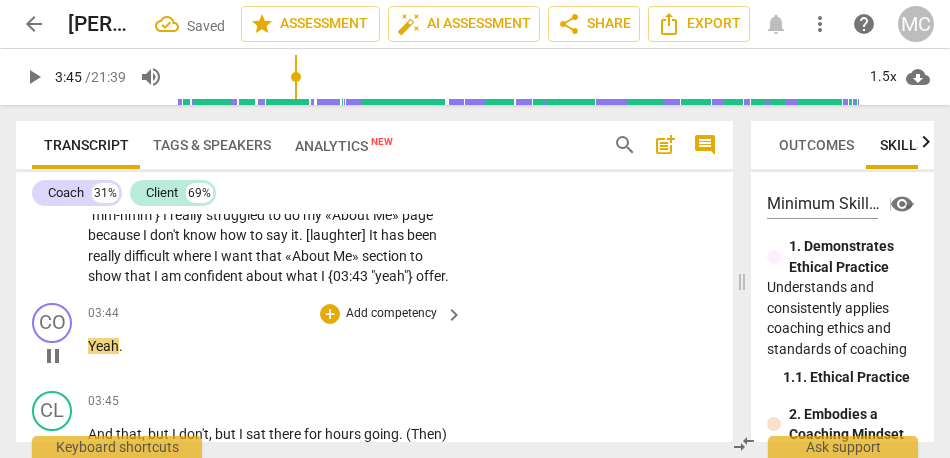 type on "225" 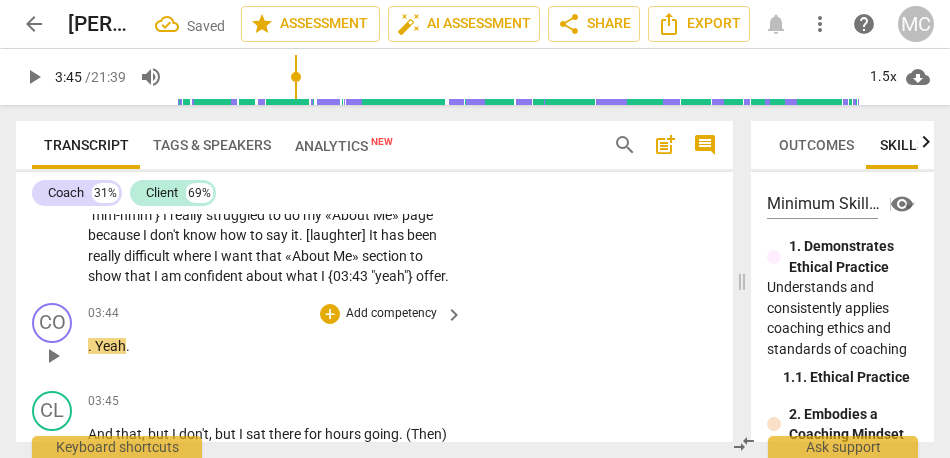 type 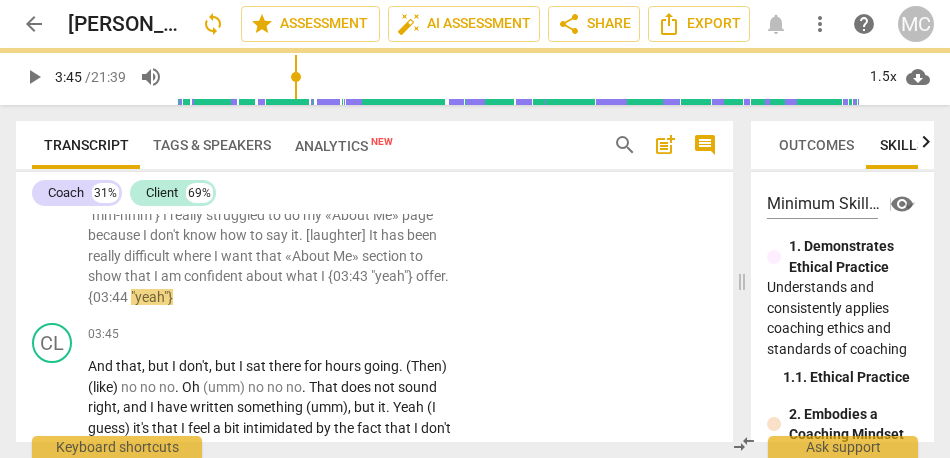 scroll, scrollTop: 1505, scrollLeft: 0, axis: vertical 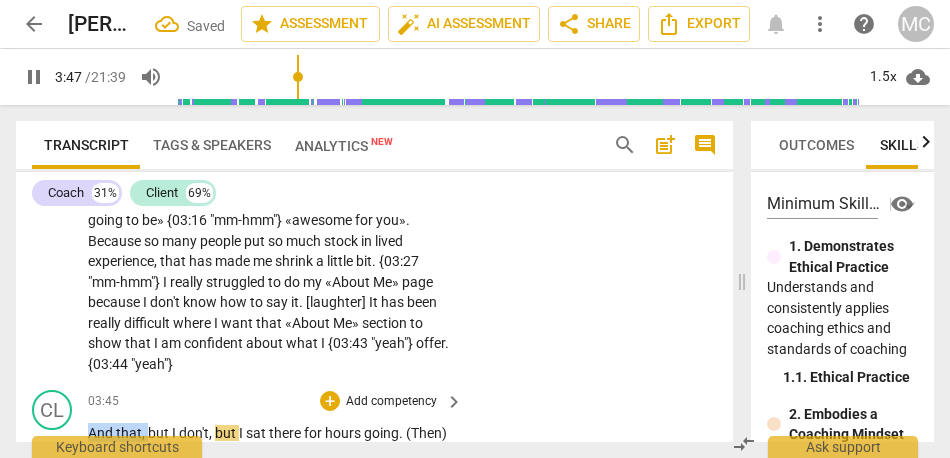 drag, startPoint x: 148, startPoint y: 411, endPoint x: 65, endPoint y: 411, distance: 83 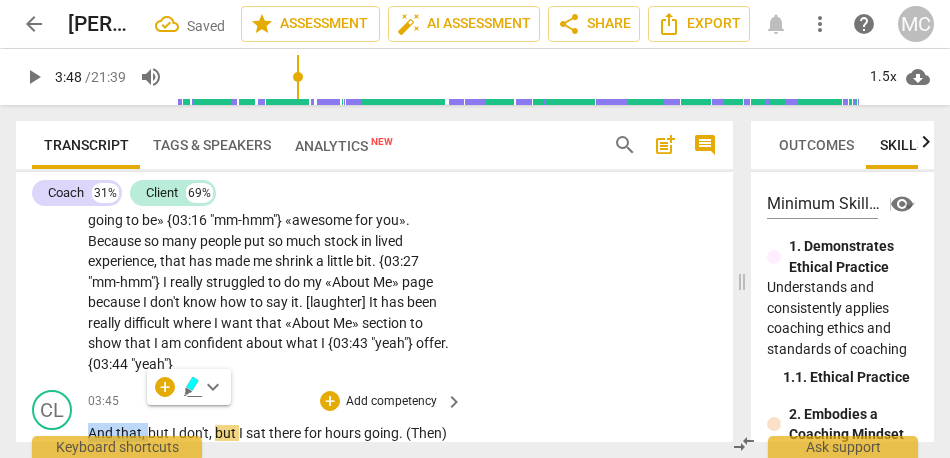 type 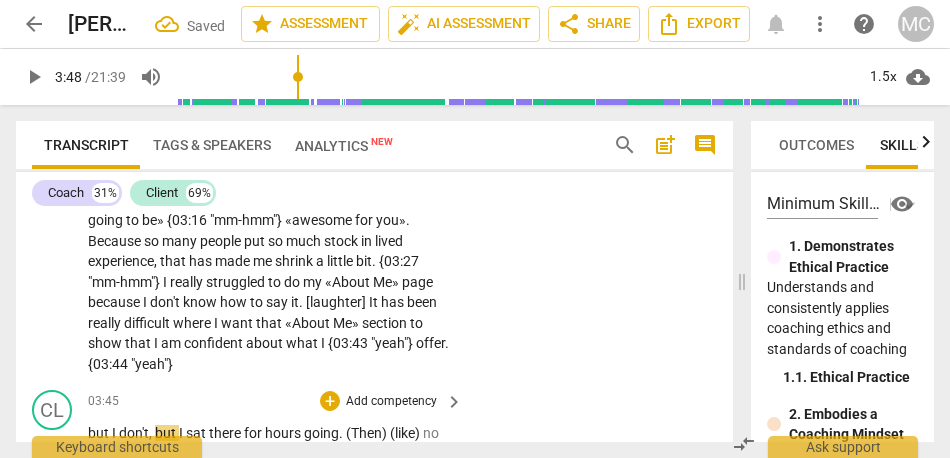 type on "228" 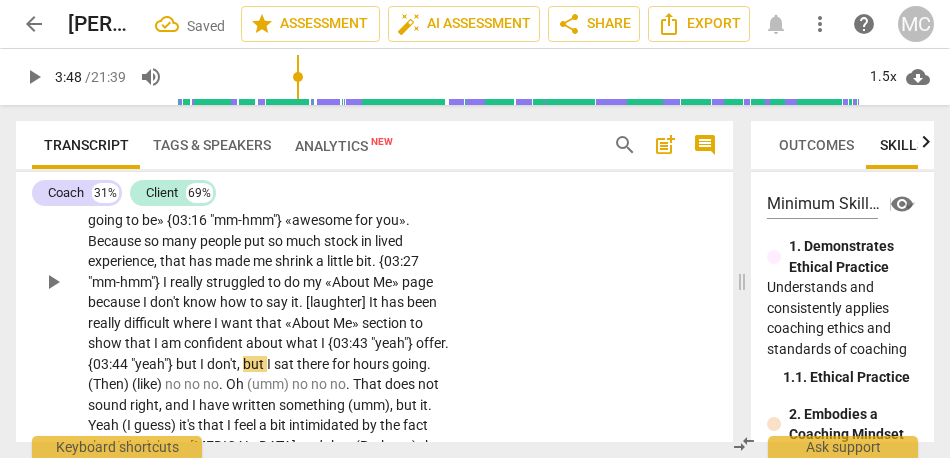 click on "offer" at bounding box center [430, 343] 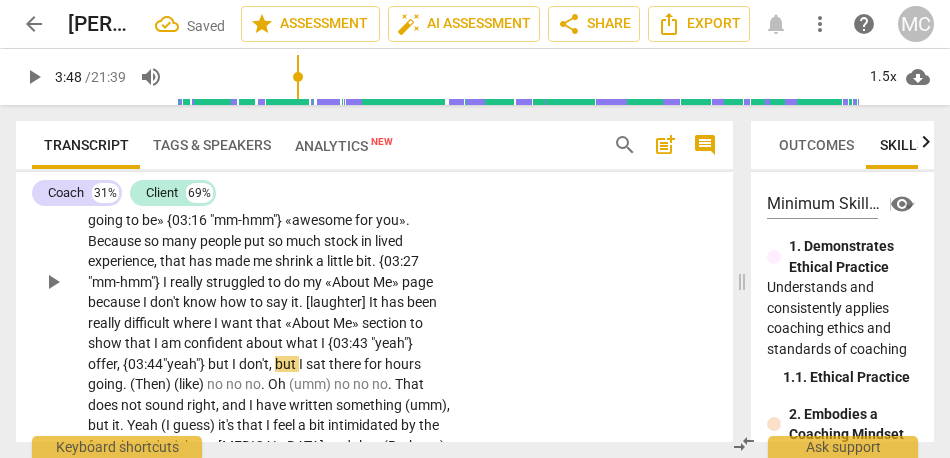 click on "but" at bounding box center (220, 364) 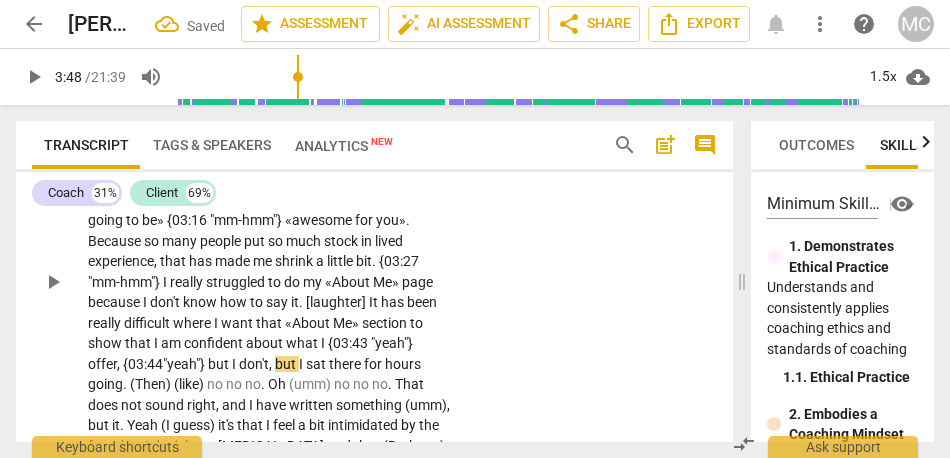 click on "but" at bounding box center (220, 364) 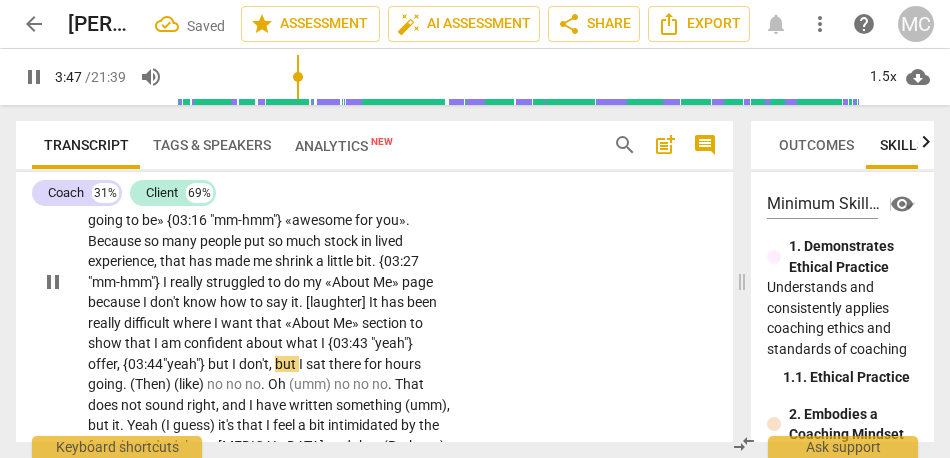 click on "," at bounding box center (272, 364) 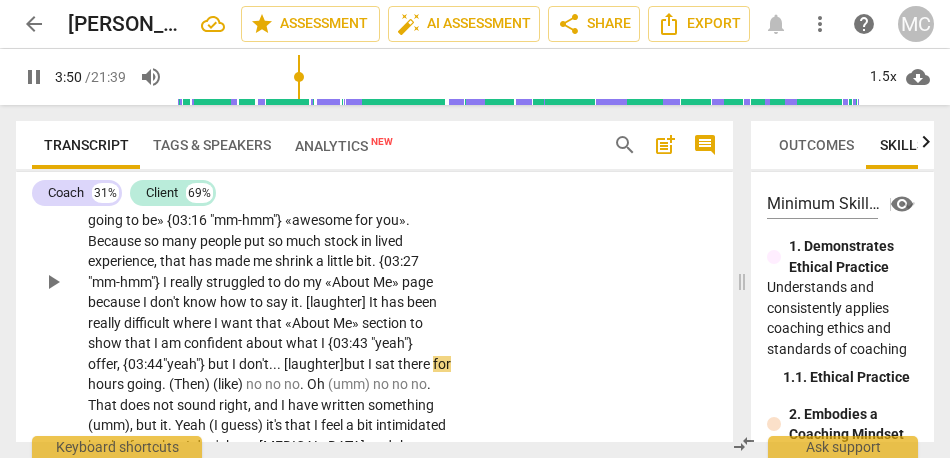 scroll, scrollTop: 1555, scrollLeft: 0, axis: vertical 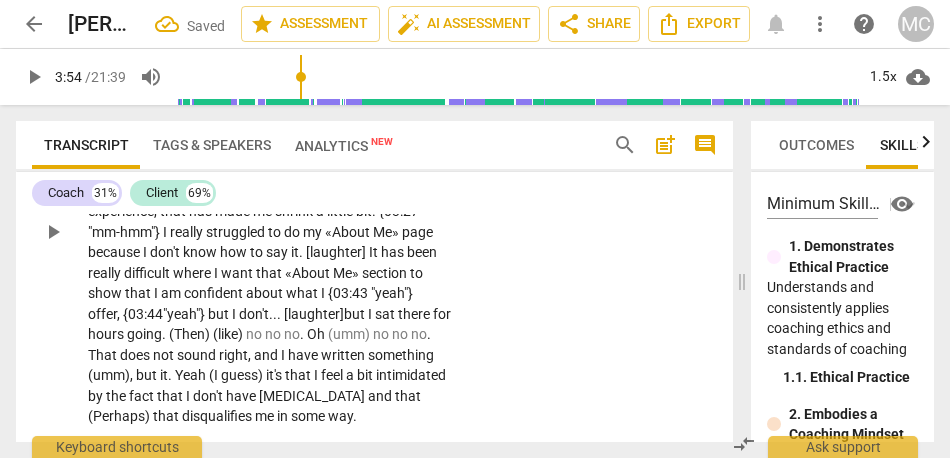 click on "." at bounding box center [165, 334] 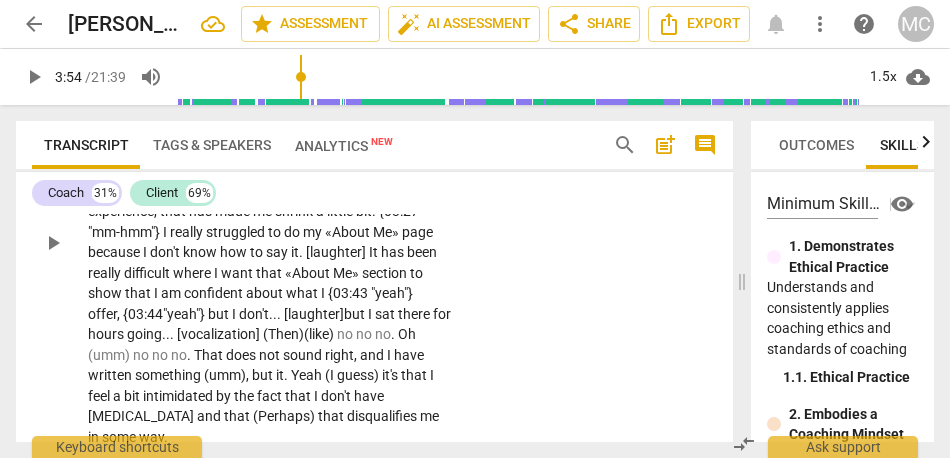 click on "hours" at bounding box center [107, 334] 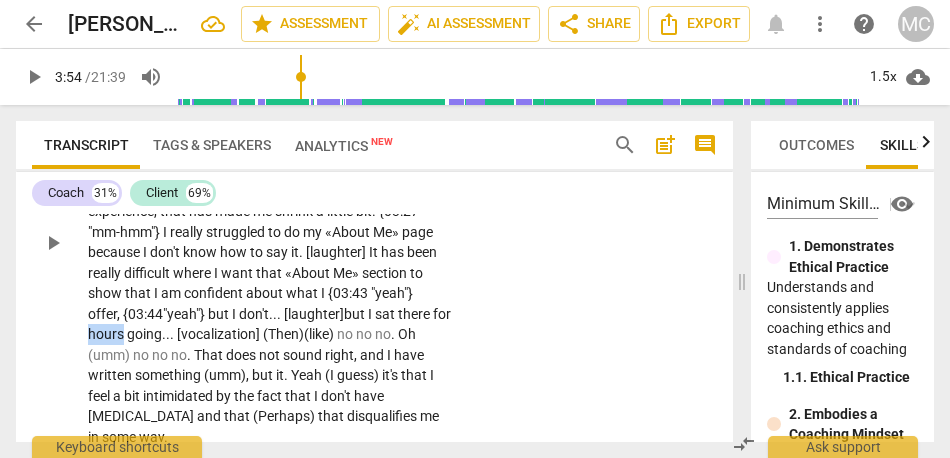 click on "hours" at bounding box center (107, 334) 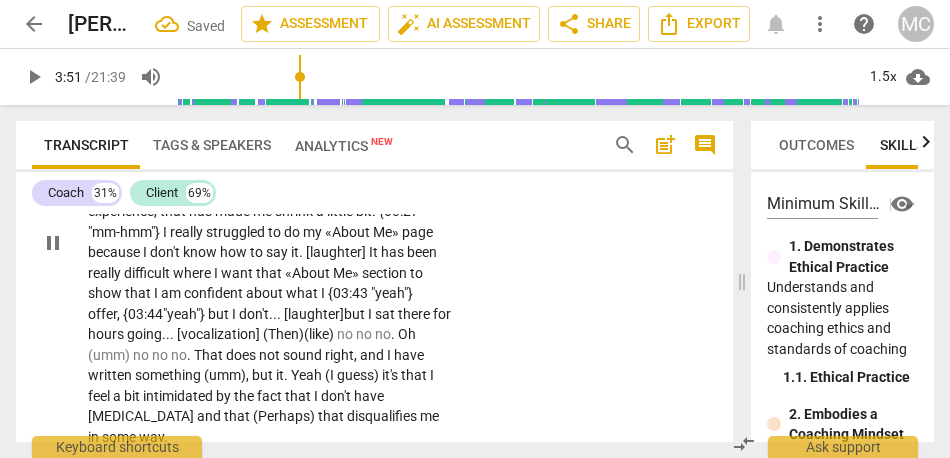 click at bounding box center (261, 334) 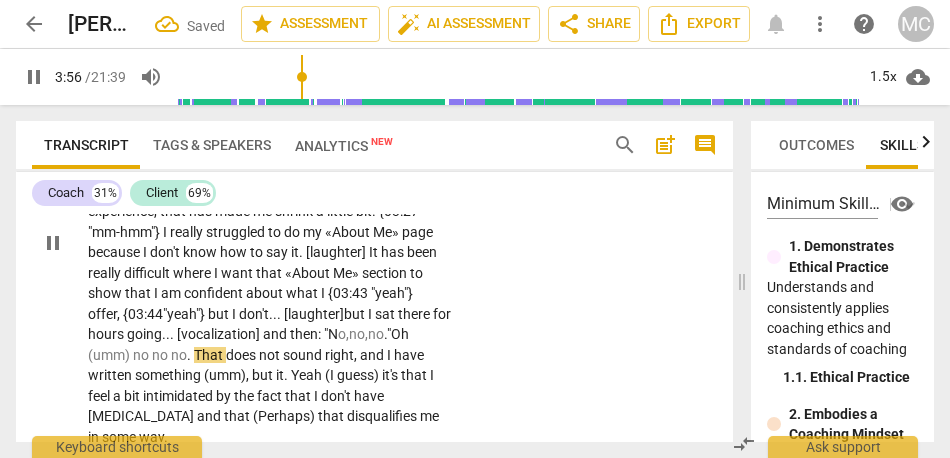 click on "going... [vocalization] and then: "N" at bounding box center [232, 334] 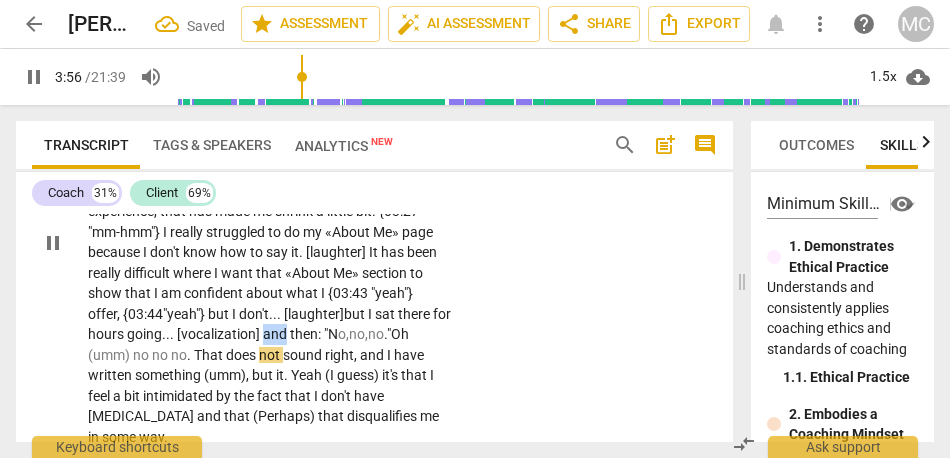 click on "going... [vocalization] and then: "N" at bounding box center (232, 334) 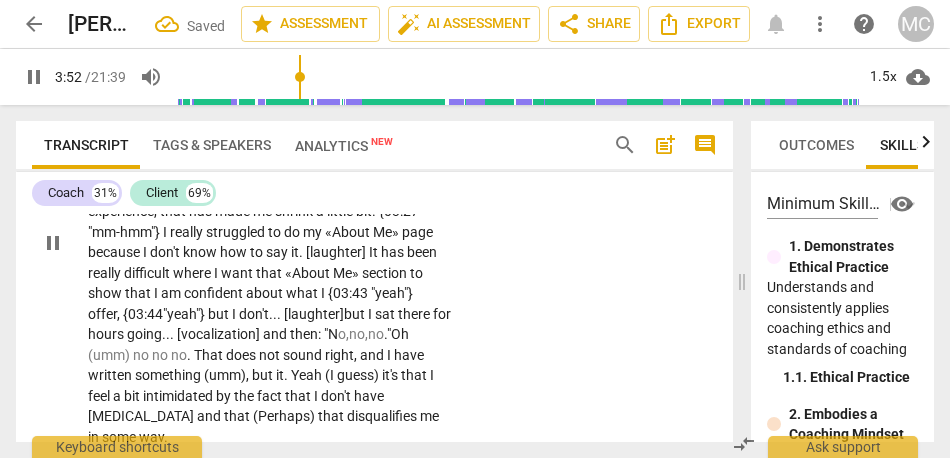type on "233" 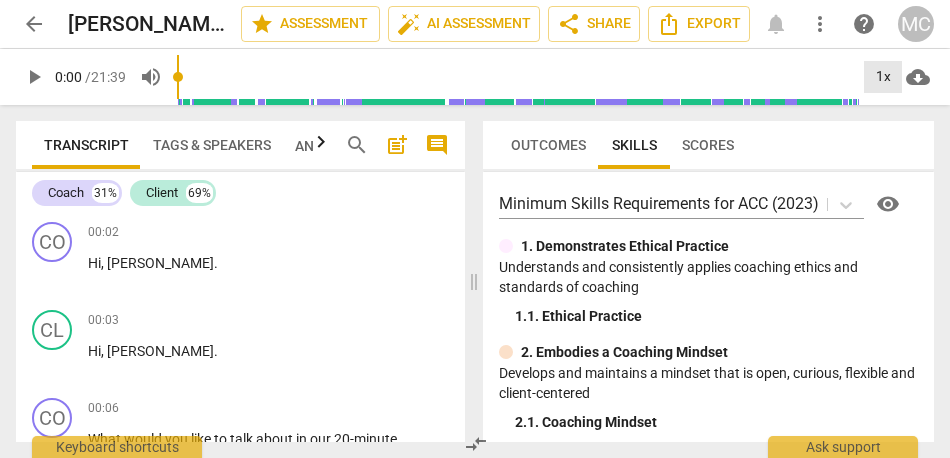 click on "1x" at bounding box center [883, 77] 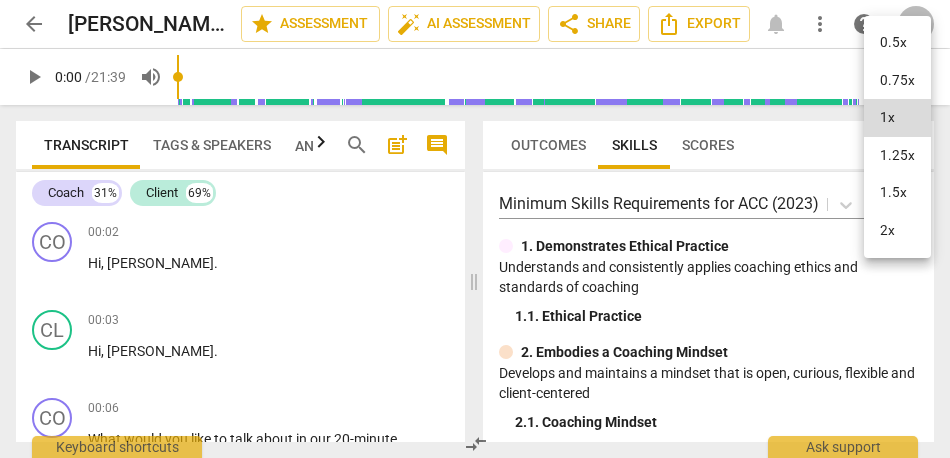 click on "1.5x" at bounding box center (897, 193) 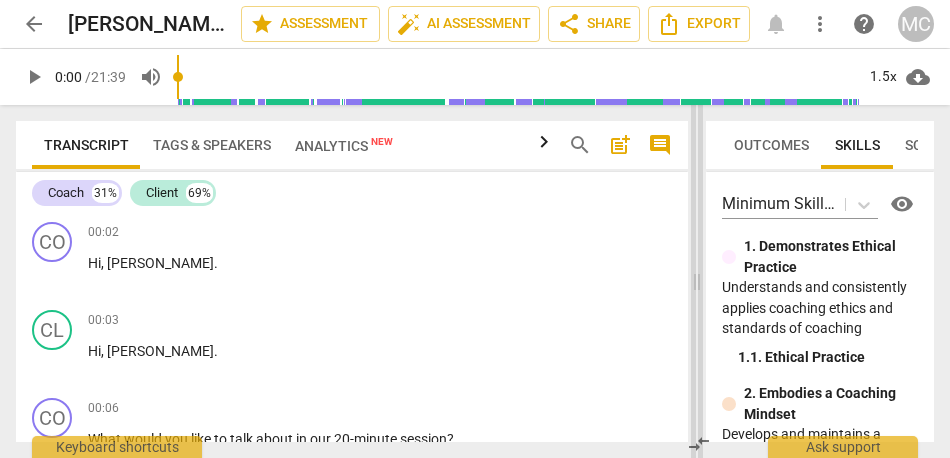drag, startPoint x: 472, startPoint y: 282, endPoint x: 766, endPoint y: 273, distance: 294.13773 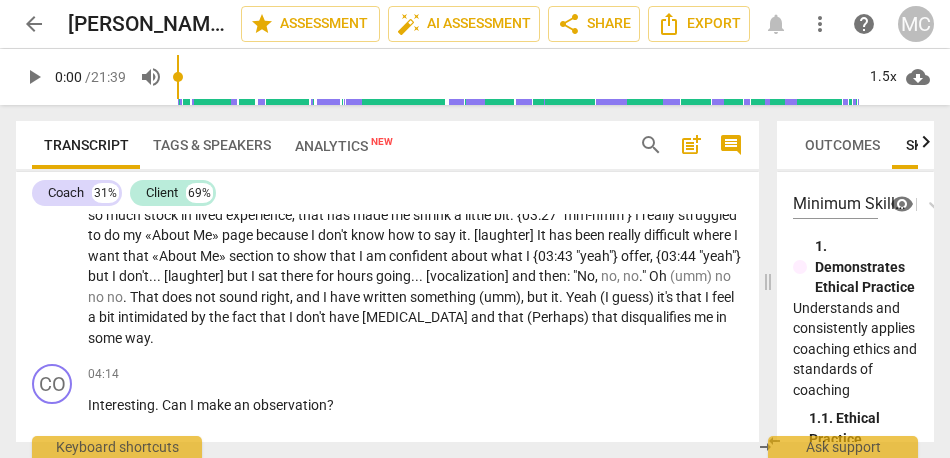 scroll, scrollTop: 1147, scrollLeft: 0, axis: vertical 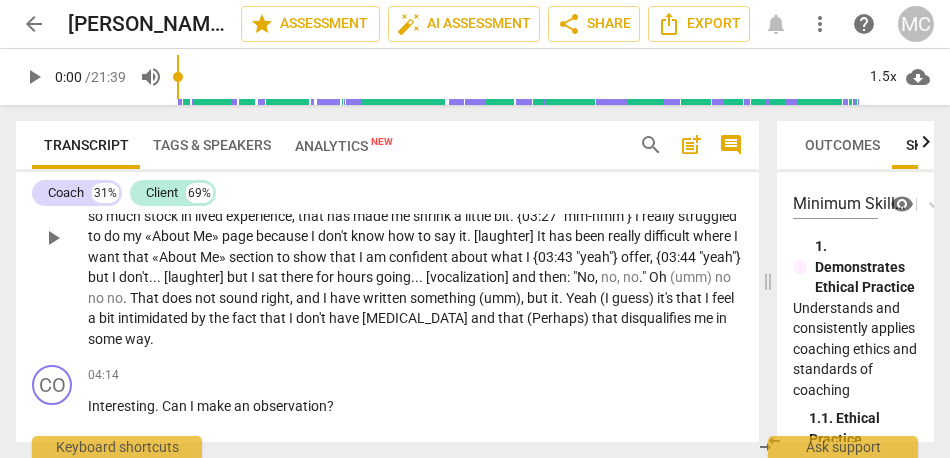 click on "don't" at bounding box center [134, 277] 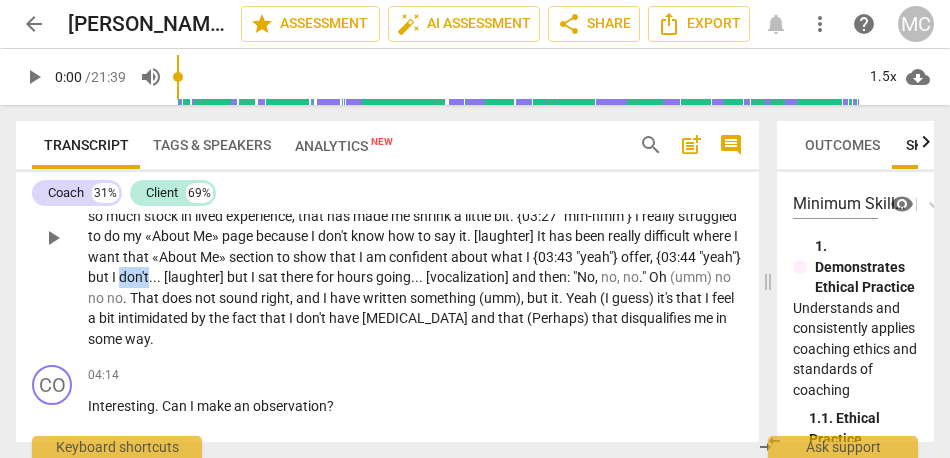 click on "don't" at bounding box center [134, 277] 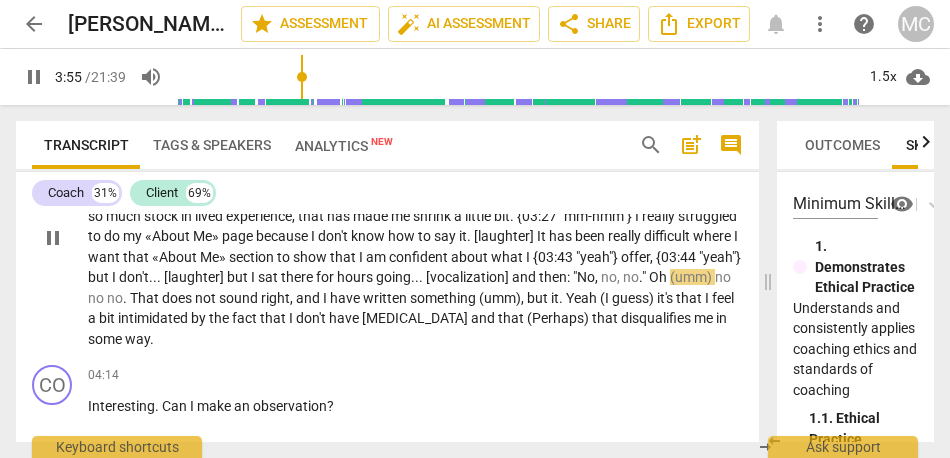 click on "no" at bounding box center [631, 277] 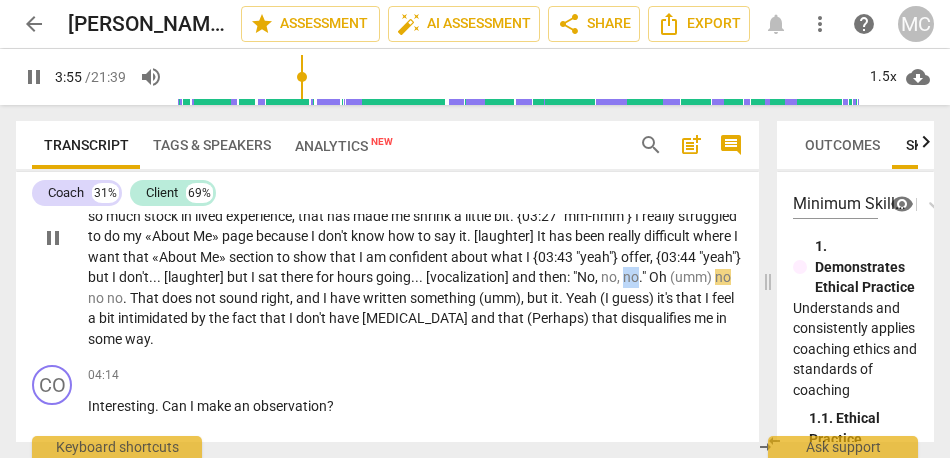 click on "no" at bounding box center (631, 277) 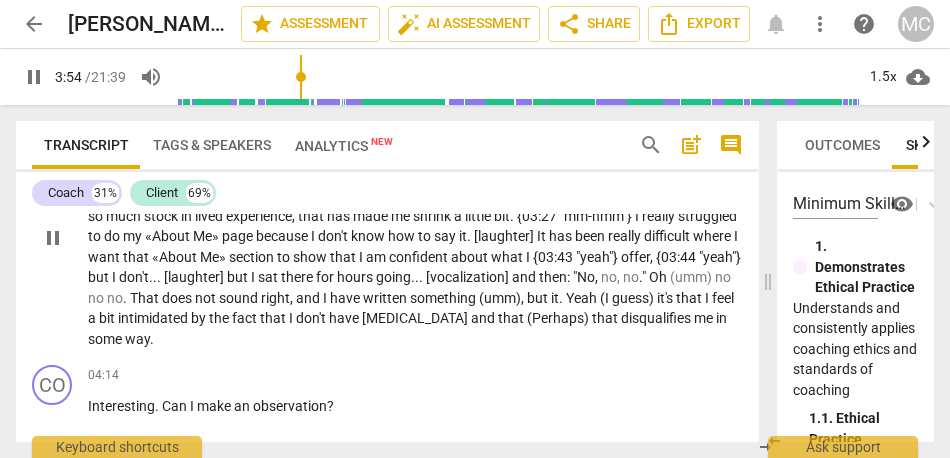 click on """ at bounding box center [645, 277] 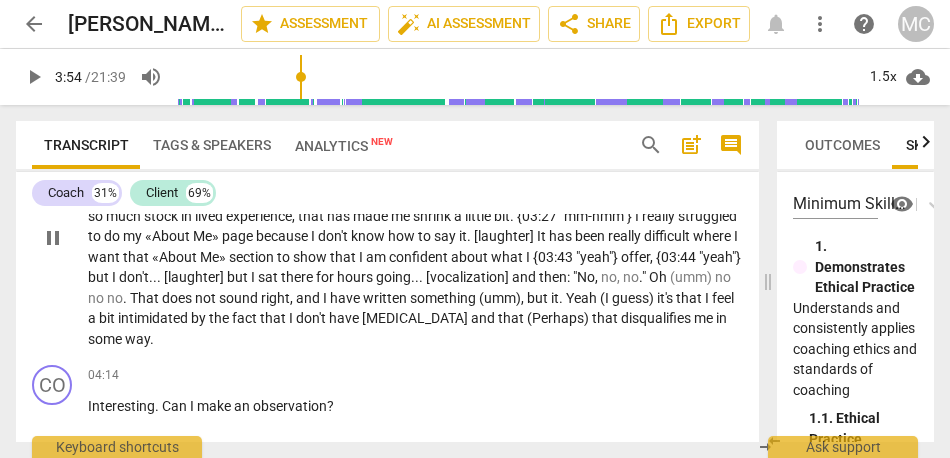 type on "234" 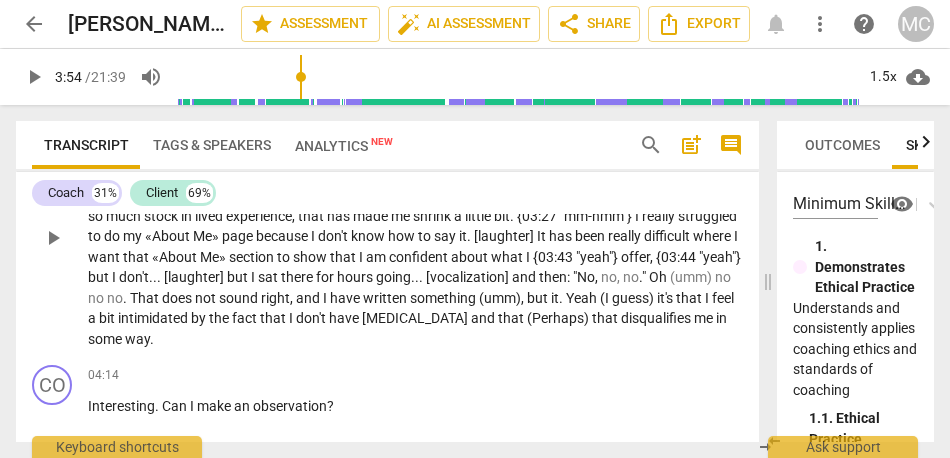 type 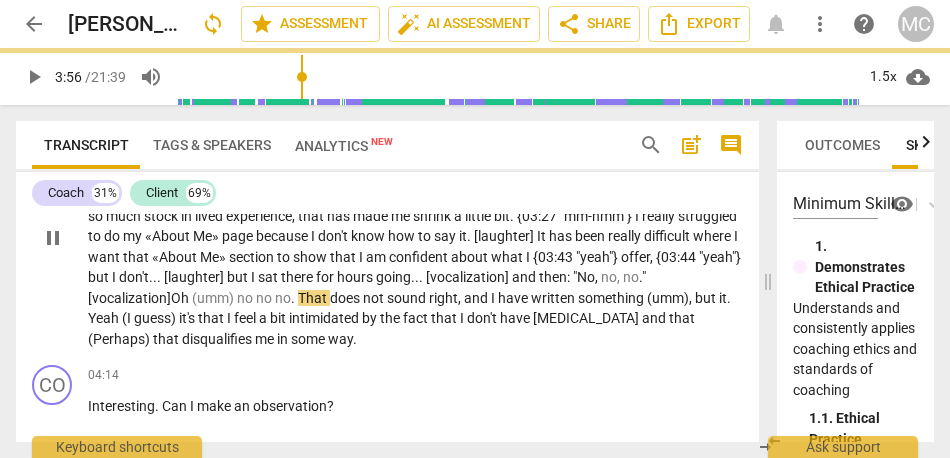 click on "[vocalization]" at bounding box center (469, 277) 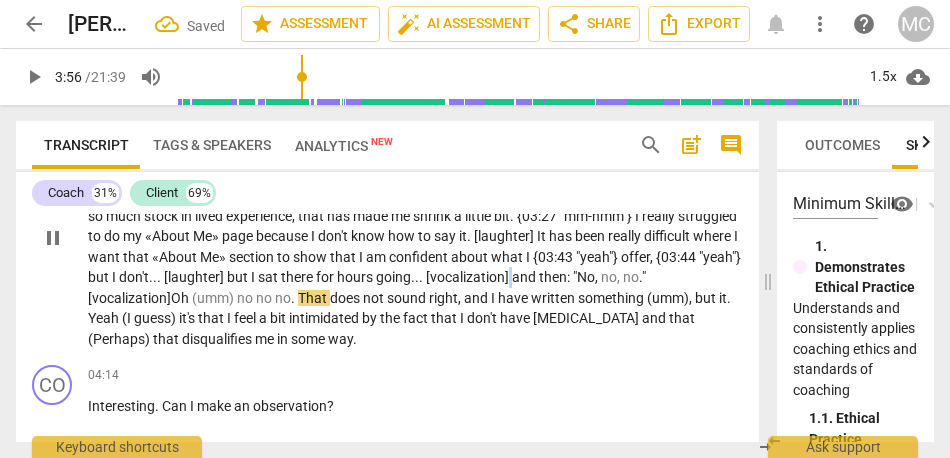 click on "[vocalization]" at bounding box center (469, 277) 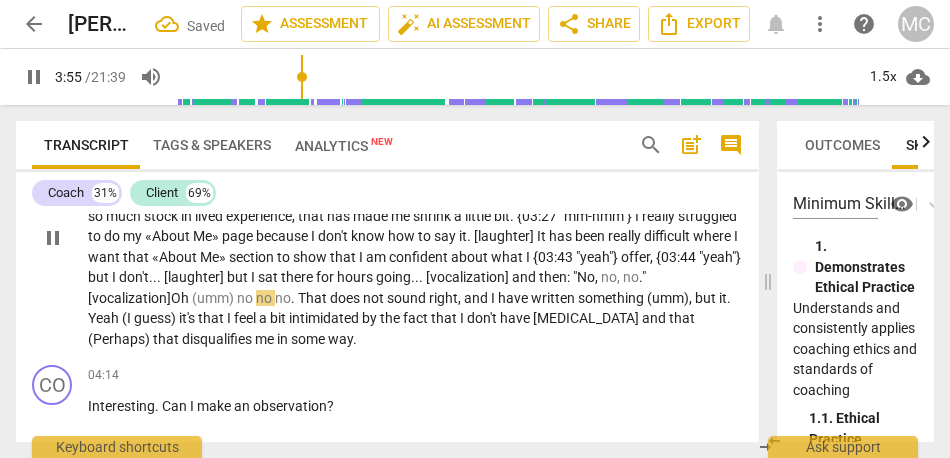 click on "Oh" at bounding box center (181, 298) 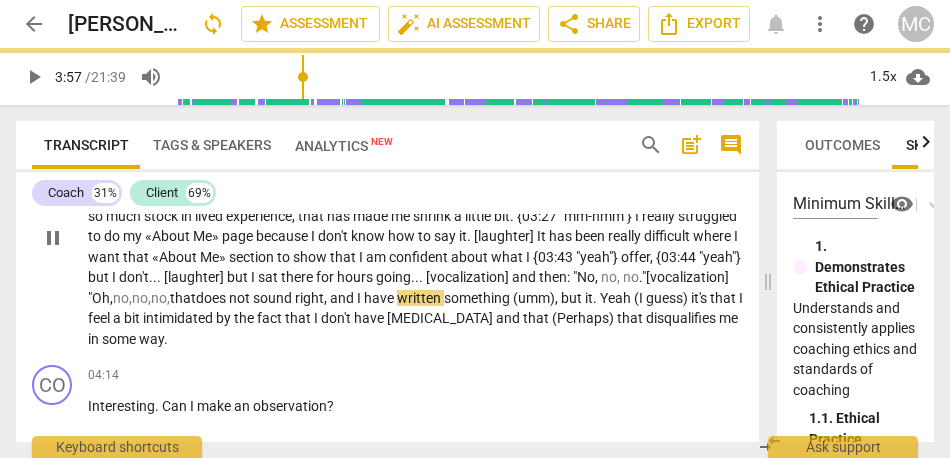 click on "and" at bounding box center (343, 298) 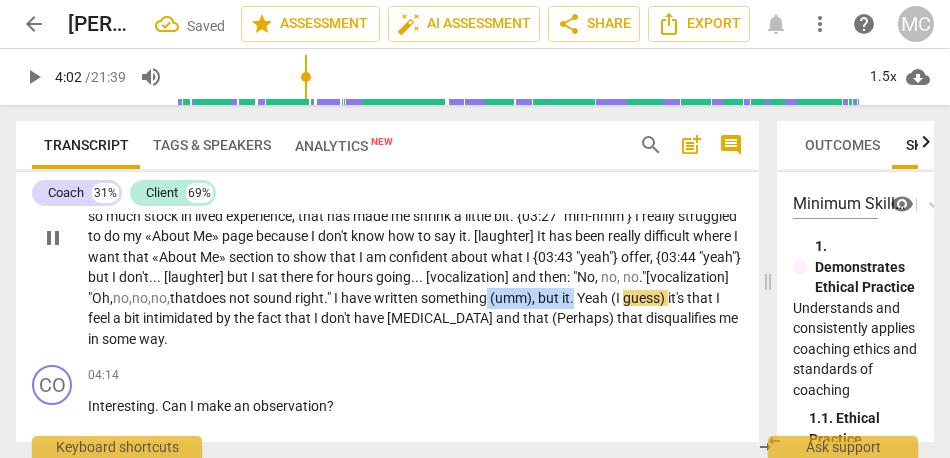 drag, startPoint x: 634, startPoint y: 299, endPoint x: 725, endPoint y: 299, distance: 91 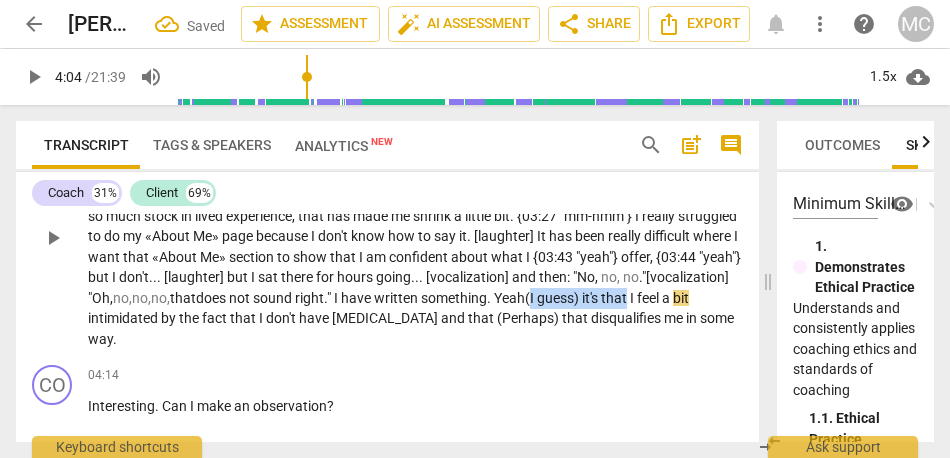 drag, startPoint x: 134, startPoint y: 319, endPoint x: 681, endPoint y: 296, distance: 547.48334 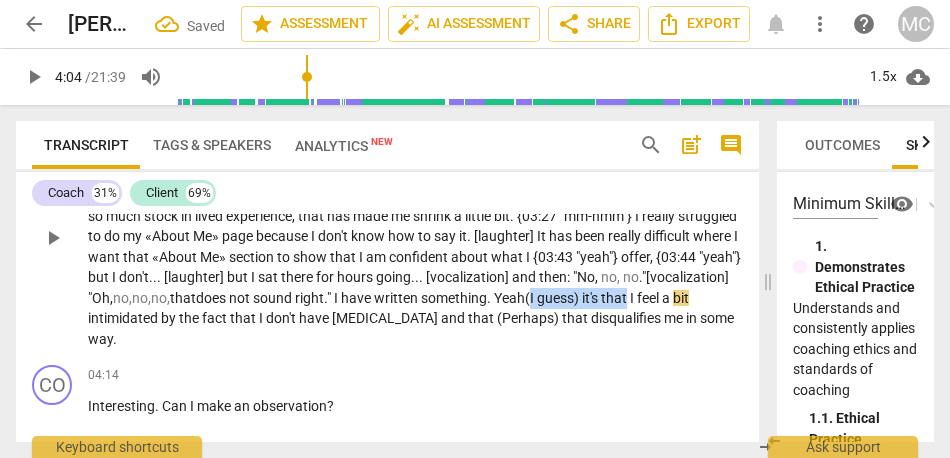 click on "Well ,   I   have   seen   that   I   can   do   it ,   so   I   know   that   I   can   do   it .   It   is   more . . .   the   thing   that   I   have   actually   found   really   hard   is   writing   it   on   my   website . . .   writing   the   bit   about   me ,   like . . .   [laughter]   if   you   are   an   ADHDer ,   it   is   really   easy .   You   write :   «Hi .   Yes .   I   have   [MEDICAL_DATA] ,   and   that's   my   lived   experience ,   and   I   have   all   these   qualifications ,   so   I   am   going   to   be»   {03:16   "mm-hmm"}   «awesome   for   you» .   Because   so   many   people   put   so   much   stock   in   lived   experience ,   that   has   made   me   shrink   a   little   bit .   {03:27   "mm-hmm"}   I   really   struggled   to   do   my   «About   Me»   page   because   I   don't   know   how   to   say   it .   [laughter]   It   has   been   really   difficult   where   I   want   that   «About   Me»   section   to   show   that   I   am   confident   about     I" at bounding box center [415, 237] 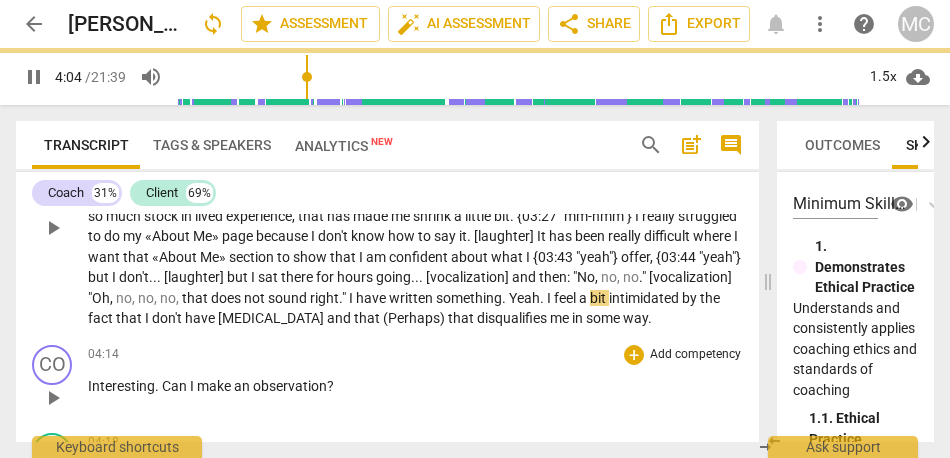 click on "Interesting .   Can   I   make   an   observation ?" at bounding box center [415, 386] 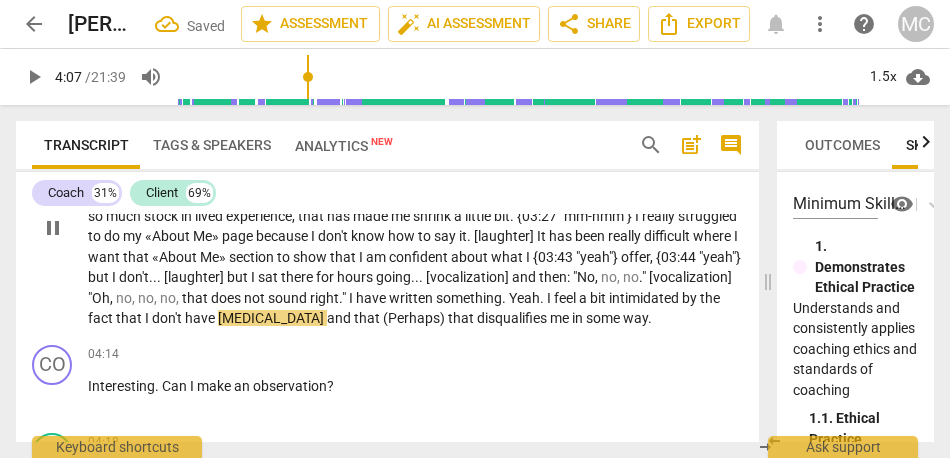 click on "have" at bounding box center [201, 318] 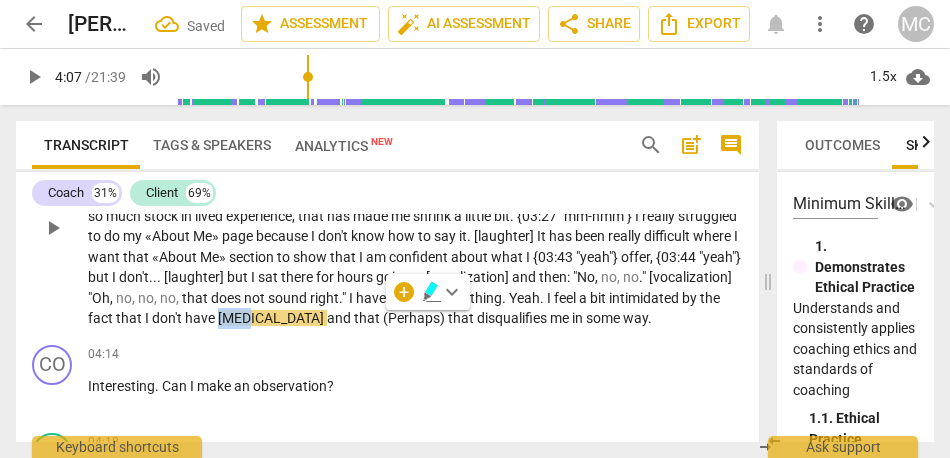 type 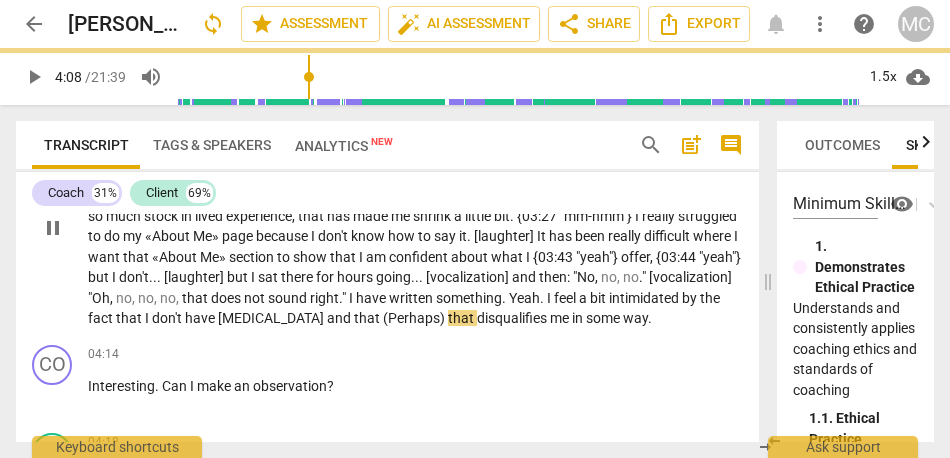 click on "(Perhaps)" at bounding box center (415, 318) 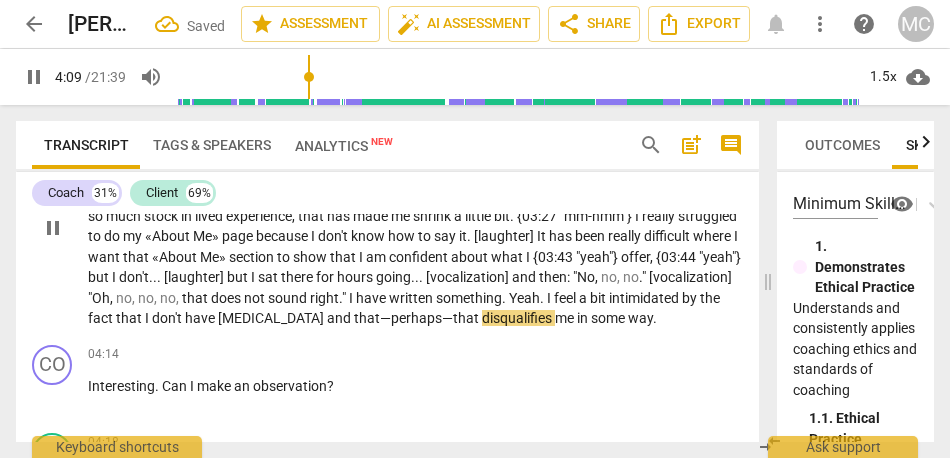 click on "Understands and consistently applies coaching ethics and standards of coaching" at bounding box center [855, 349] 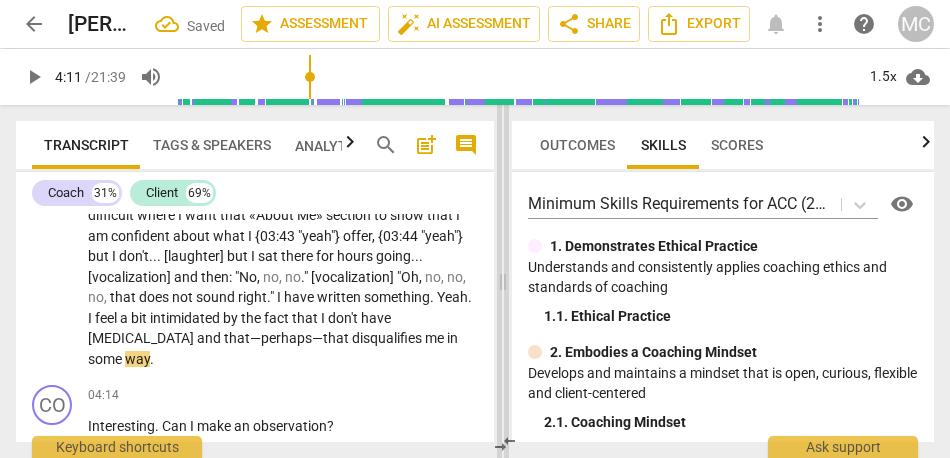 scroll, scrollTop: 1557, scrollLeft: 0, axis: vertical 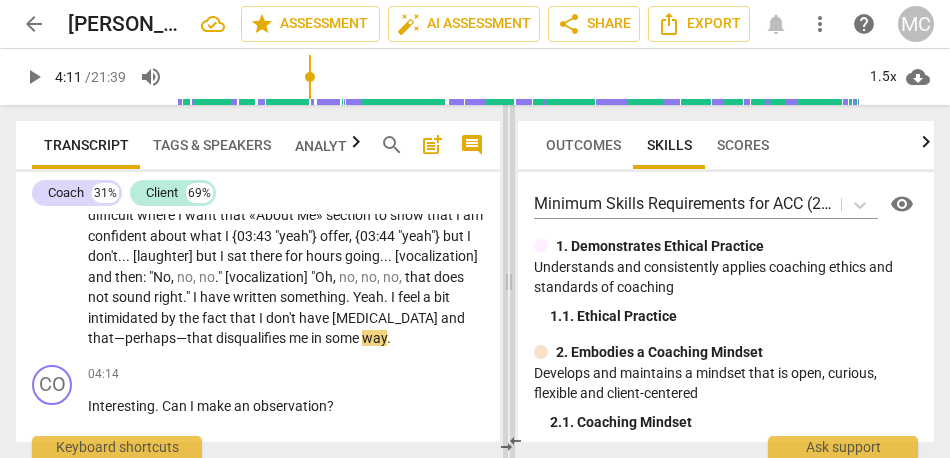 drag, startPoint x: 767, startPoint y: 270, endPoint x: 508, endPoint y: 271, distance: 259.00192 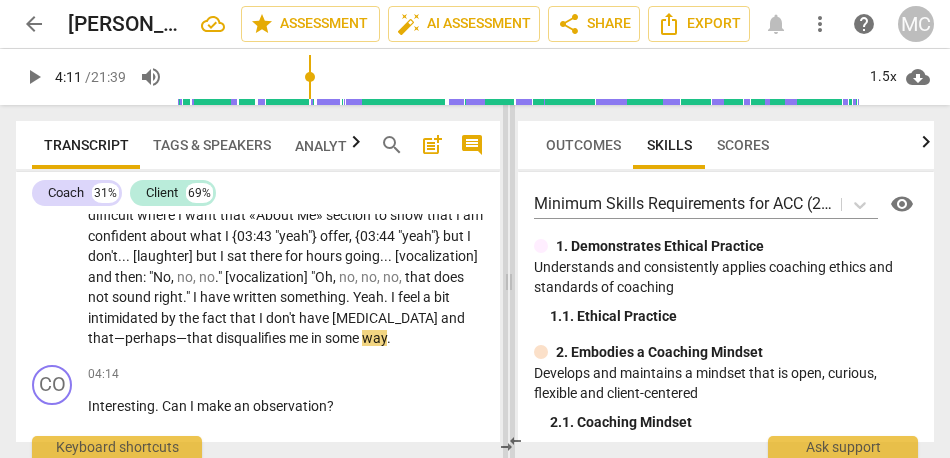 click at bounding box center (509, 281) 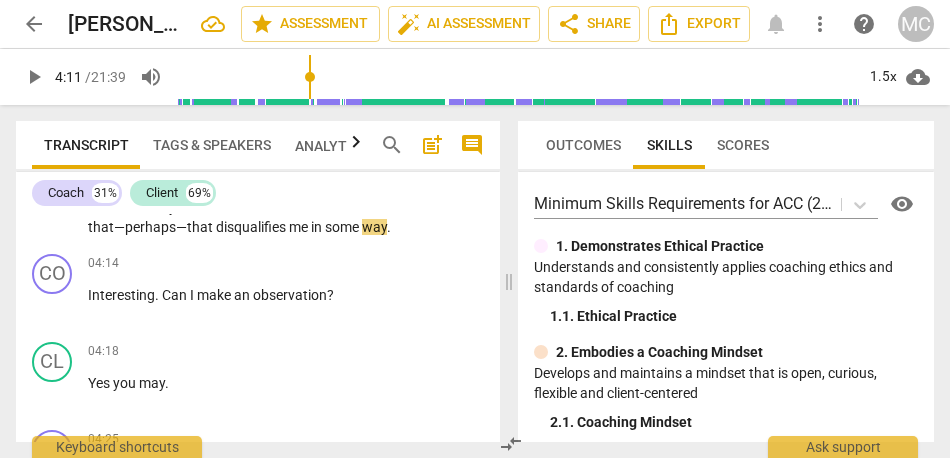 scroll, scrollTop: 1649, scrollLeft: 0, axis: vertical 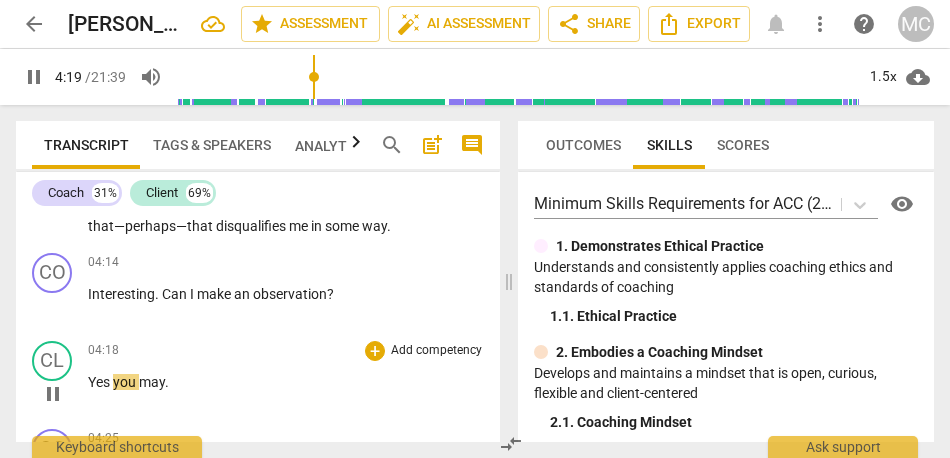 click on "you" at bounding box center [126, 382] 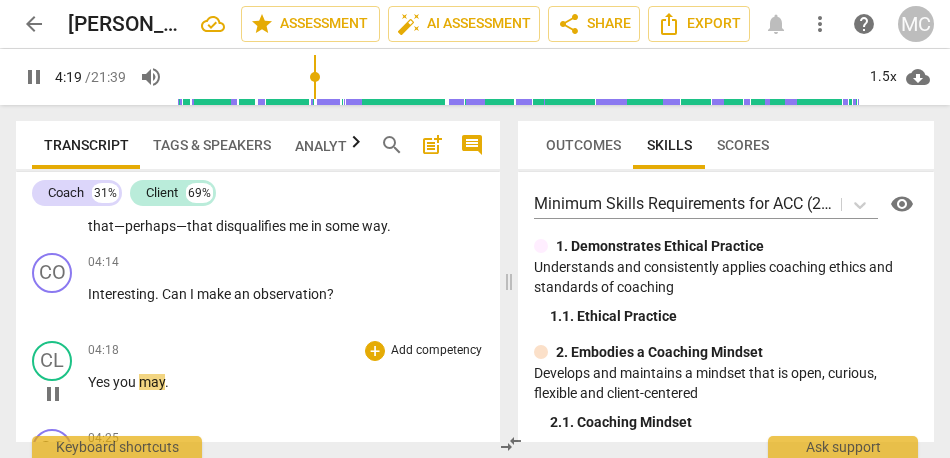 type 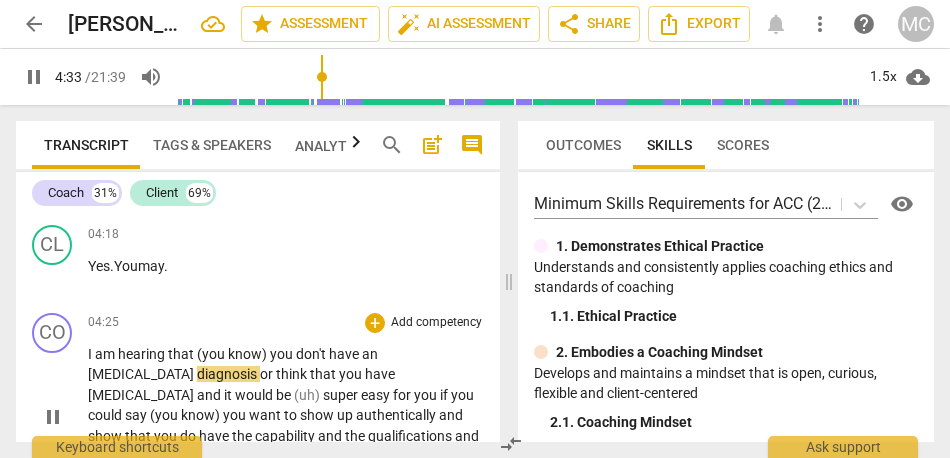 scroll, scrollTop: 1771, scrollLeft: 0, axis: vertical 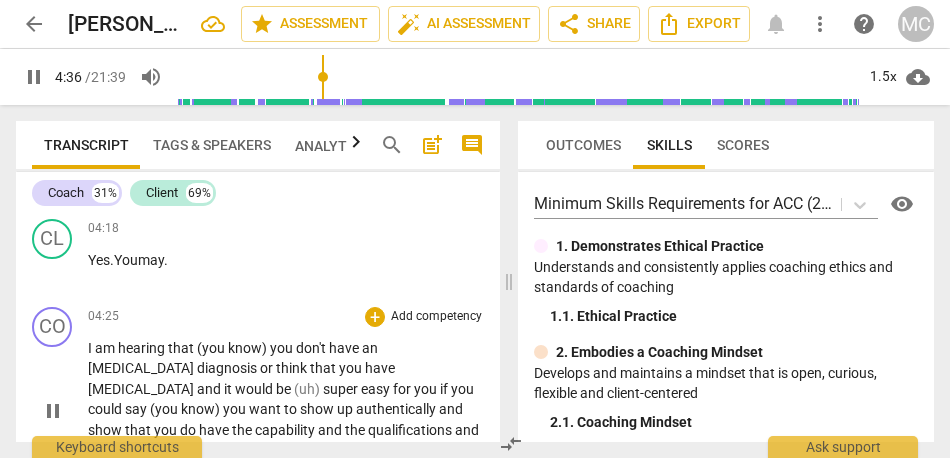 type on "277" 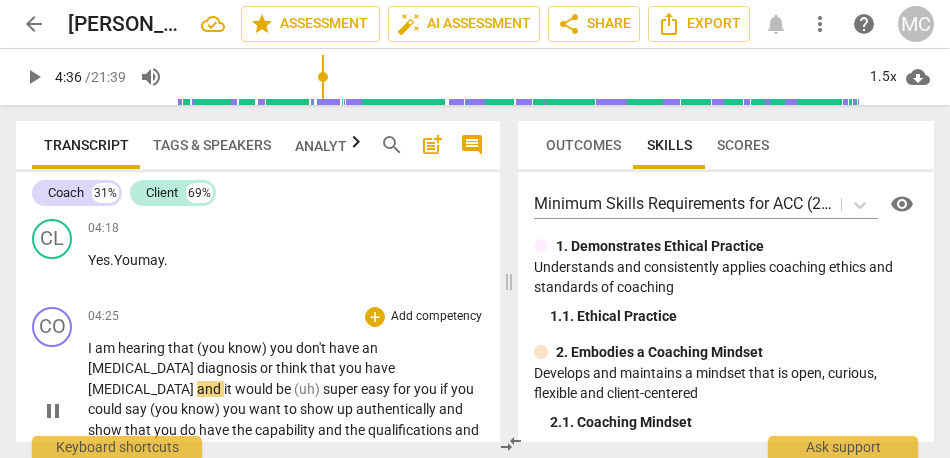 click on "[MEDICAL_DATA]" at bounding box center [142, 389] 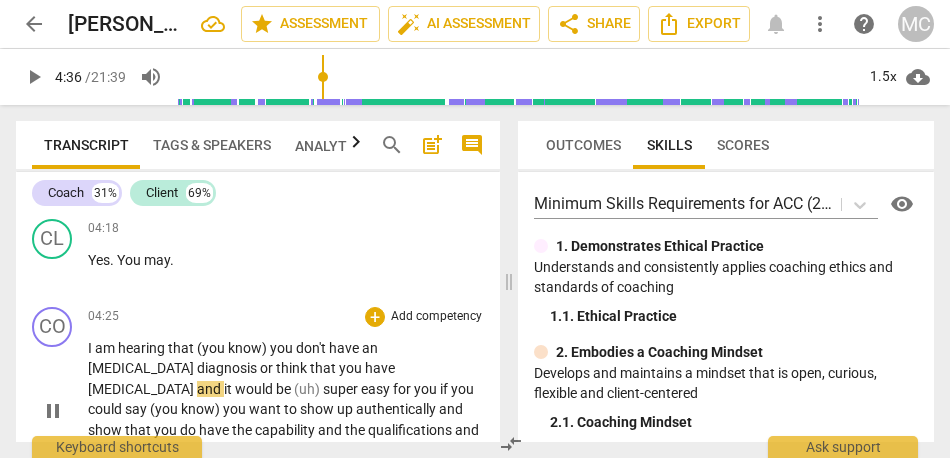 type 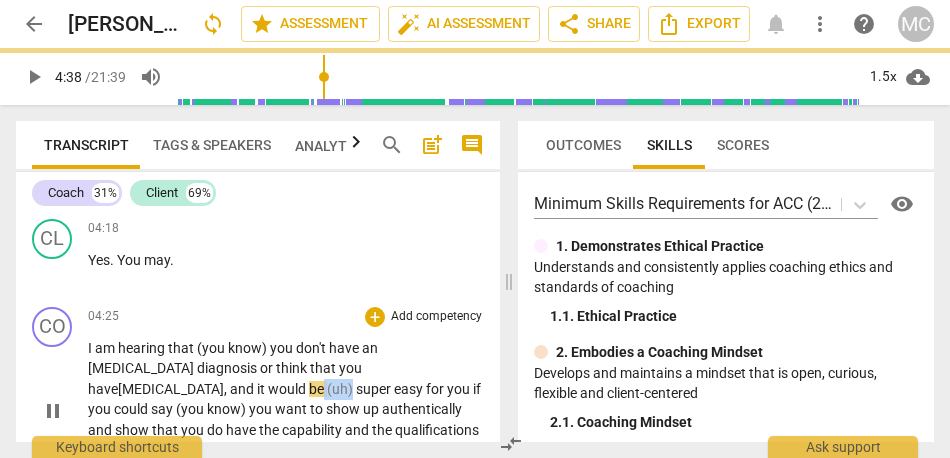 drag, startPoint x: 427, startPoint y: 350, endPoint x: 482, endPoint y: 350, distance: 55 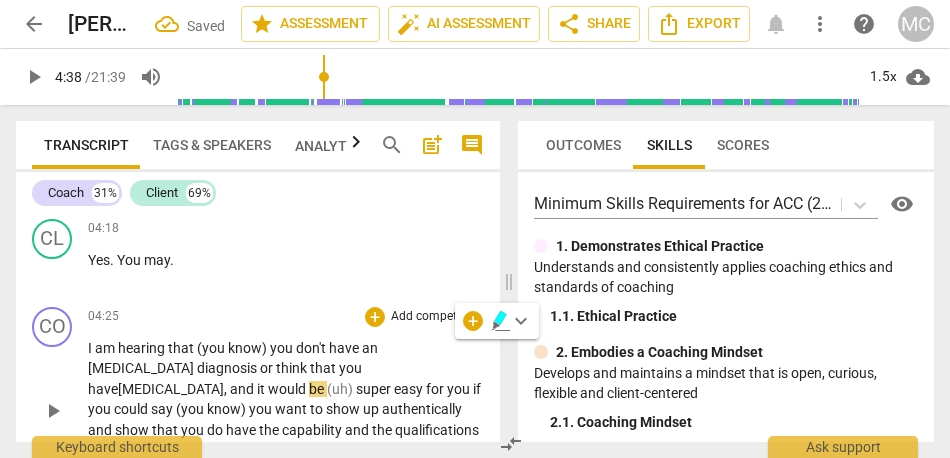 click on "know)" at bounding box center (228, 409) 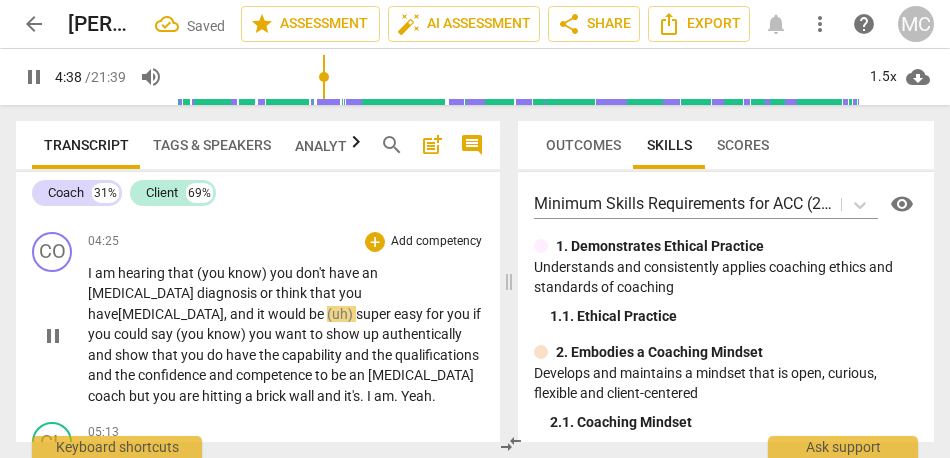 scroll, scrollTop: 1847, scrollLeft: 0, axis: vertical 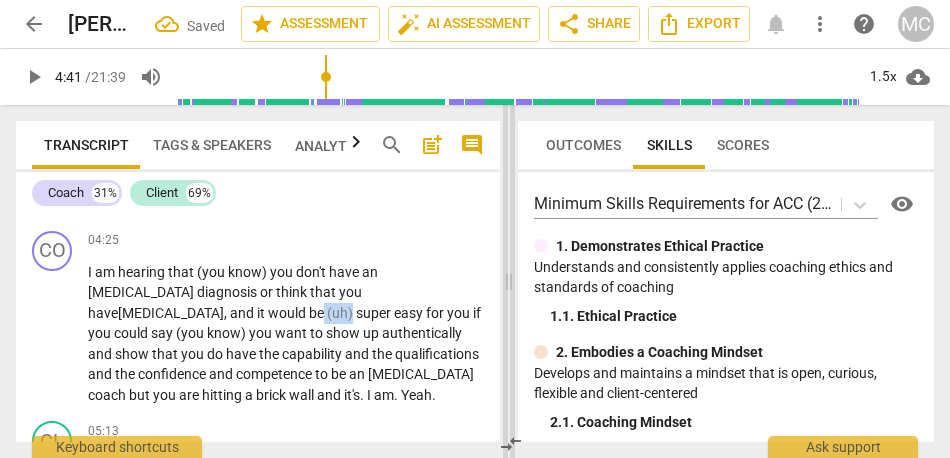 drag, startPoint x: 426, startPoint y: 270, endPoint x: 503, endPoint y: 270, distance: 77 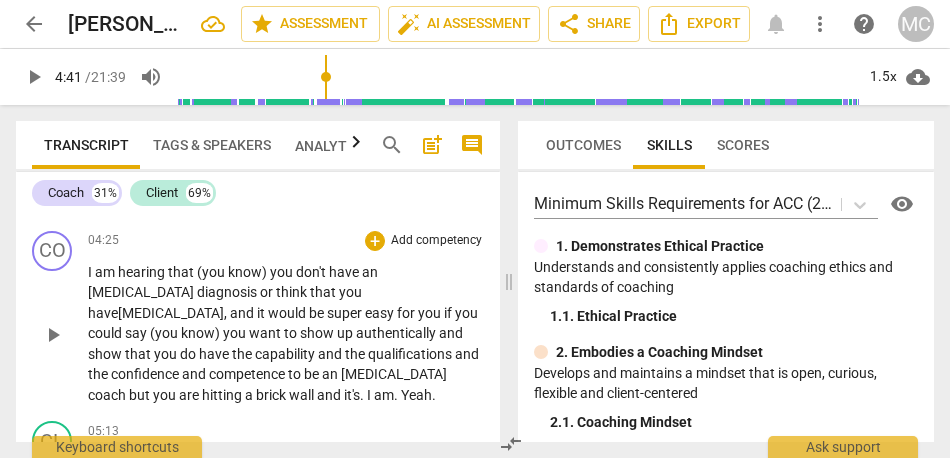 click on "would" at bounding box center (288, 313) 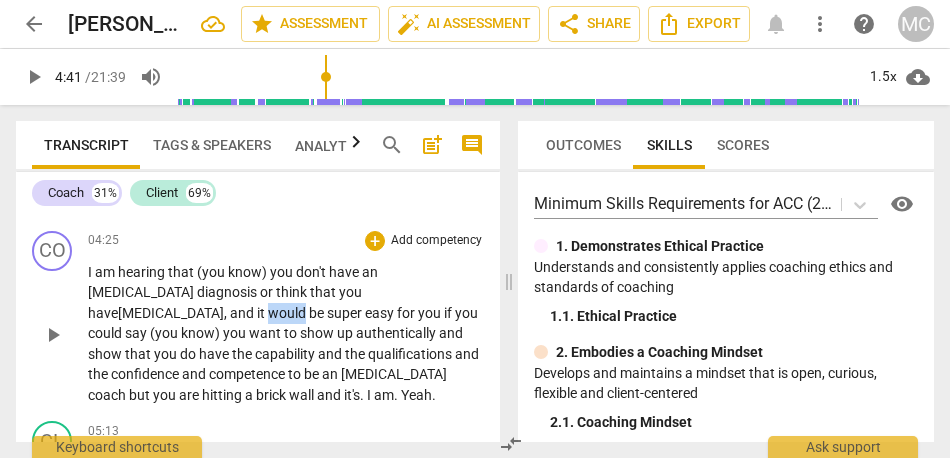 click on "would" at bounding box center [288, 313] 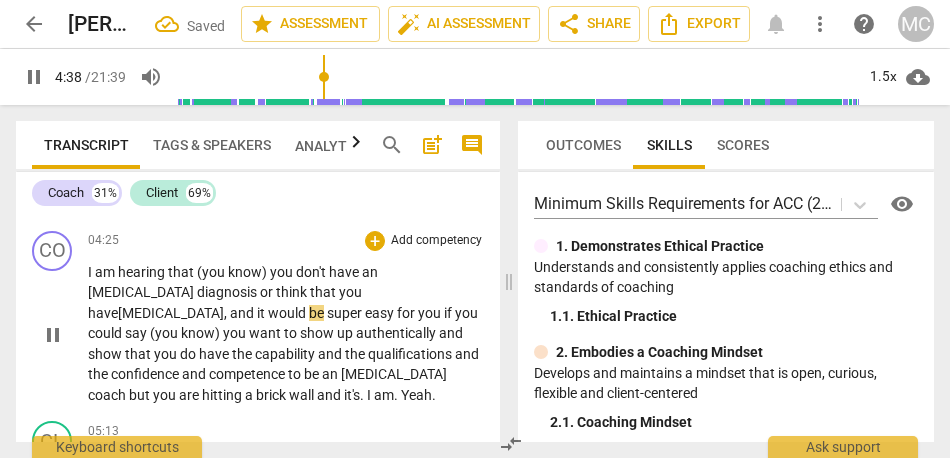 scroll, scrollTop: 1883, scrollLeft: 0, axis: vertical 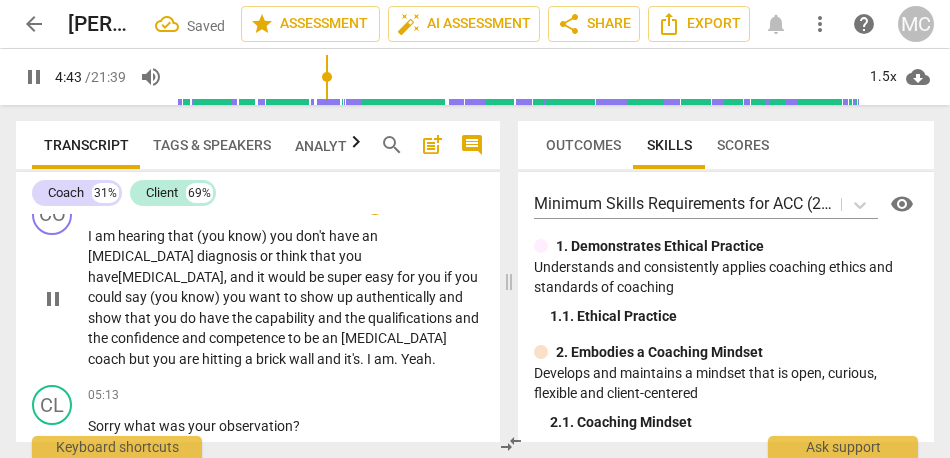 click on "say" at bounding box center (137, 297) 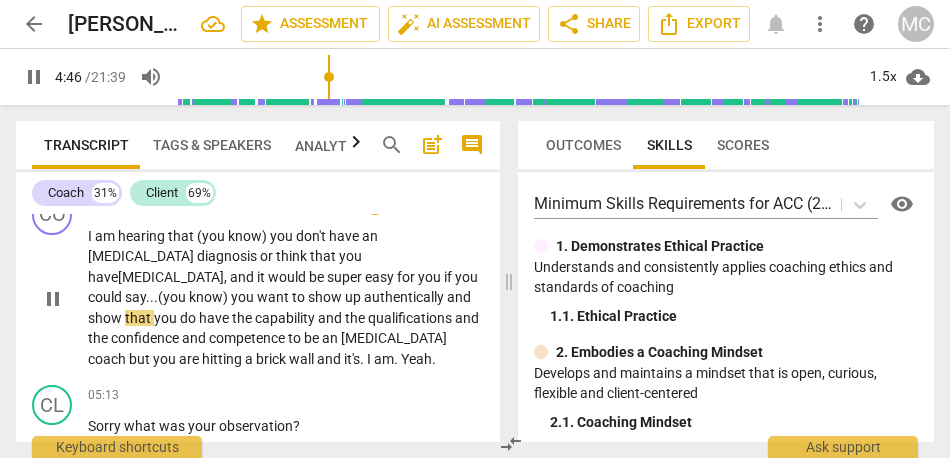 click on "know)" at bounding box center [210, 297] 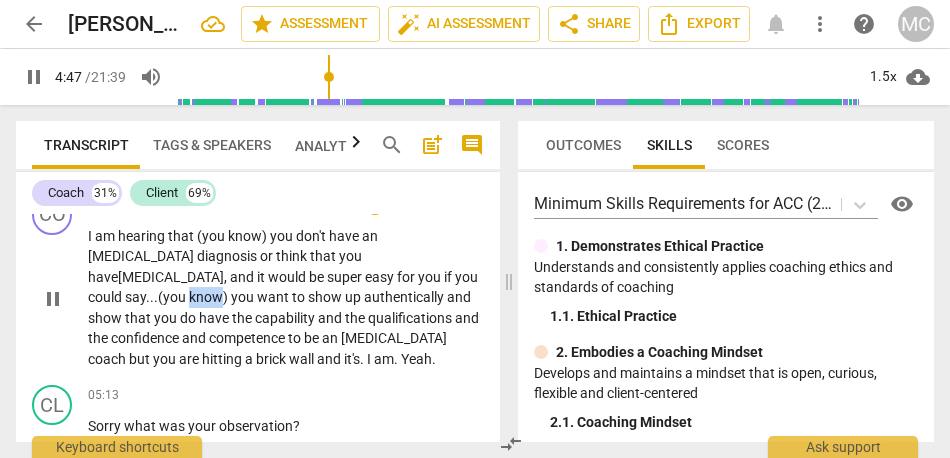 click on "know)" at bounding box center (210, 297) 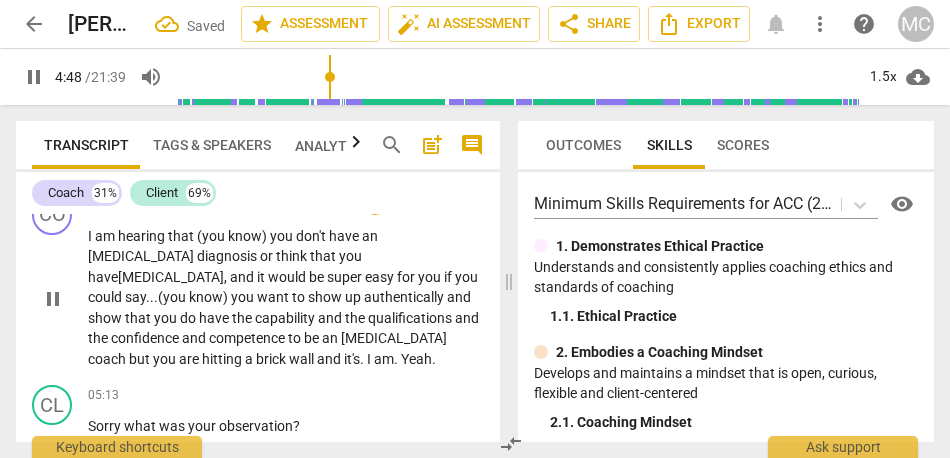 scroll, scrollTop: 1894, scrollLeft: 0, axis: vertical 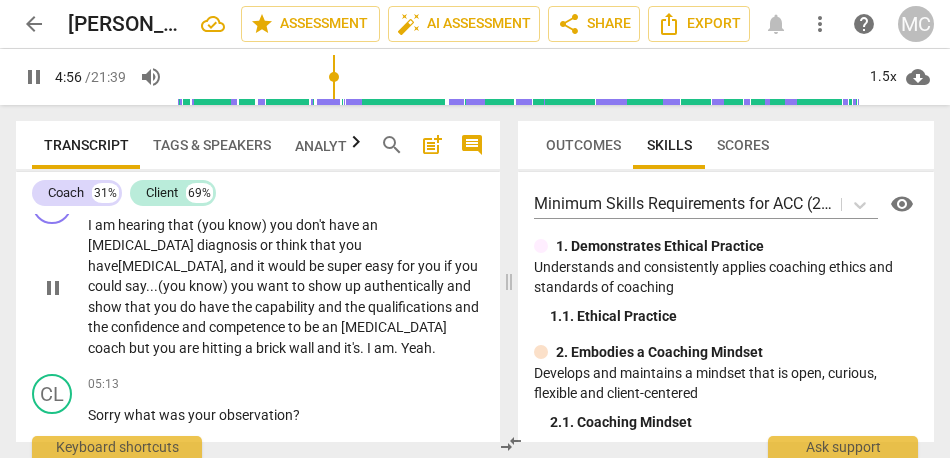 click on "but" at bounding box center [141, 348] 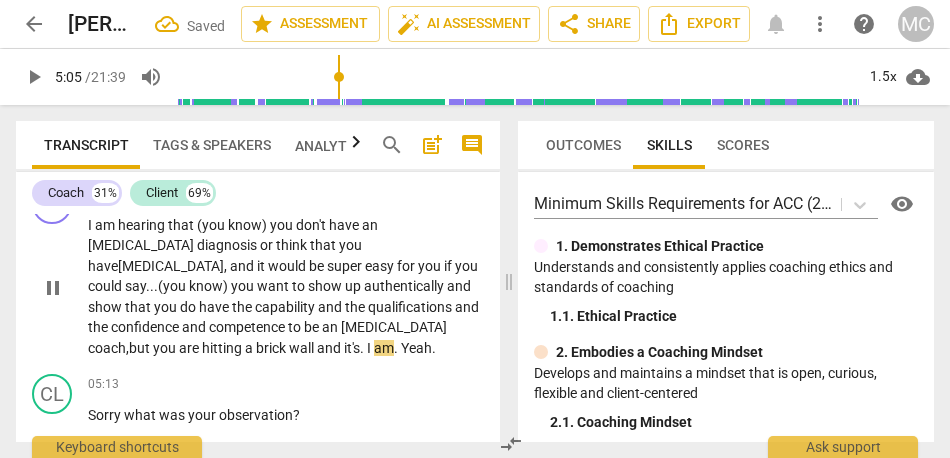 click on "and" at bounding box center (330, 348) 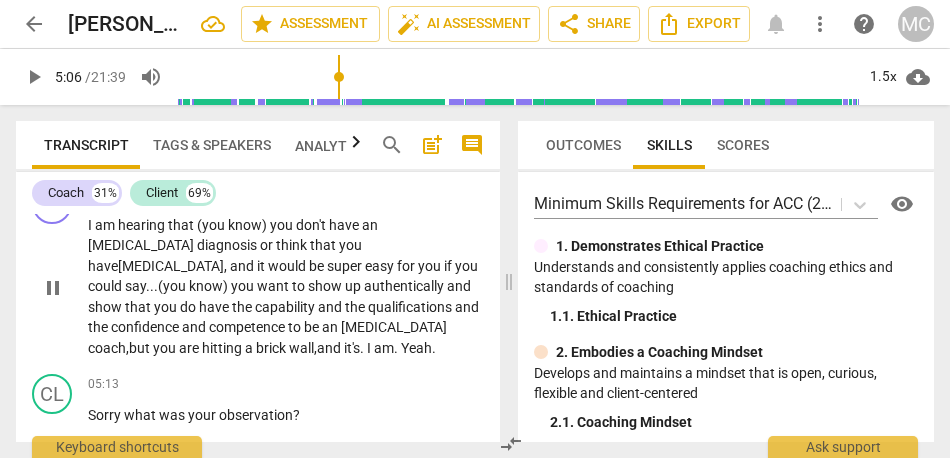 click on "." at bounding box center (363, 348) 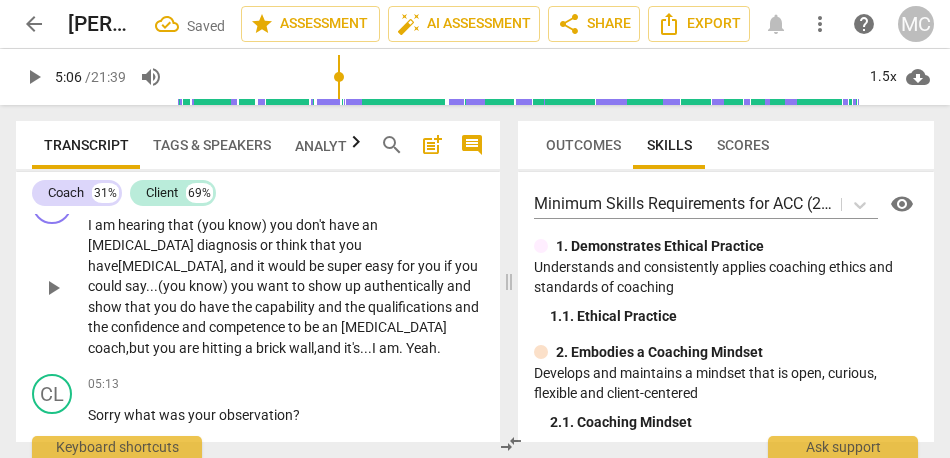 click on "it's..." at bounding box center [358, 348] 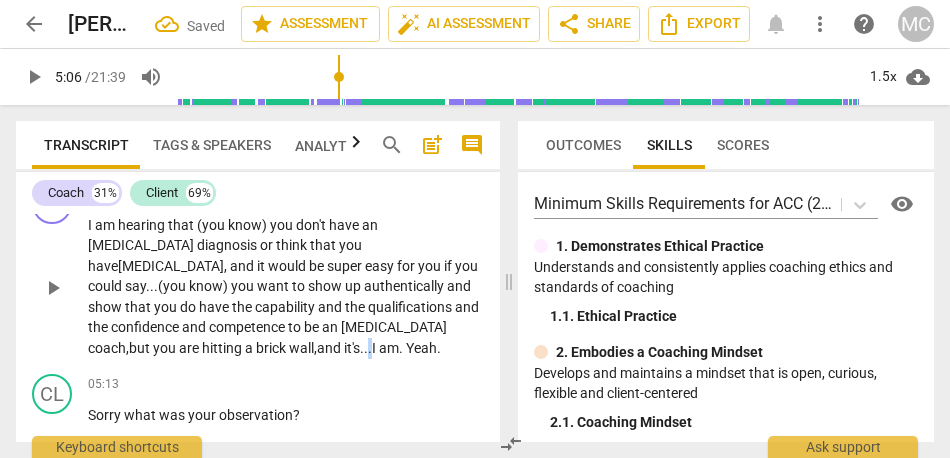 click on "it's..." at bounding box center [358, 348] 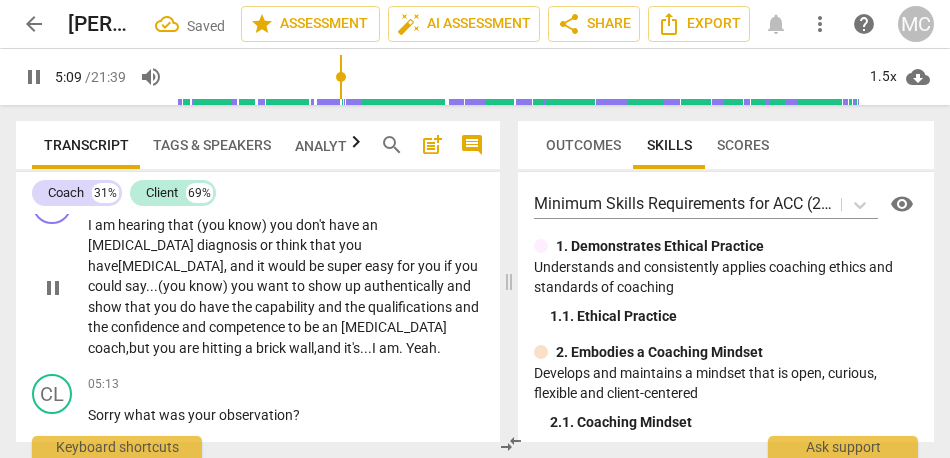 click on "Yeah" at bounding box center (421, 348) 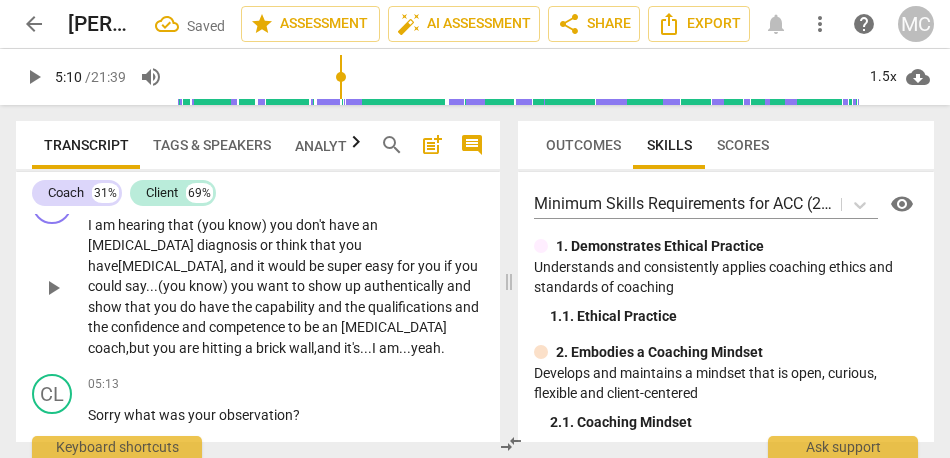 scroll, scrollTop: 1980, scrollLeft: 0, axis: vertical 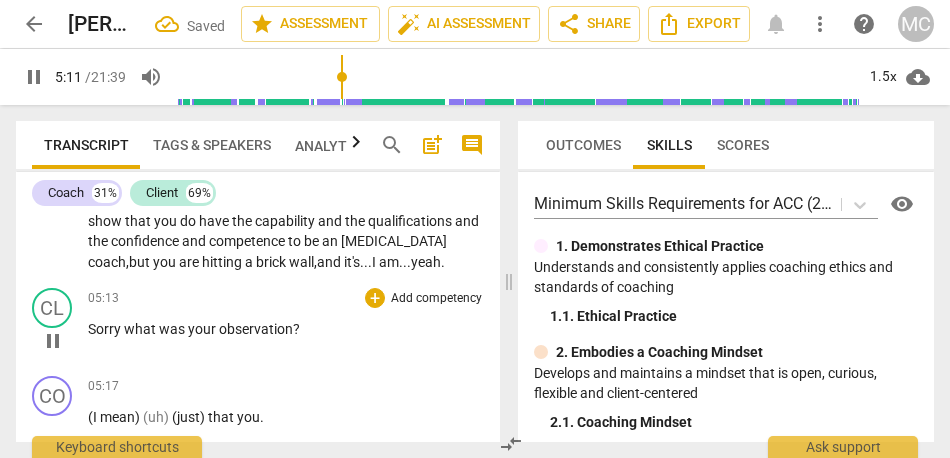 click on "Sorry   what   was   your   observation ?" at bounding box center [286, 329] 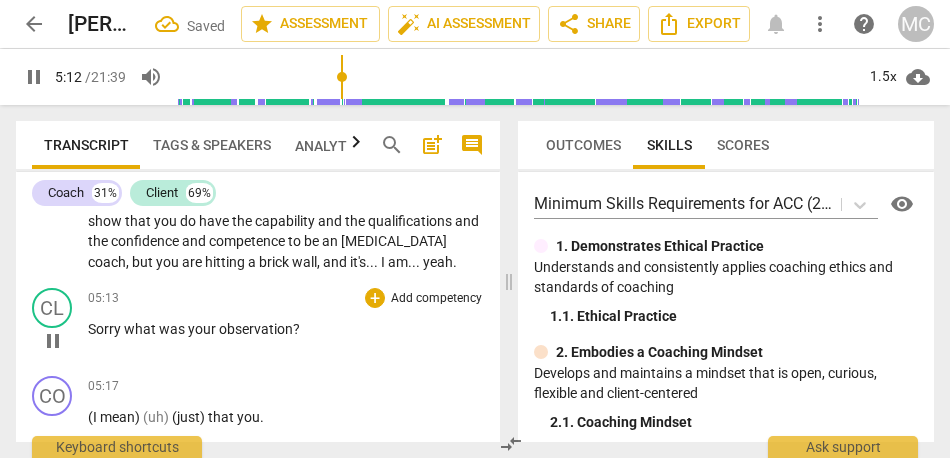 type on "312" 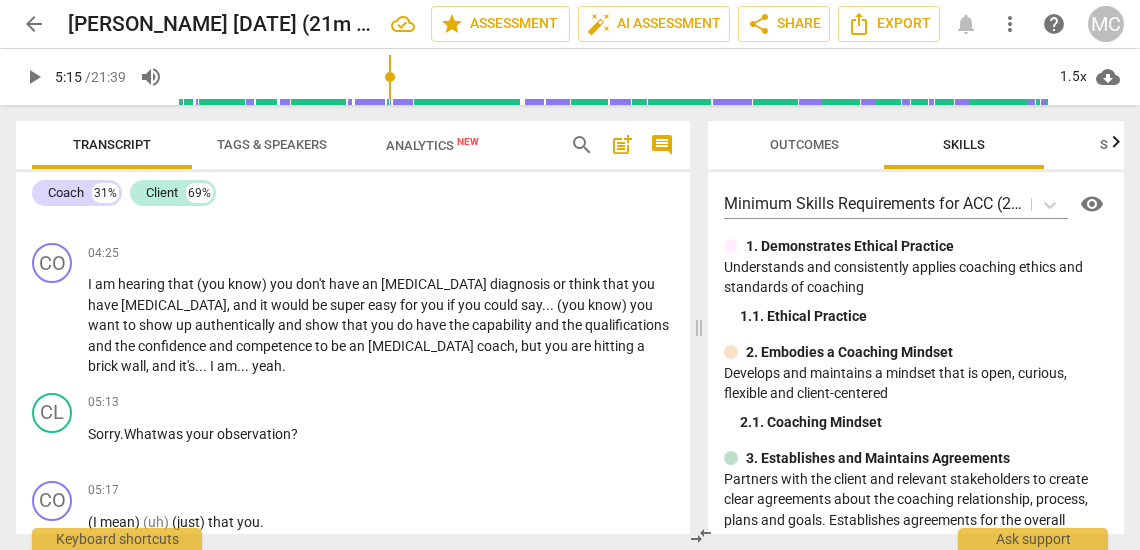 scroll, scrollTop: 1558, scrollLeft: 0, axis: vertical 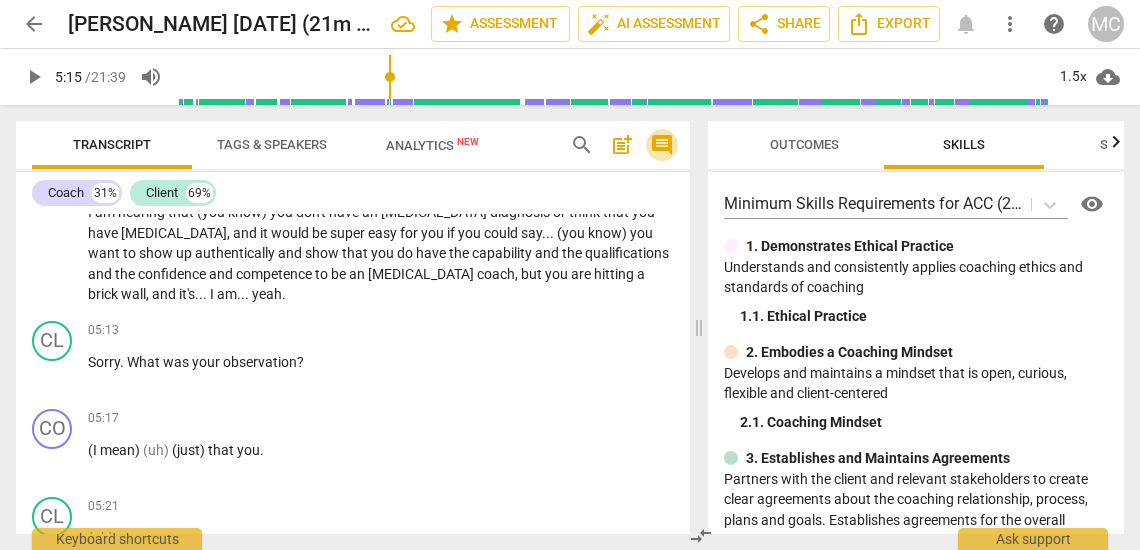 click on "comment" at bounding box center (662, 145) 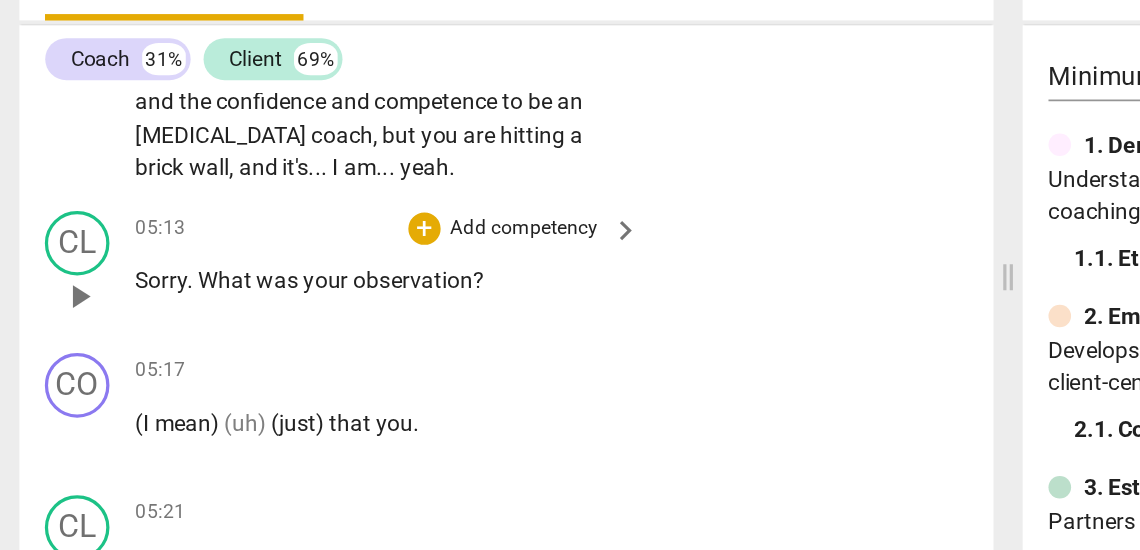 scroll, scrollTop: 2346, scrollLeft: 0, axis: vertical 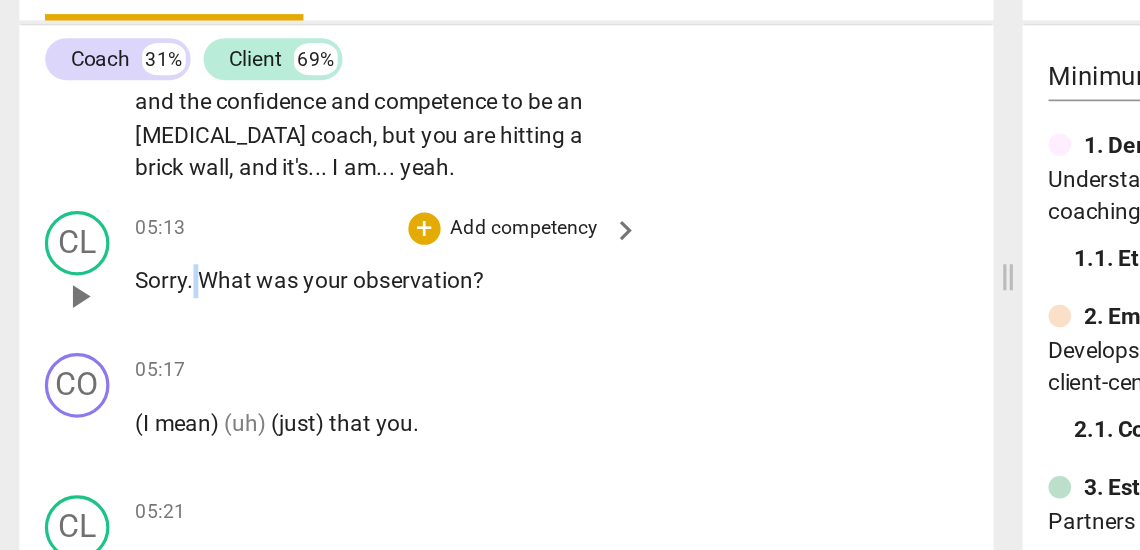 click on "." at bounding box center (123, 330) 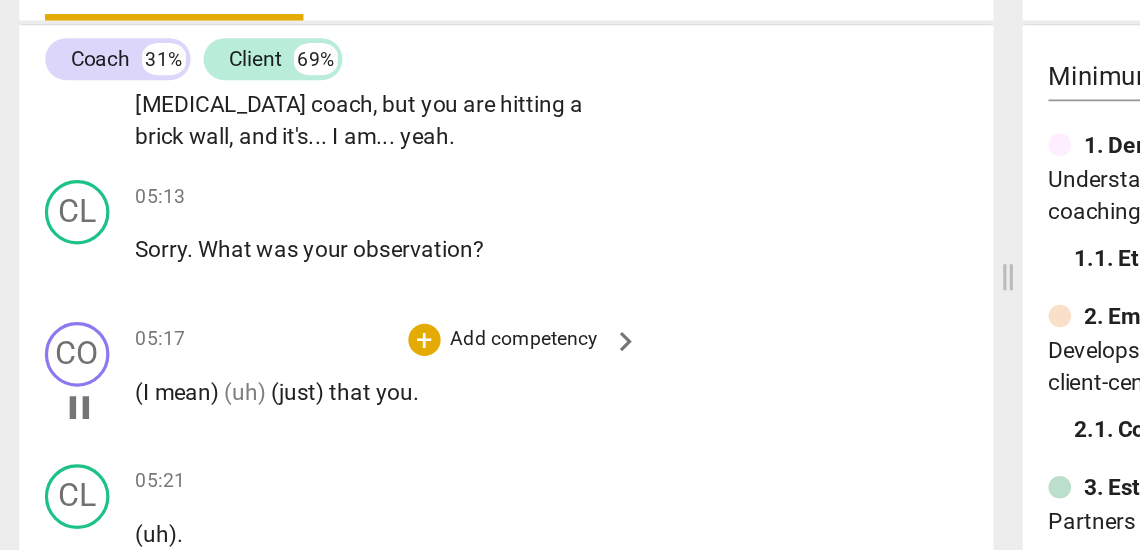 scroll, scrollTop: 2382, scrollLeft: 0, axis: vertical 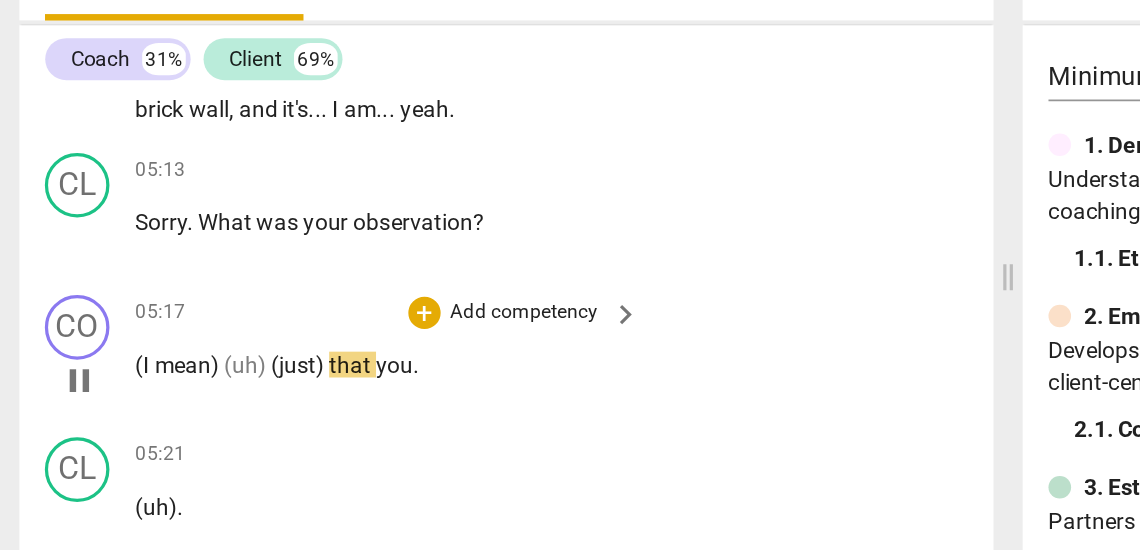 type on "319" 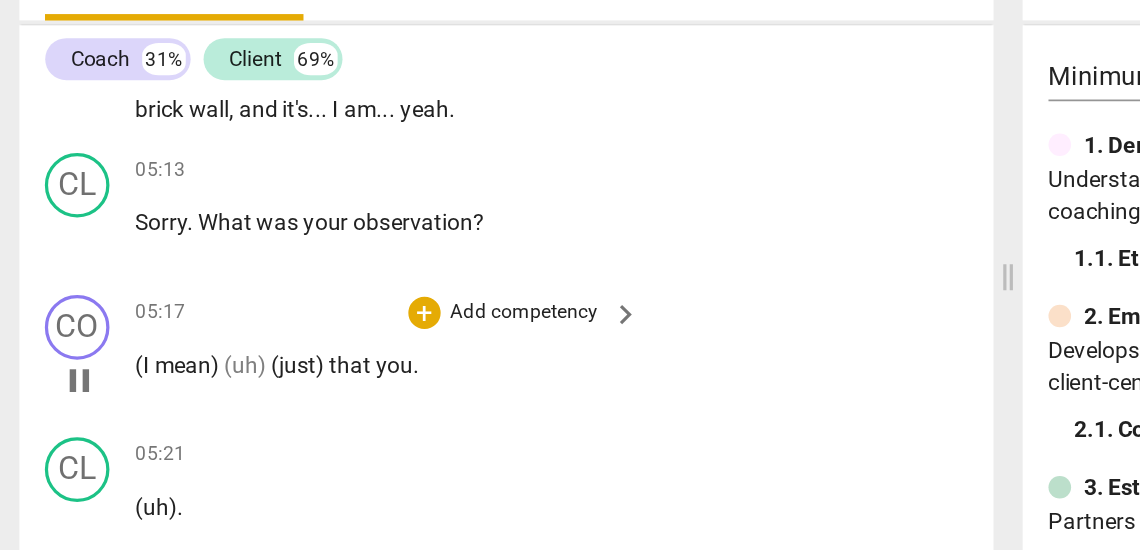 click on "(just)" at bounding box center [190, 382] 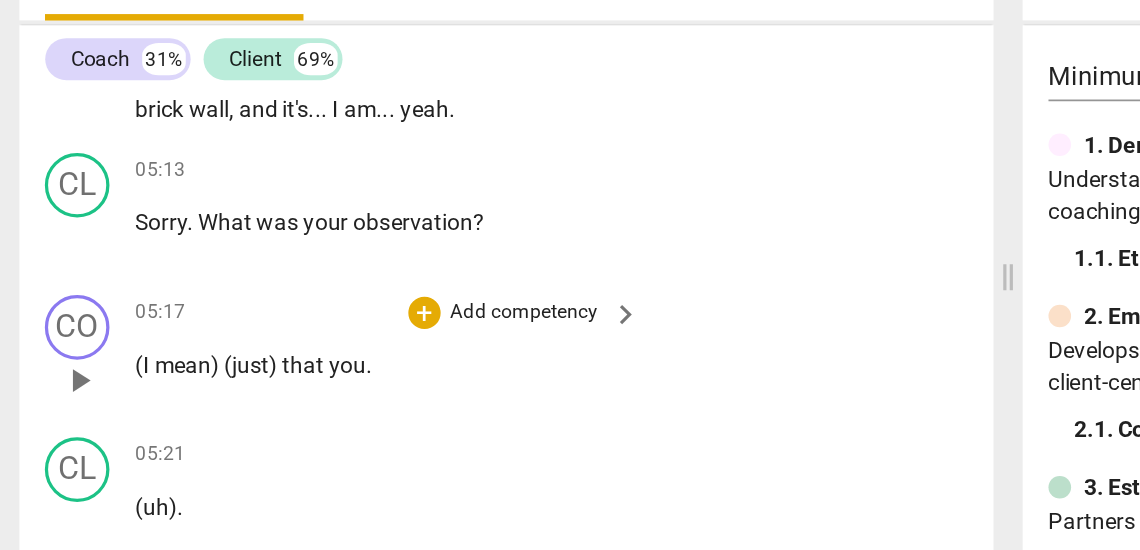 click on "that" at bounding box center [193, 382] 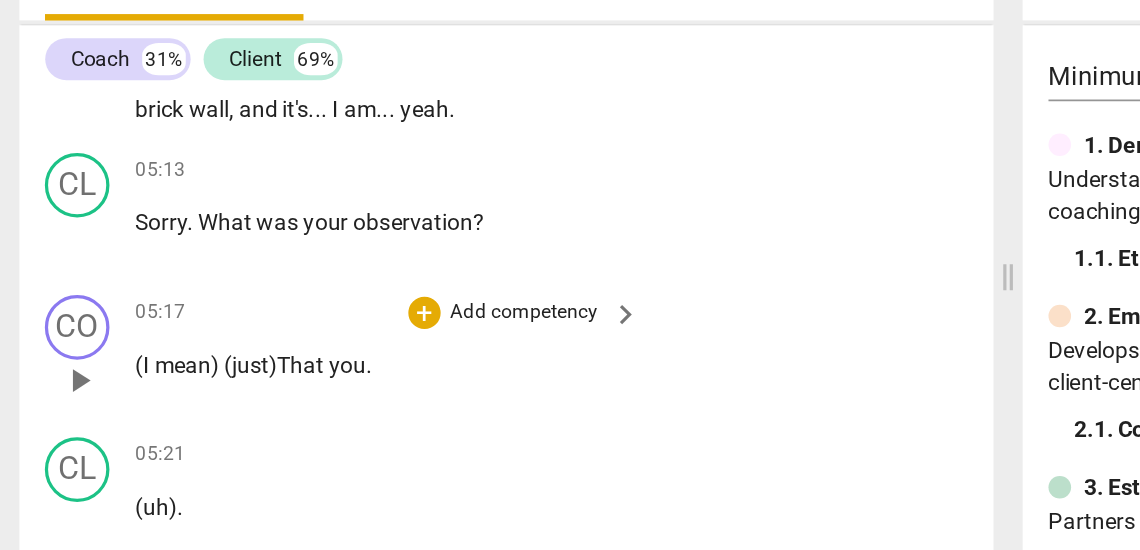 click on "hat" at bounding box center [196, 382] 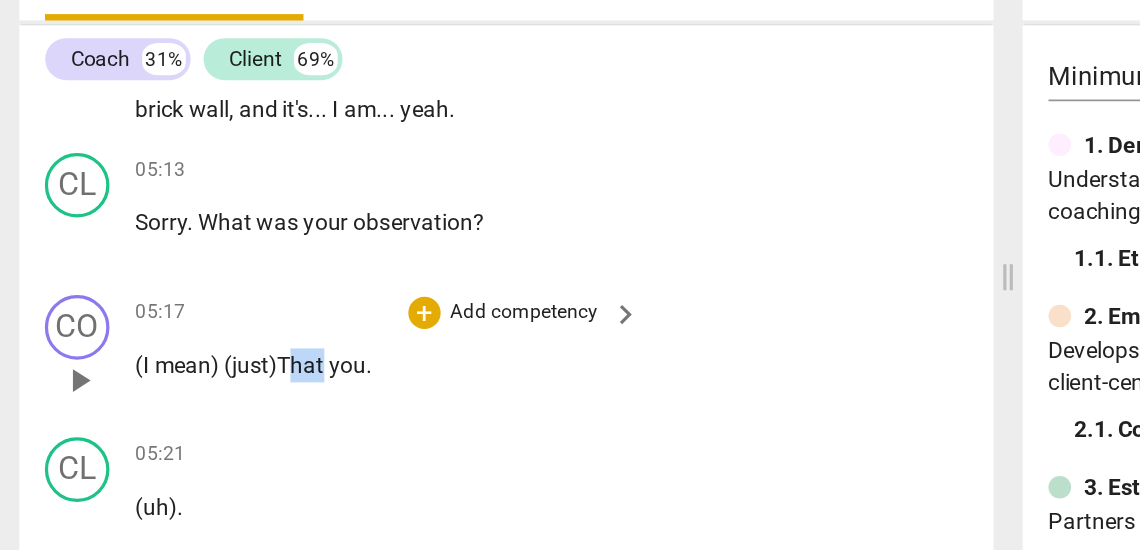 click on "hat" at bounding box center (196, 382) 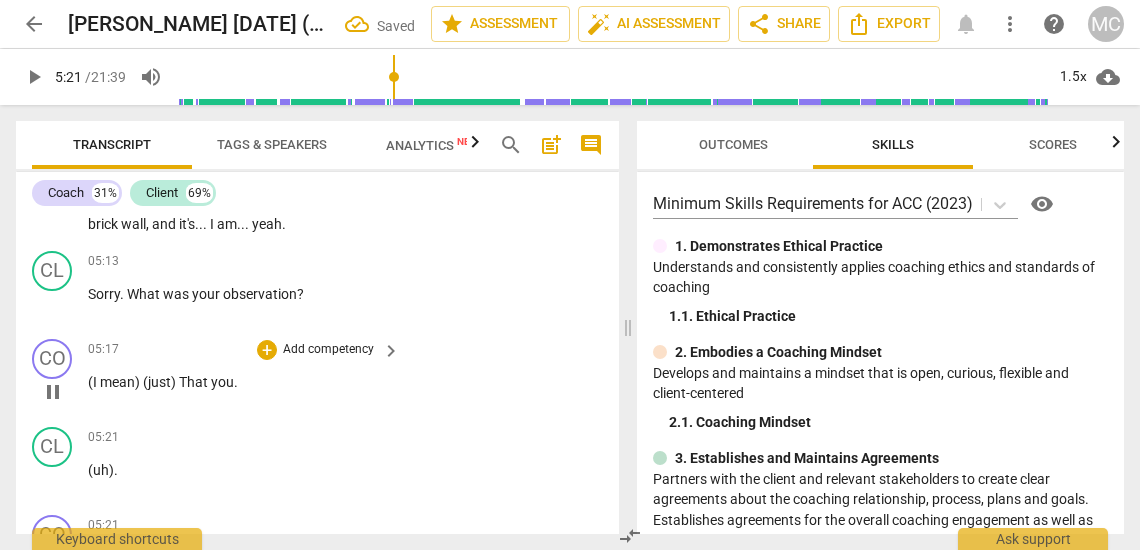 click on "05:17 + Add competency keyboard_arrow_right (I   mean)   (just)   That   you ." at bounding box center (245, 375) 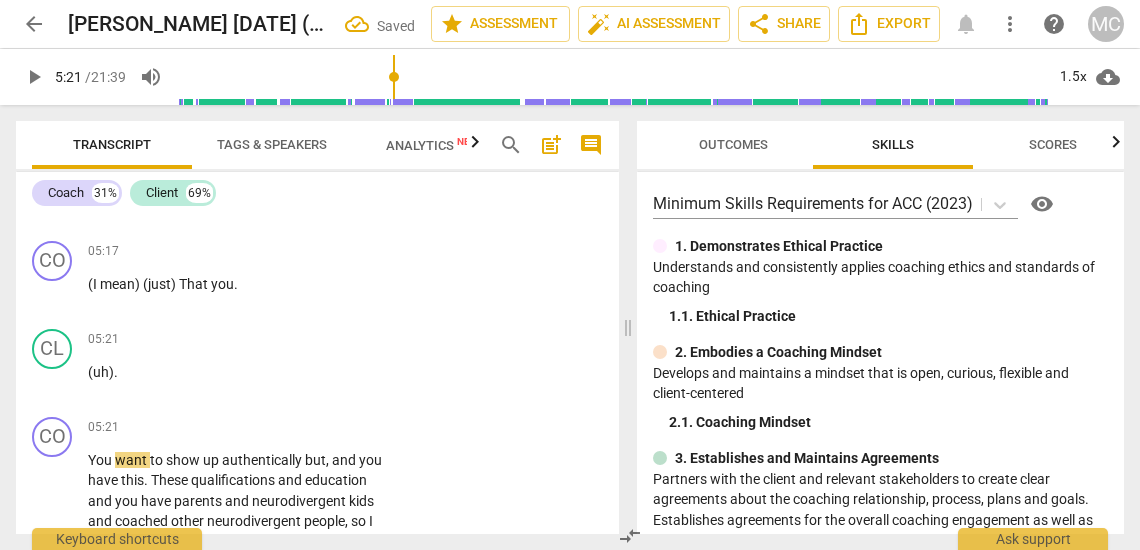 scroll, scrollTop: 2492, scrollLeft: 0, axis: vertical 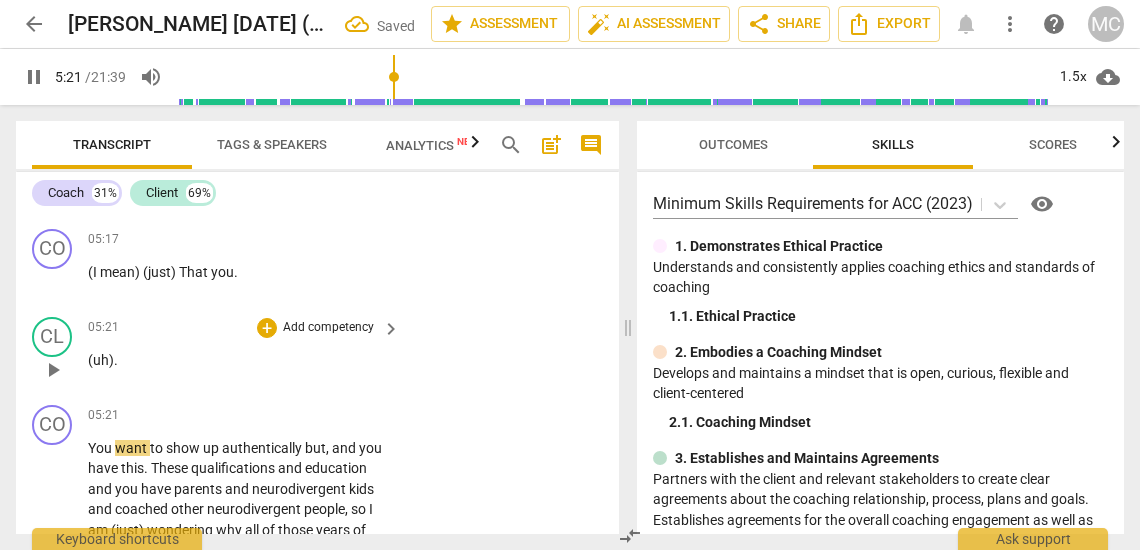 click on "(uh)" at bounding box center [101, 360] 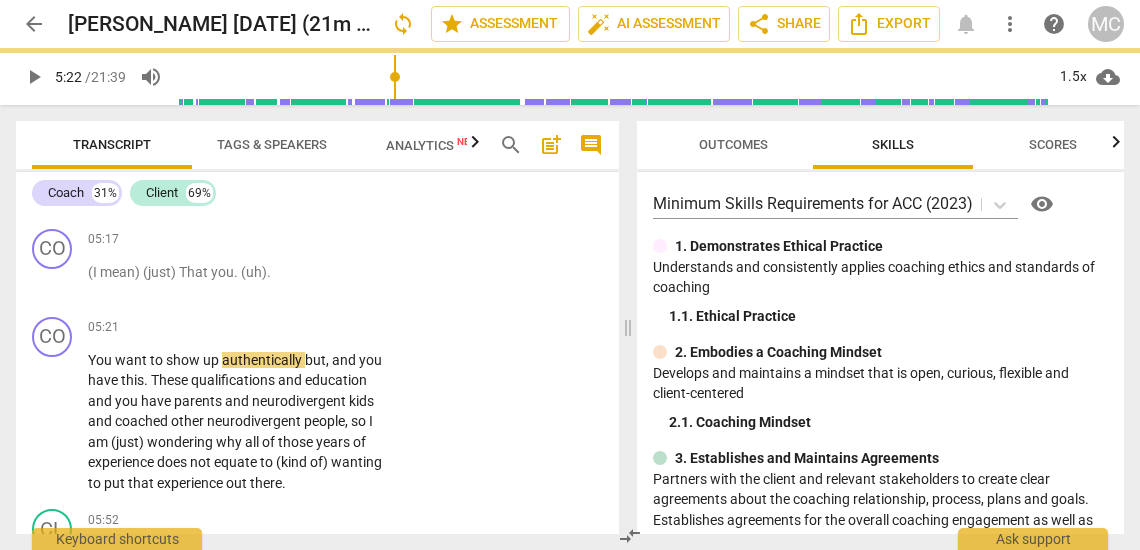 scroll, scrollTop: 2404, scrollLeft: 0, axis: vertical 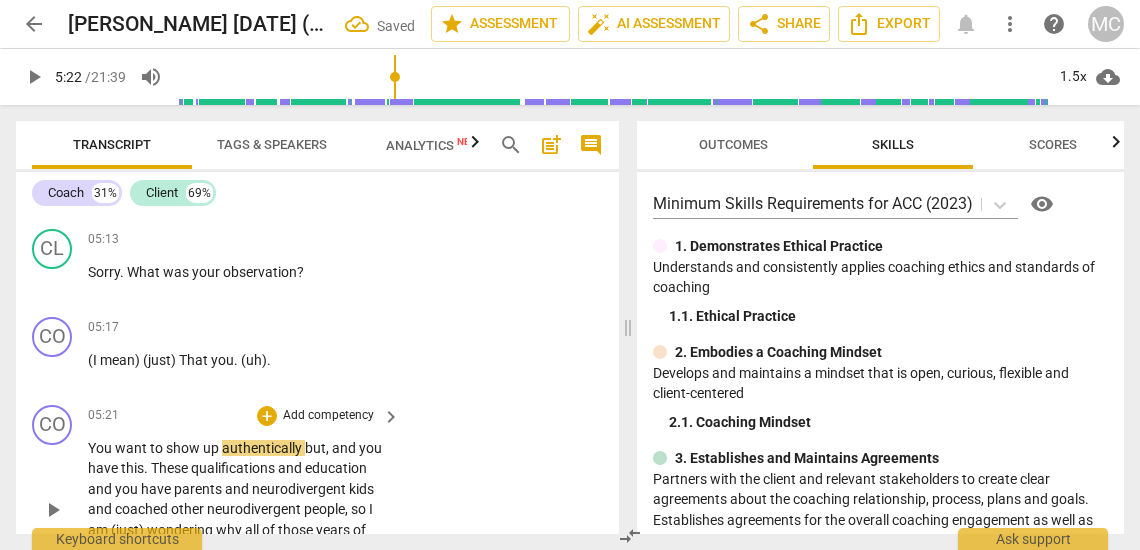 click on "You" at bounding box center [101, 448] 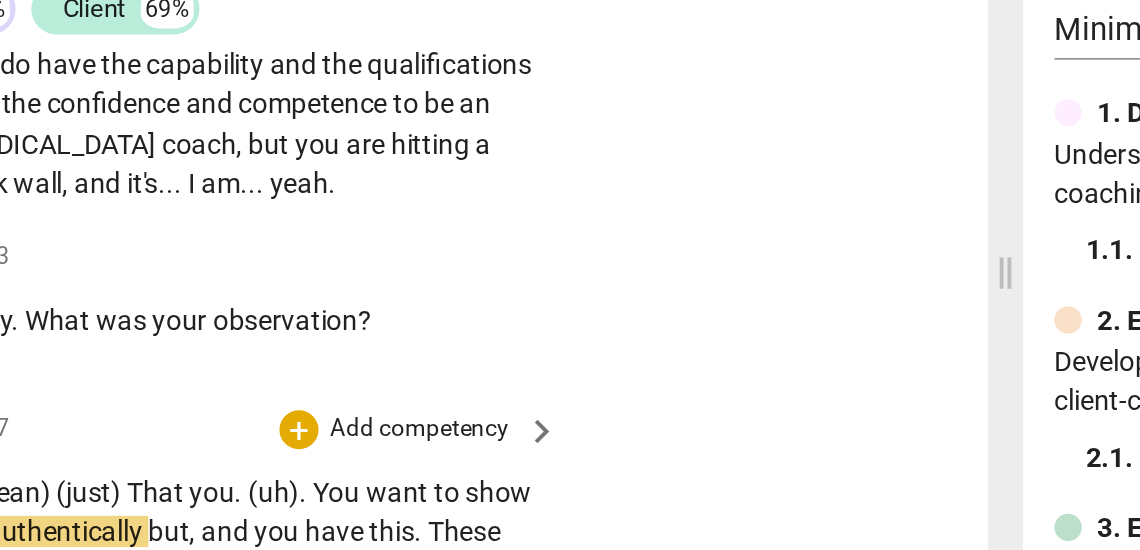scroll, scrollTop: 2323, scrollLeft: 0, axis: vertical 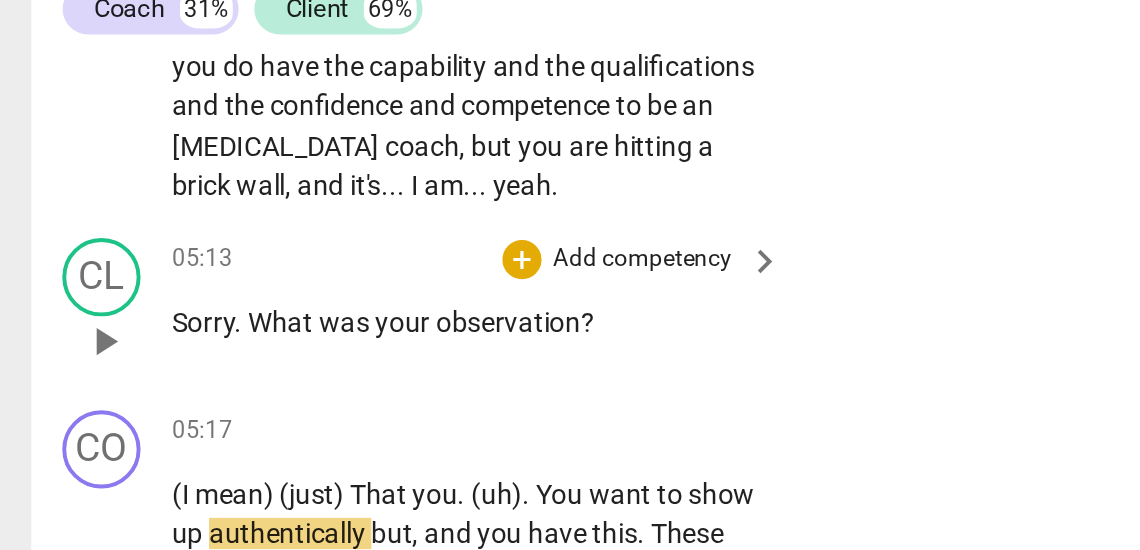 click on "your" at bounding box center [207, 353] 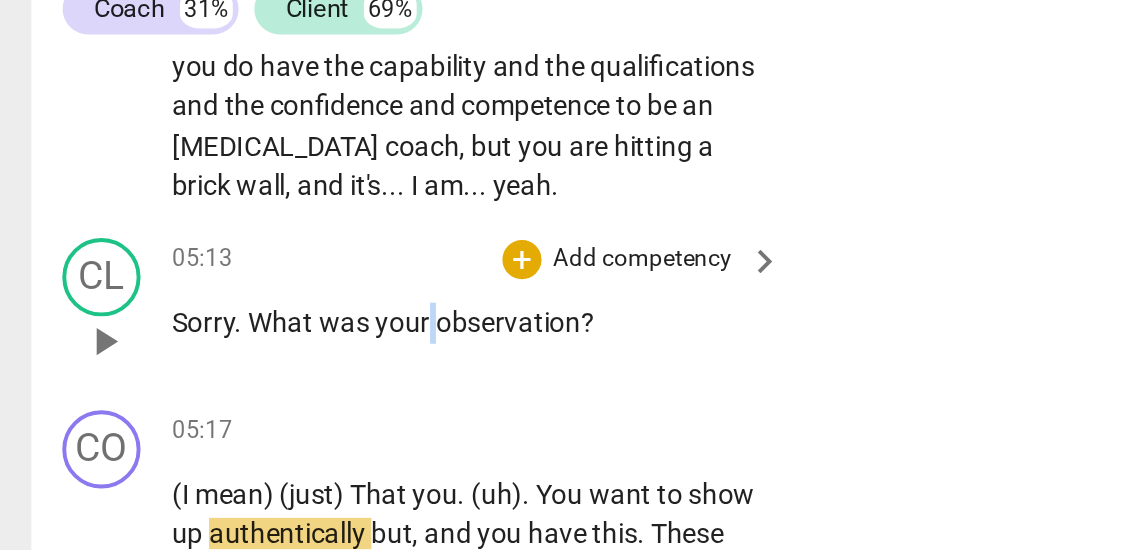 click on "your" at bounding box center (207, 353) 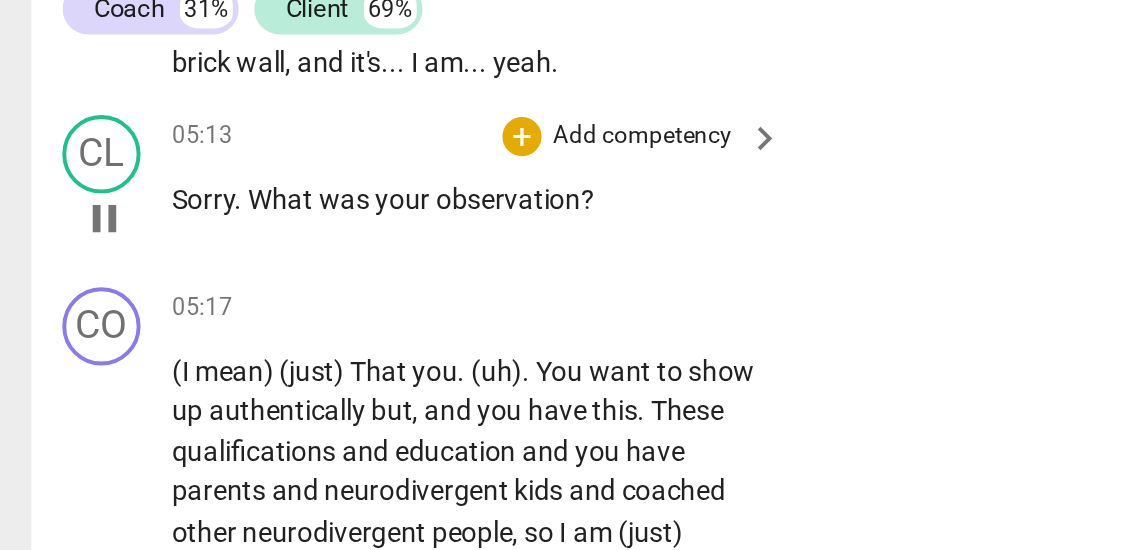 scroll, scrollTop: 2429, scrollLeft: 0, axis: vertical 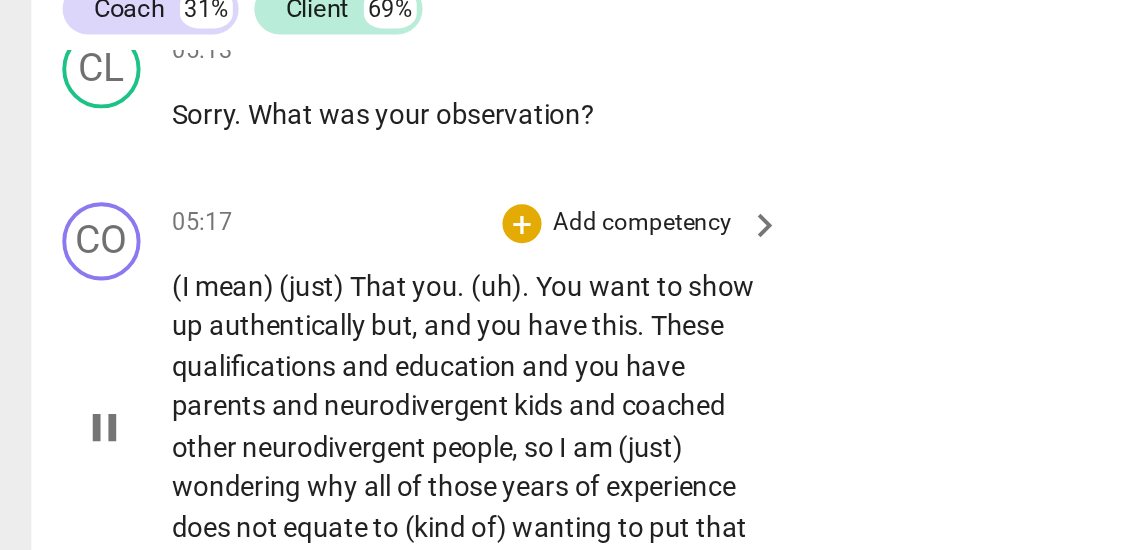 type on "320" 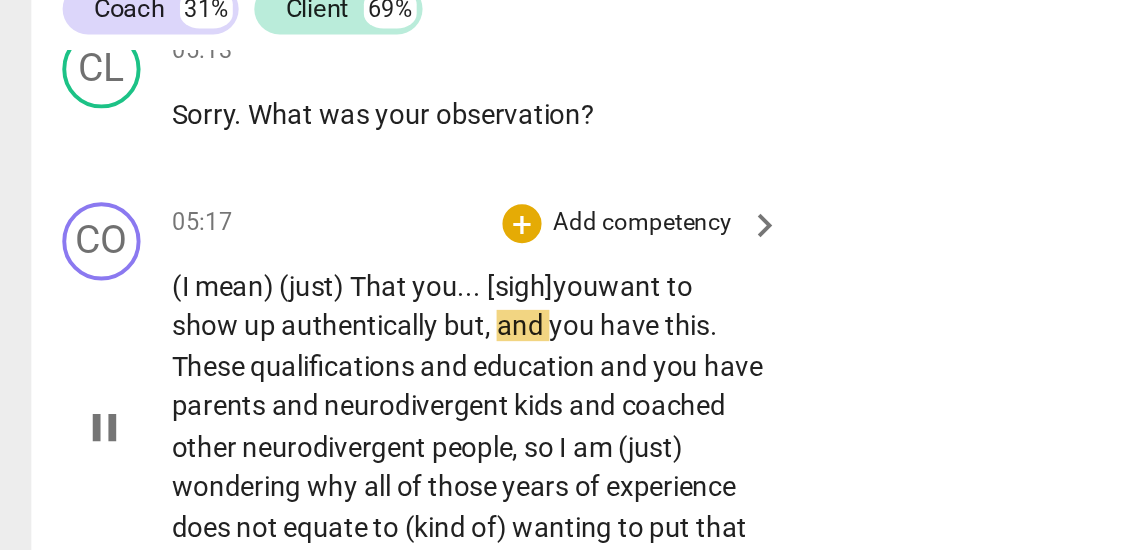 click on "," at bounding box center (251, 355) 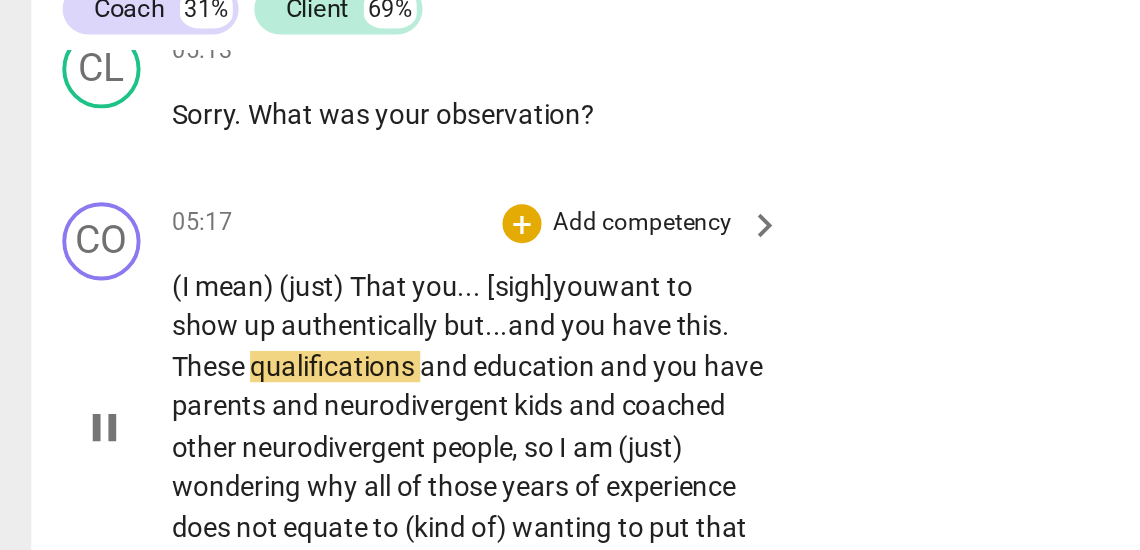 click on "These" at bounding box center (108, 376) 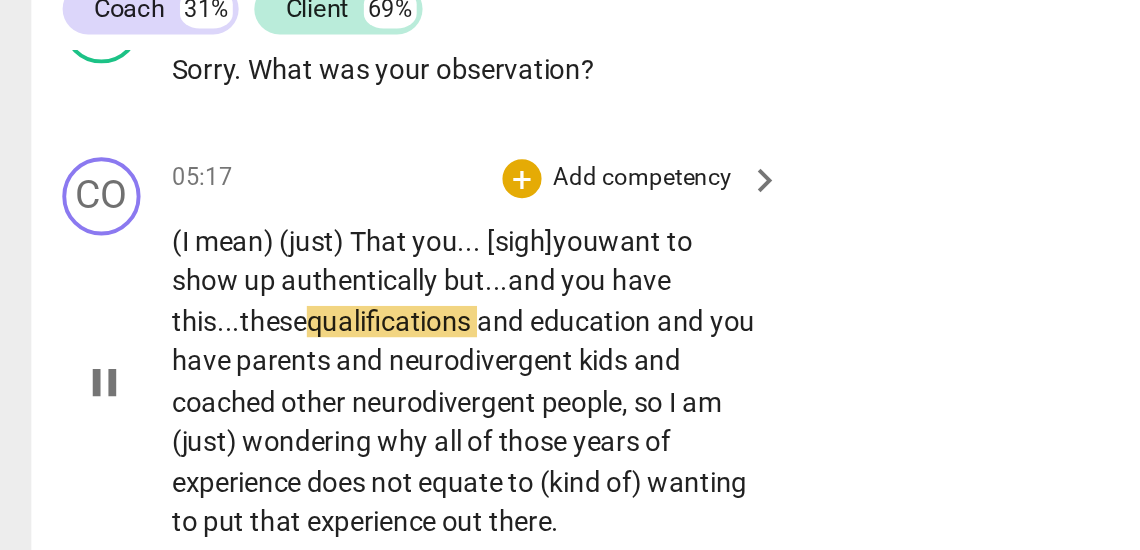 scroll, scrollTop: 2459, scrollLeft: 0, axis: vertical 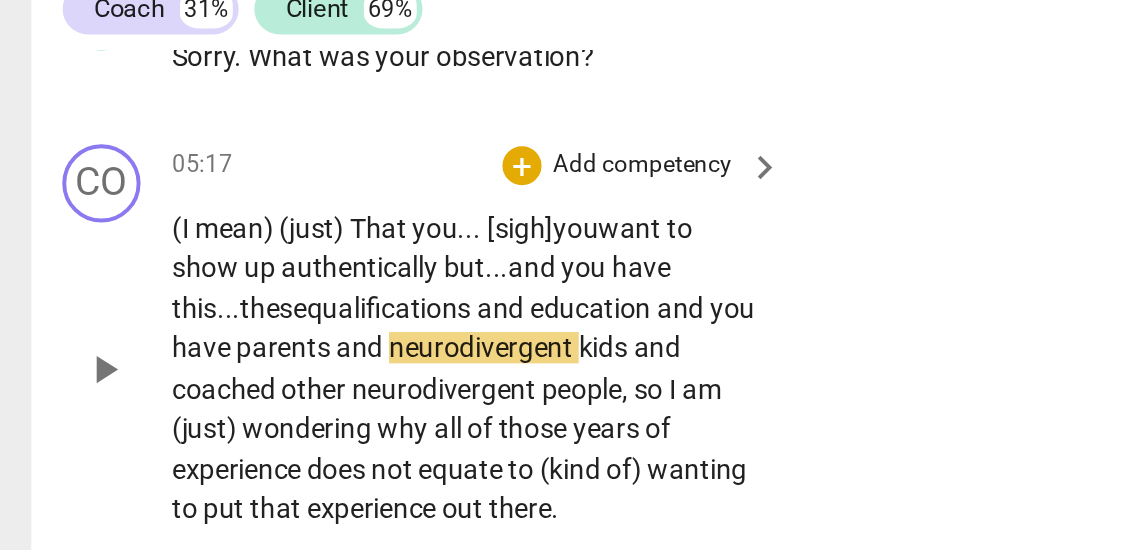 click on "and" at bounding box center (349, 346) 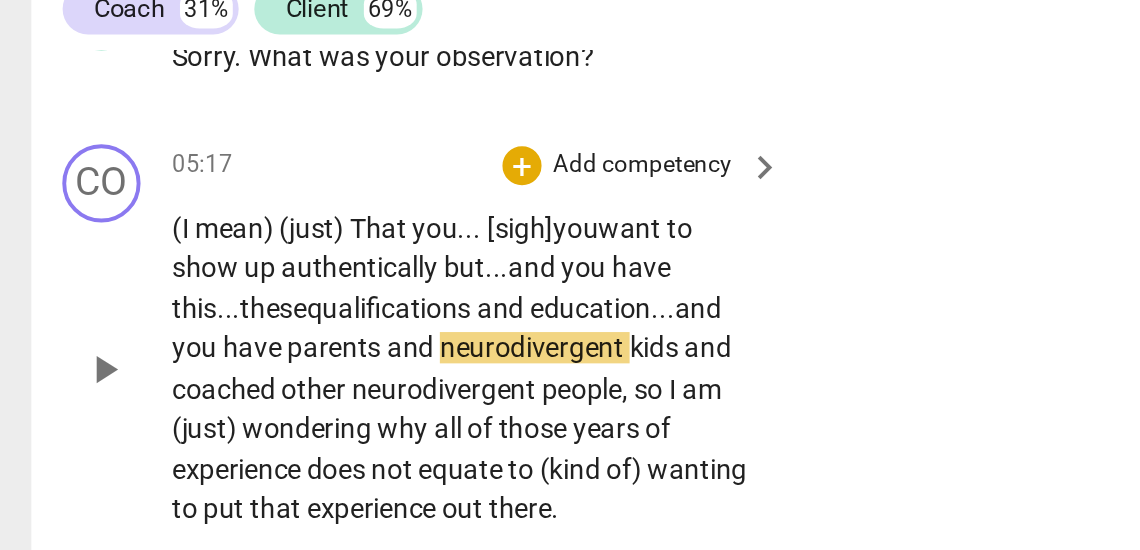 click on "education..." at bounding box center (308, 346) 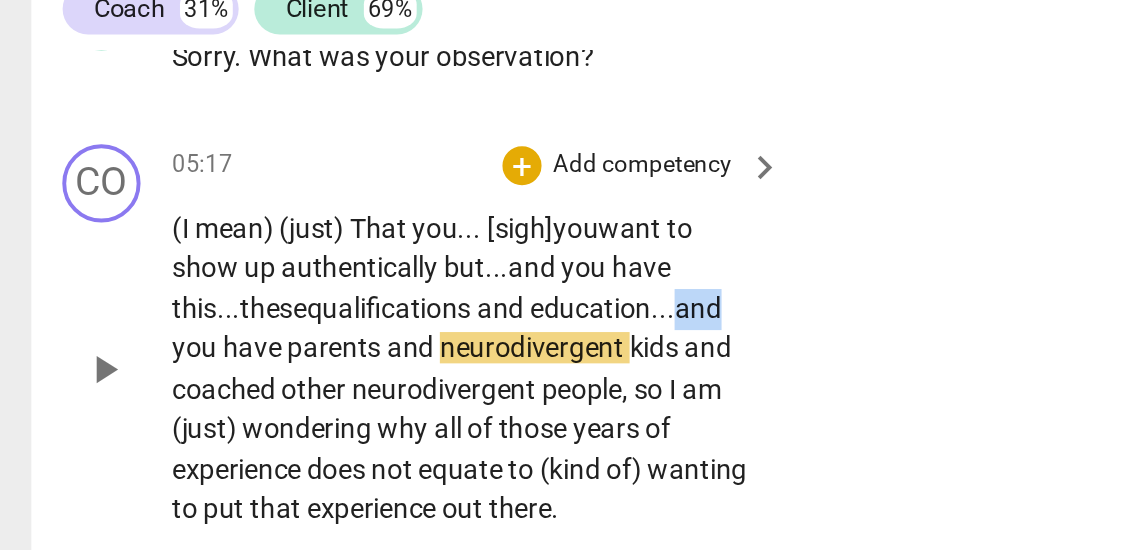 click on "education..." at bounding box center (308, 346) 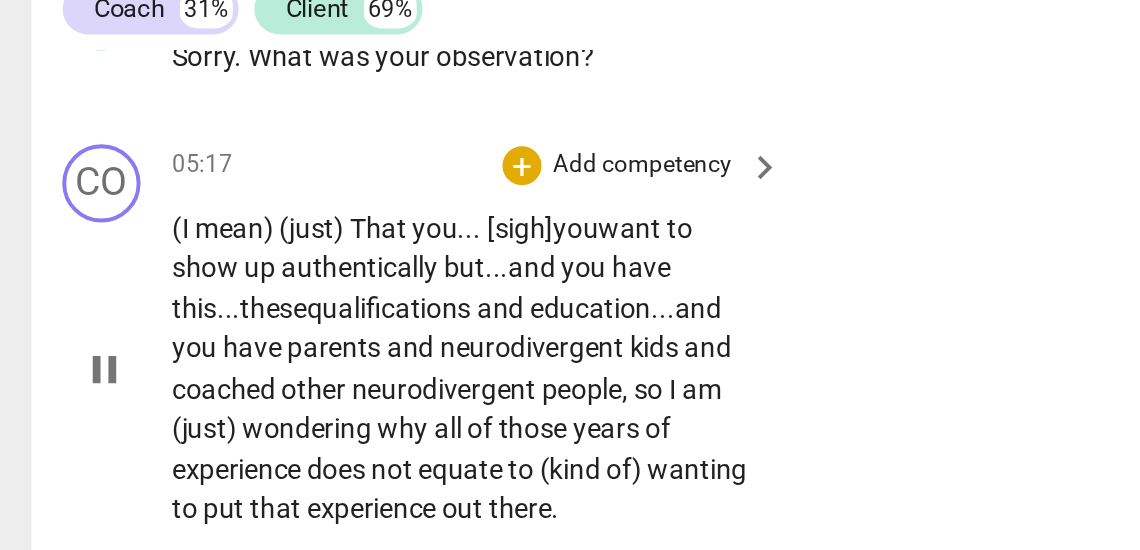 click on "kids" at bounding box center [336, 366] 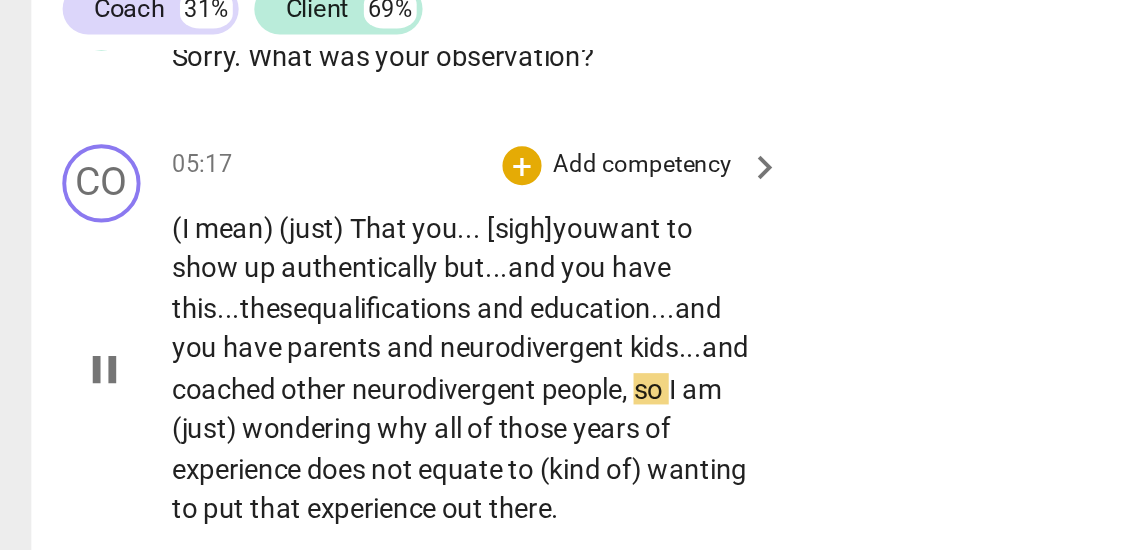 click on "and" at bounding box center [371, 366] 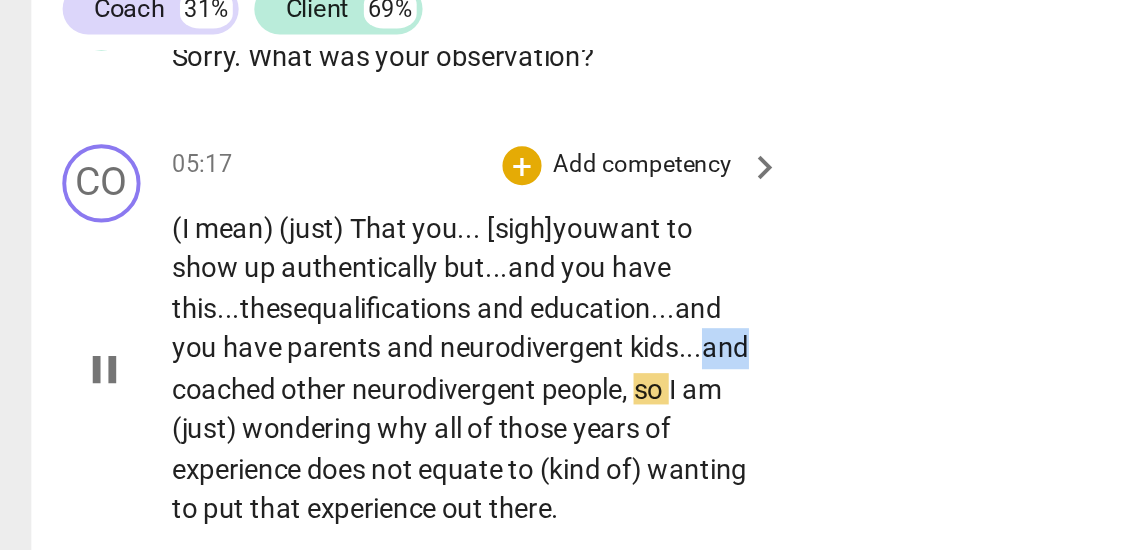 click on "and" at bounding box center (371, 366) 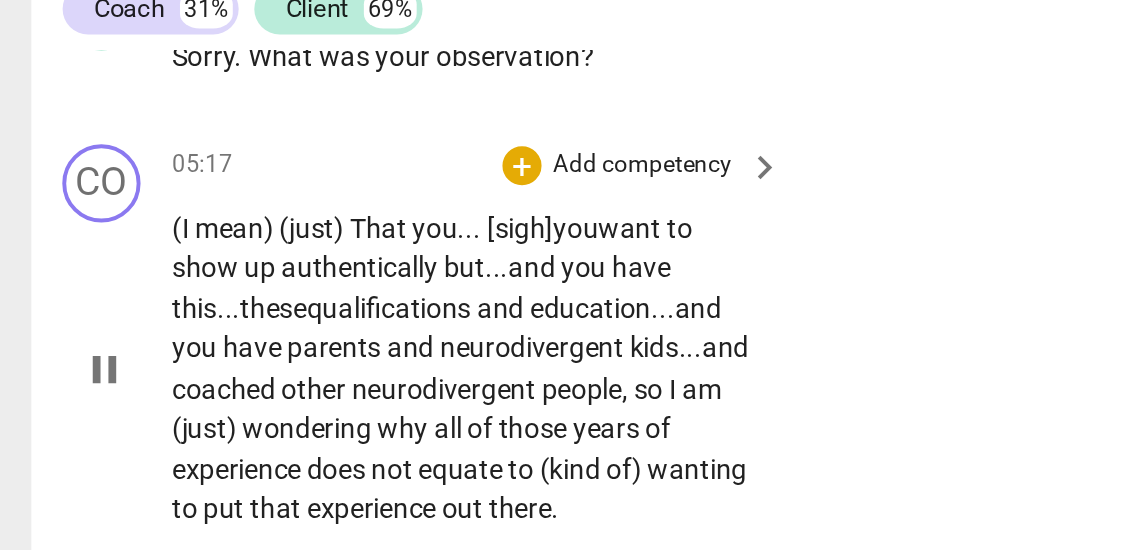 click on "wondering" at bounding box center [158, 407] 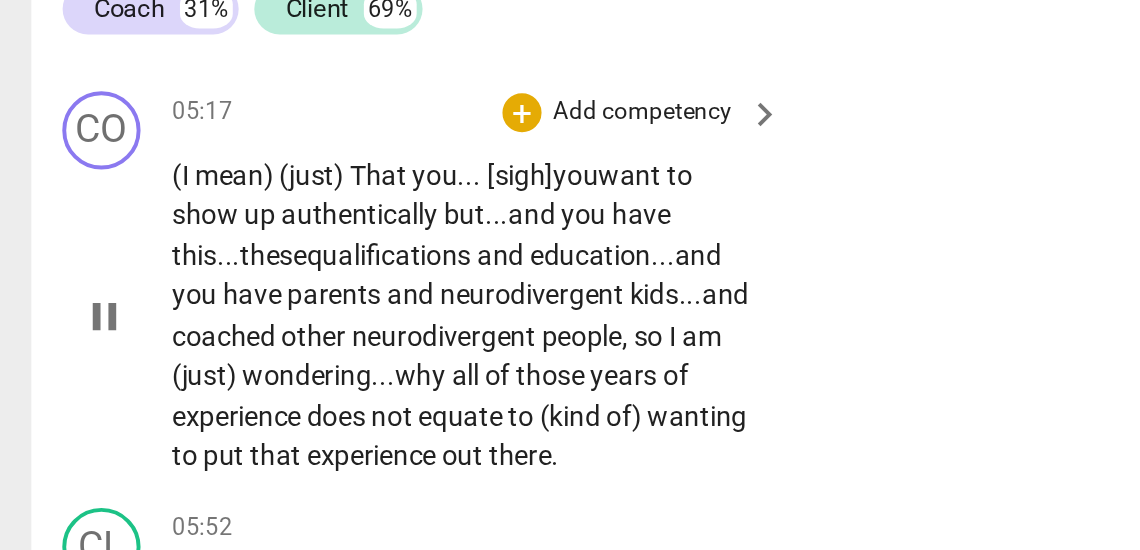 scroll, scrollTop: 2487, scrollLeft: 0, axis: vertical 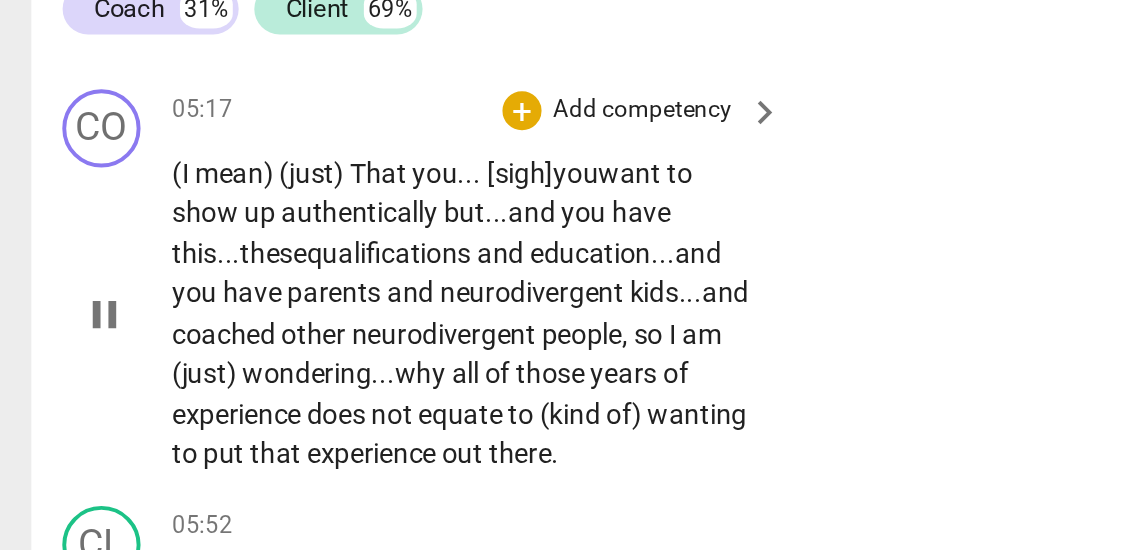 click on "(I   mean)   (just)   That   you... [sigh]  you  want   to   show   up   authentically   but...  and   you   have   this...  these  qualifications   and   education...  and   you   have   parents   and   neurodivergent   kids...  and   coached   other   neurodivergent   people ,   so   I   am   (just)   wondering...  why   all   of   those   years   of   experience   does   not   equate   to   (kind   of)   wanting   to   put   that   experience   out   there ." at bounding box center (239, 349) 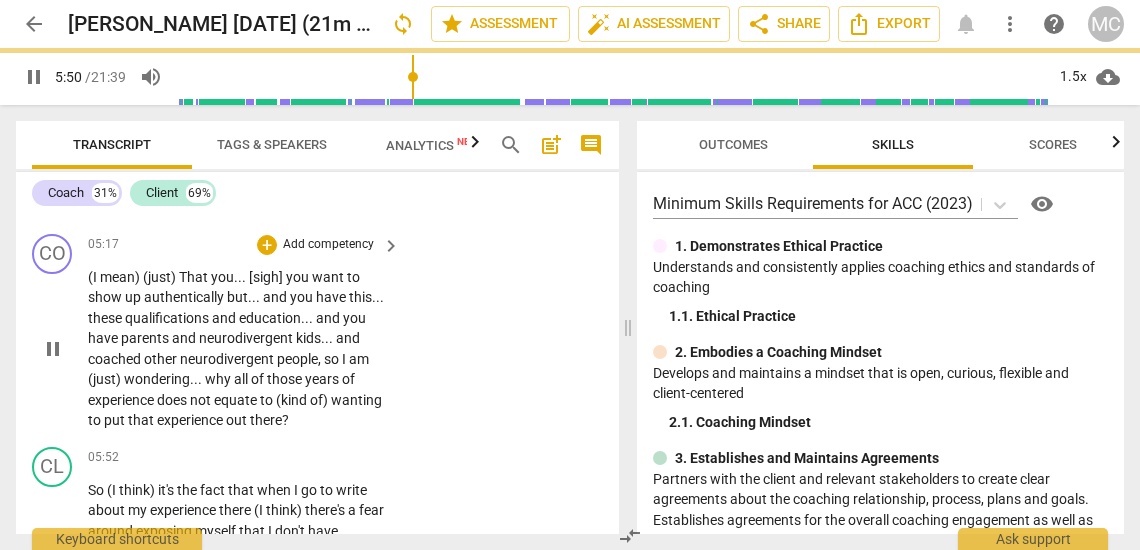 click on "CO play_arrow pause 05:17 + Add competency keyboard_arrow_right (I   mean)   (just)   That   you . . .   [sigh]   you   want   to   show   up   authentically   but . . .   and   you   have   this . . .   these   qualifications   and   education . . .   and   you   have   parents   and   neurodivergent   kids . . .   and   coached   other   neurodivergent   people ,   so   I   am   (just)   wondering . . .   why   all   of   those   years   of   experience   does   not   equate   to   (kind   of)   wanting   to   put   that   experience   out   there ?" at bounding box center [317, 332] 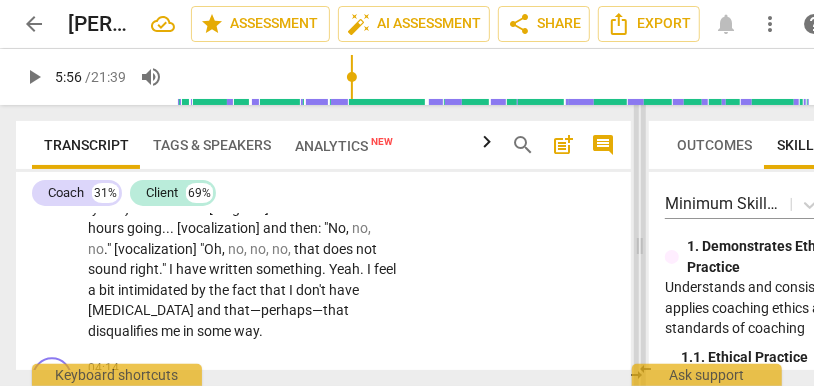 scroll, scrollTop: 1722, scrollLeft: 0, axis: vertical 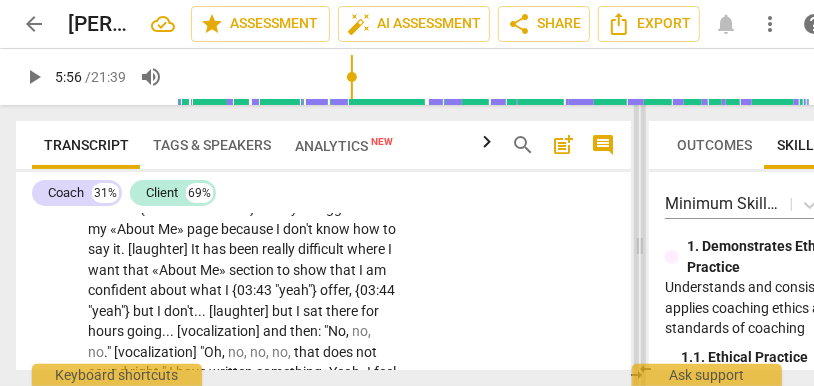 drag, startPoint x: 388, startPoint y: 242, endPoint x: 641, endPoint y: 273, distance: 254.89214 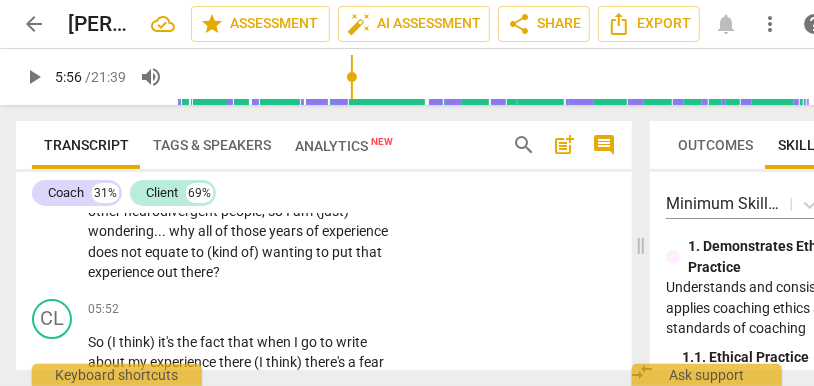 scroll, scrollTop: 2597, scrollLeft: 0, axis: vertical 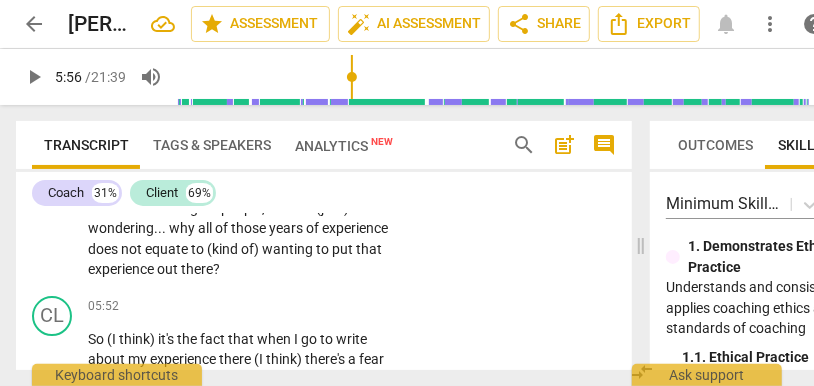 click on "out" at bounding box center (169, 269) 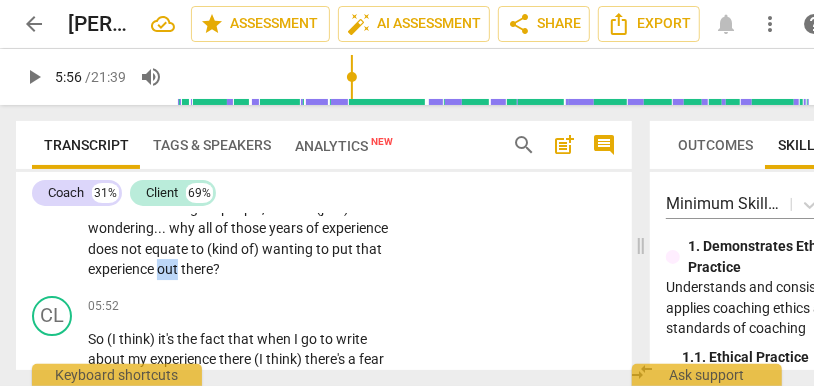 click on "out" at bounding box center (169, 269) 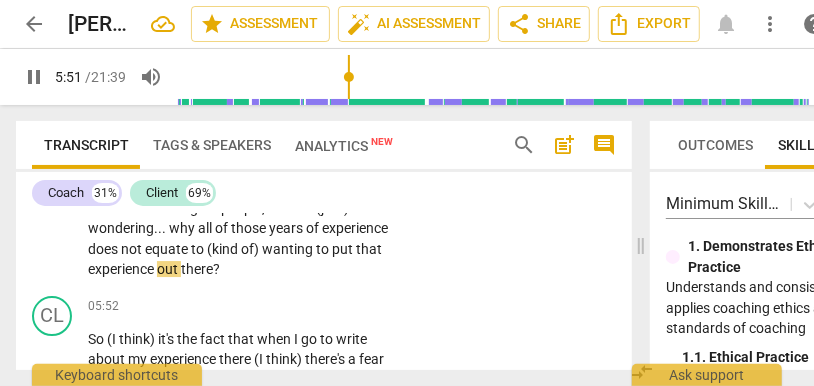 scroll, scrollTop: 2630, scrollLeft: 0, axis: vertical 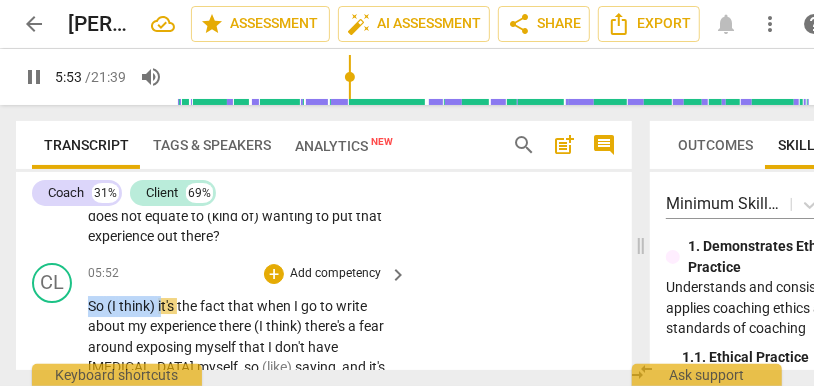 drag, startPoint x: 162, startPoint y: 307, endPoint x: 59, endPoint y: 309, distance: 103.01942 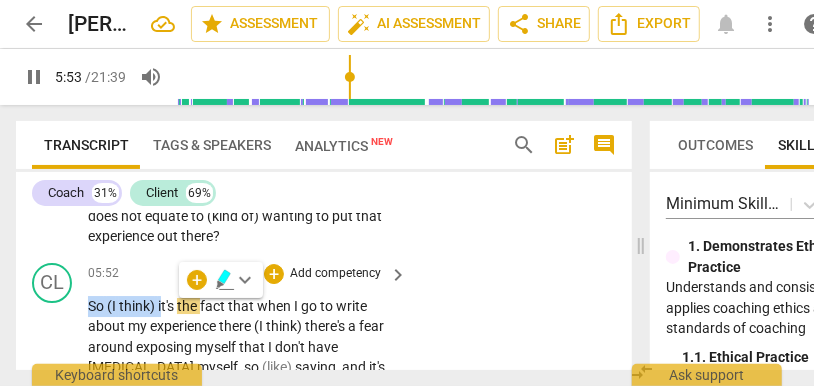 type 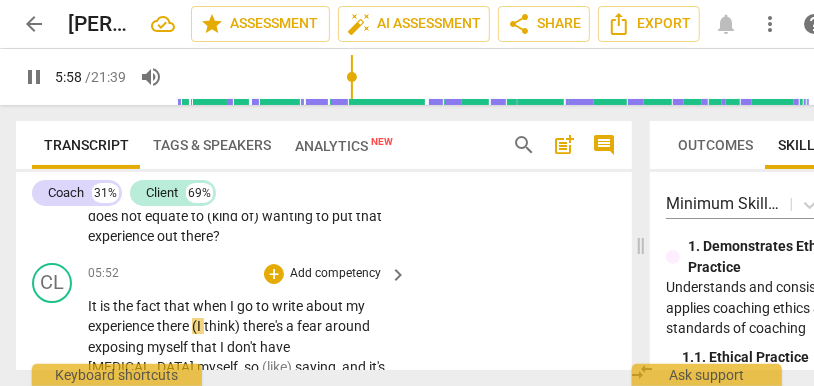 click on "he" at bounding box center (127, 306) 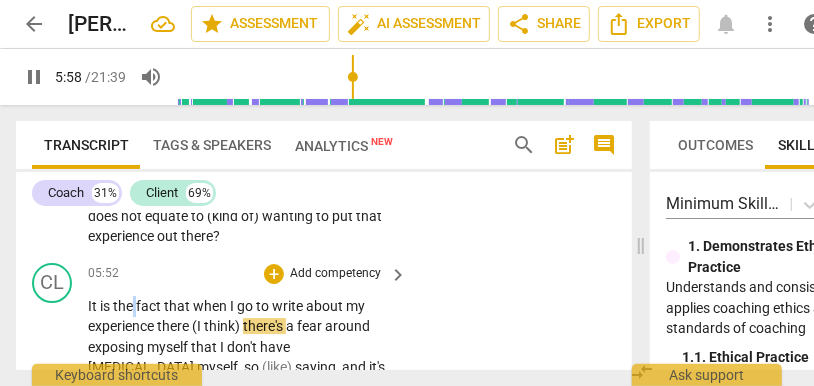 click on "he" at bounding box center (127, 306) 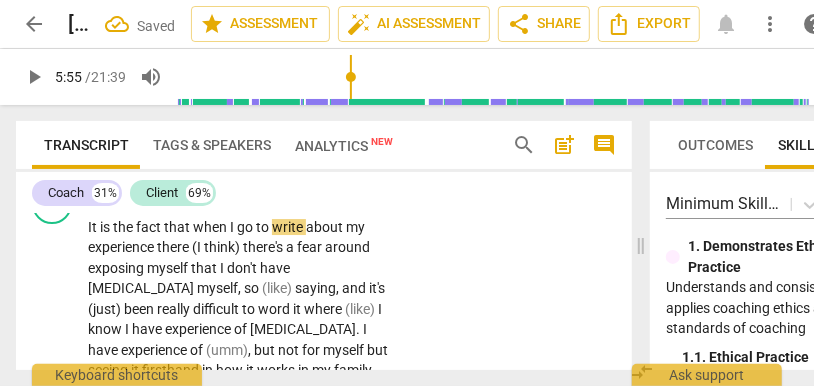 type on "356" 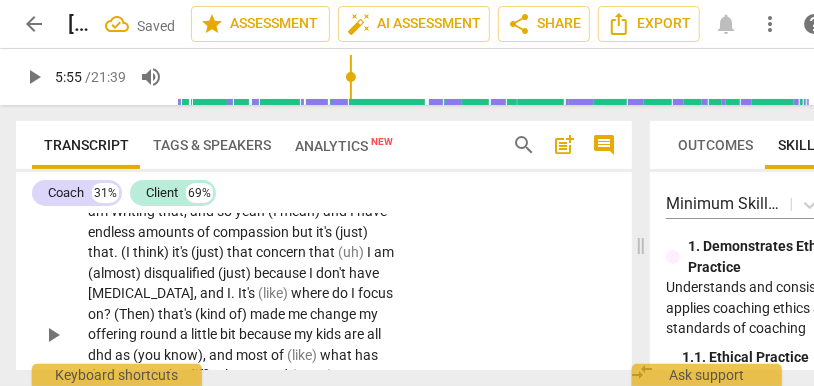 scroll, scrollTop: 3116, scrollLeft: 0, axis: vertical 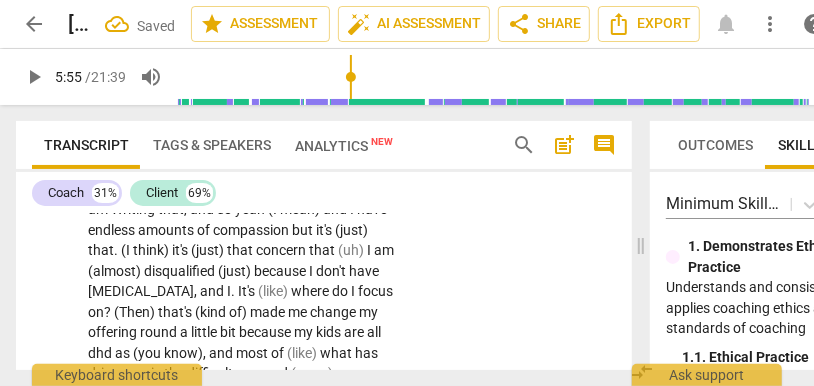 click on "search" at bounding box center (524, 145) 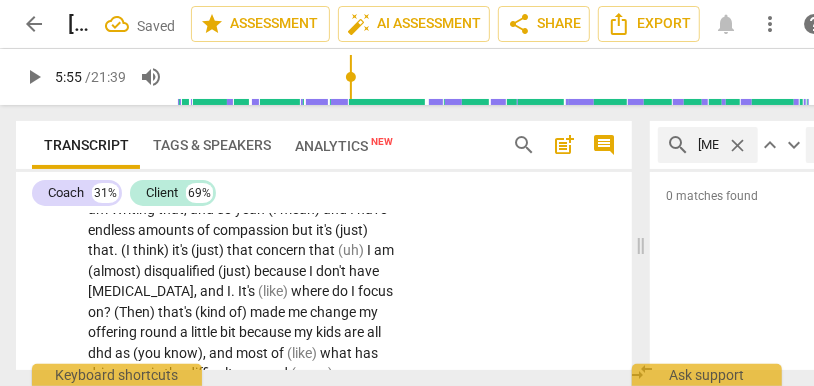 scroll, scrollTop: 0, scrollLeft: 7, axis: horizontal 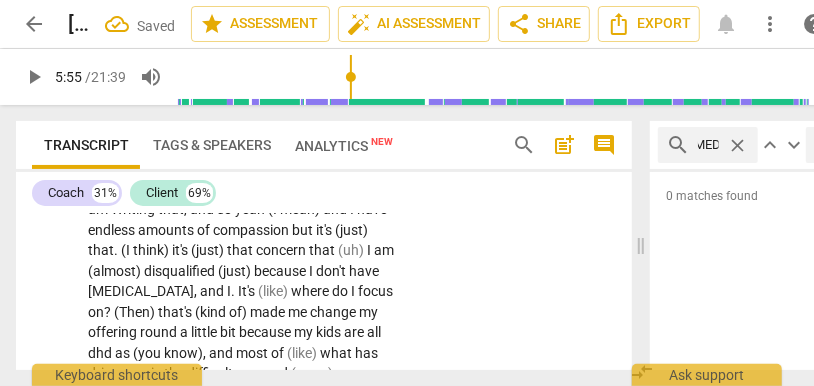type on "[MEDICAL_DATA]" 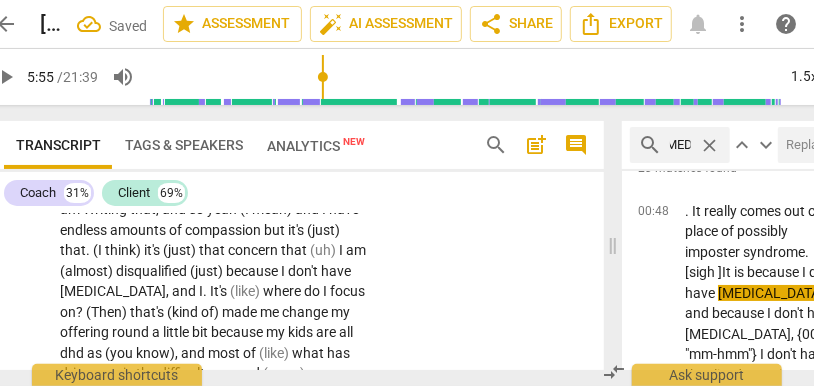 scroll, scrollTop: 0, scrollLeft: 62, axis: horizontal 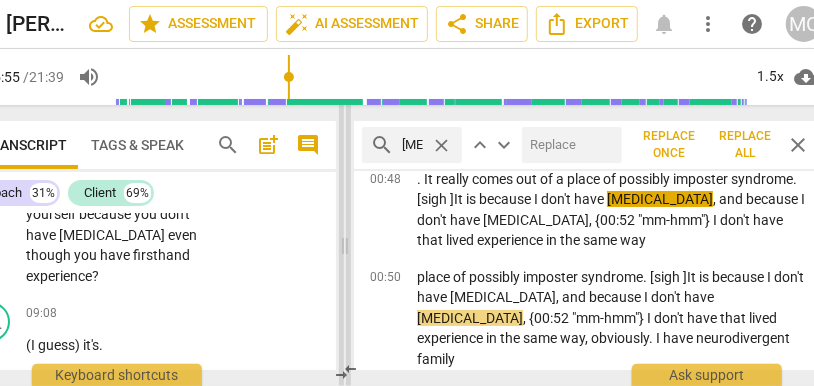 drag, startPoint x: 579, startPoint y: 242, endPoint x: 252, endPoint y: 235, distance: 327.07492 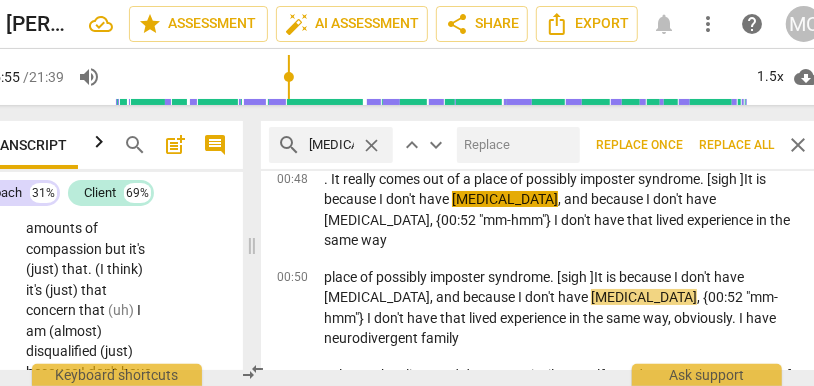 click at bounding box center [515, 145] 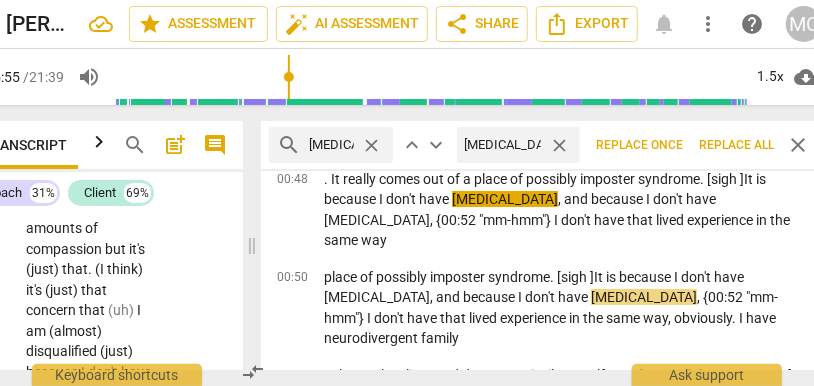 type on "[MEDICAL_DATA]" 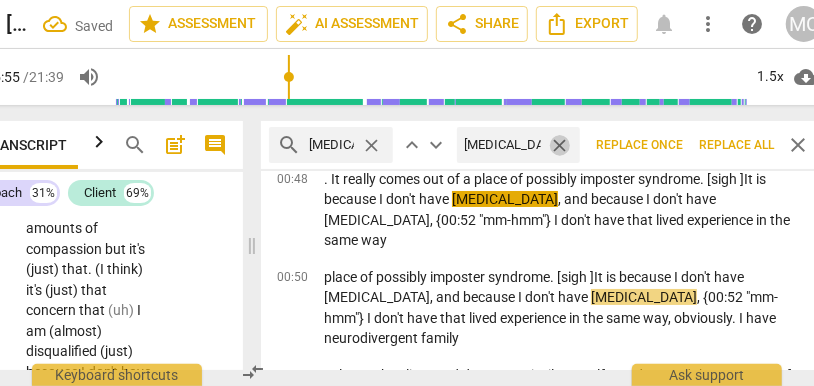 click on "close" at bounding box center (559, 145) 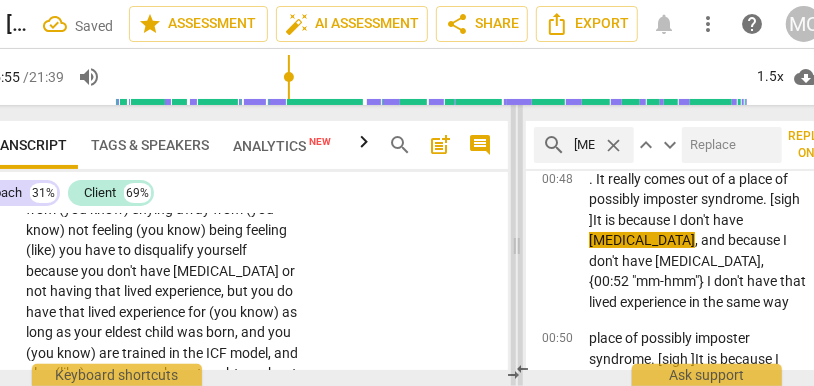scroll, scrollTop: 3137, scrollLeft: 0, axis: vertical 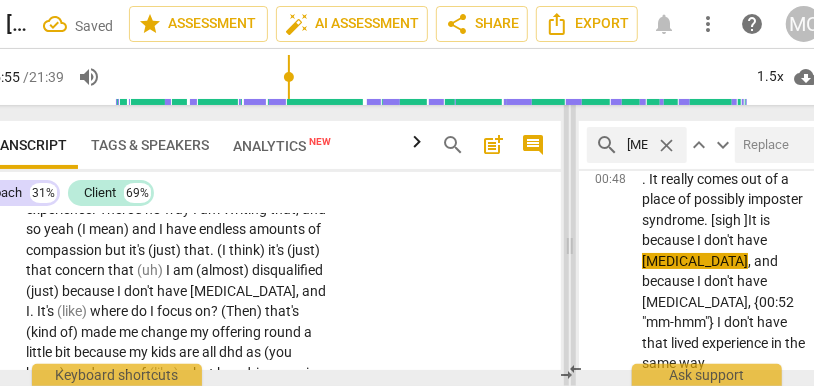 drag, startPoint x: 251, startPoint y: 245, endPoint x: 569, endPoint y: 239, distance: 318.0566 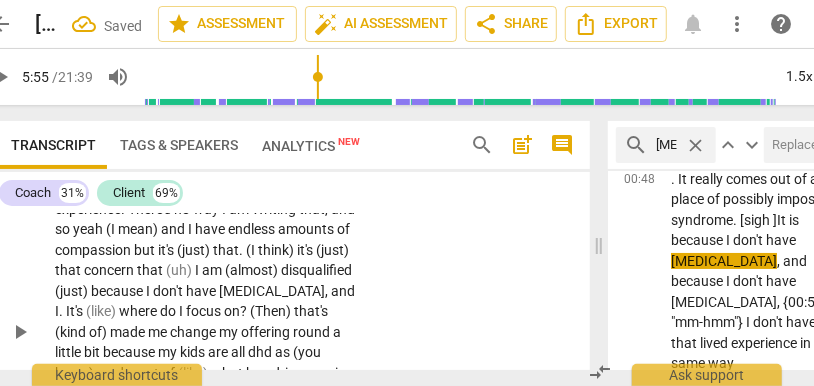 scroll, scrollTop: 0, scrollLeft: 0, axis: both 